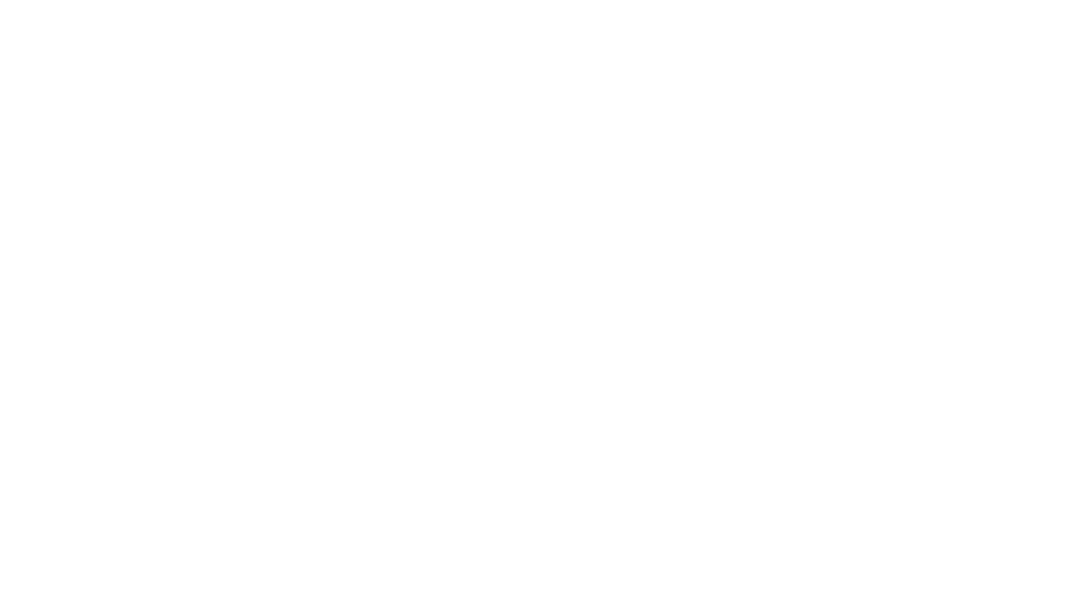 scroll, scrollTop: 0, scrollLeft: 0, axis: both 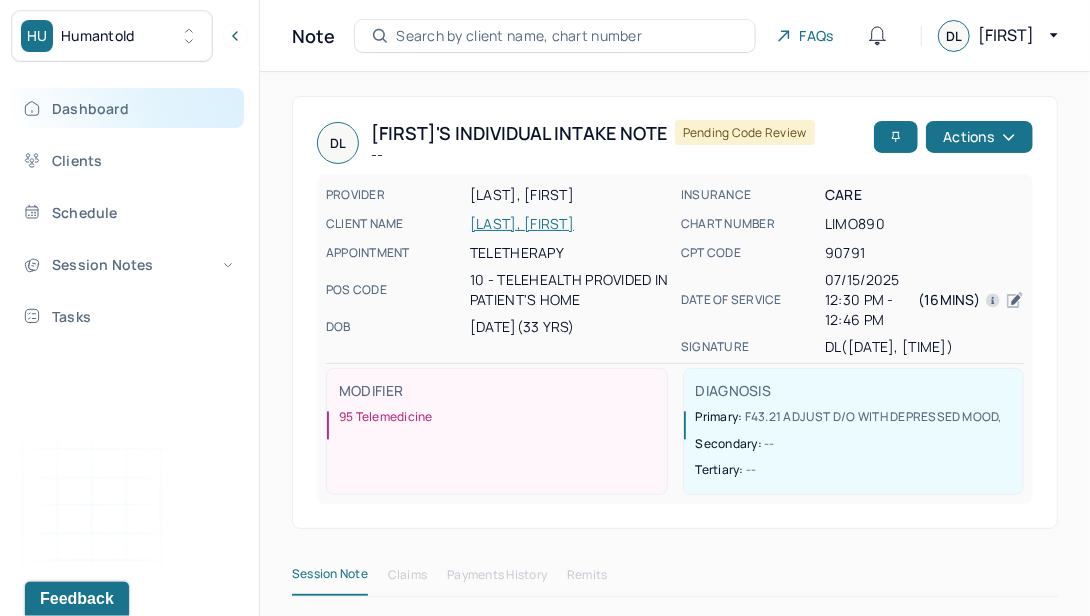 click on "Dashboard" at bounding box center [128, 108] 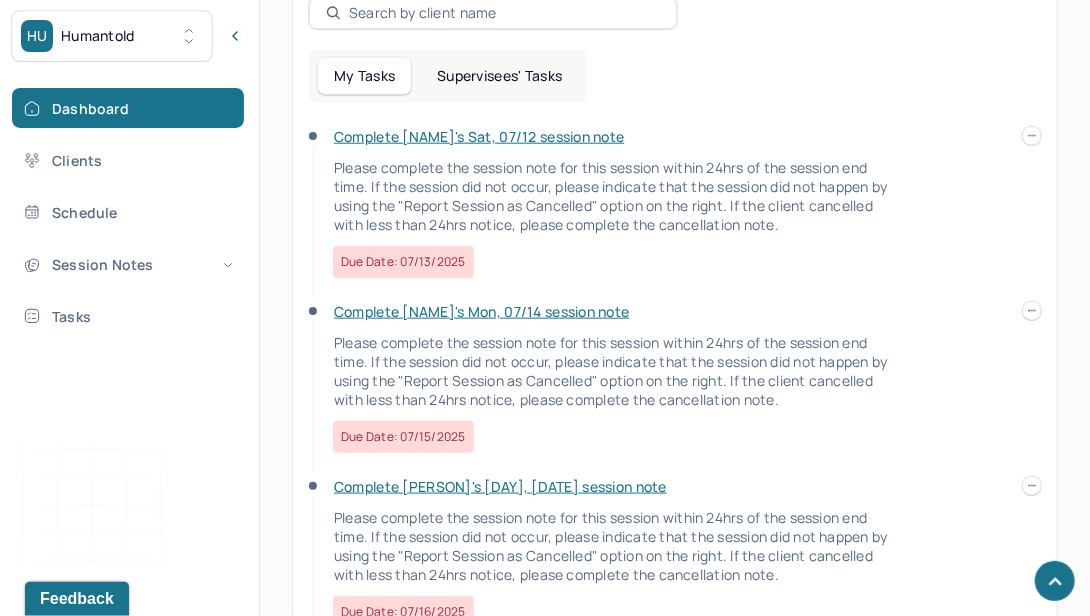 scroll, scrollTop: 643, scrollLeft: 0, axis: vertical 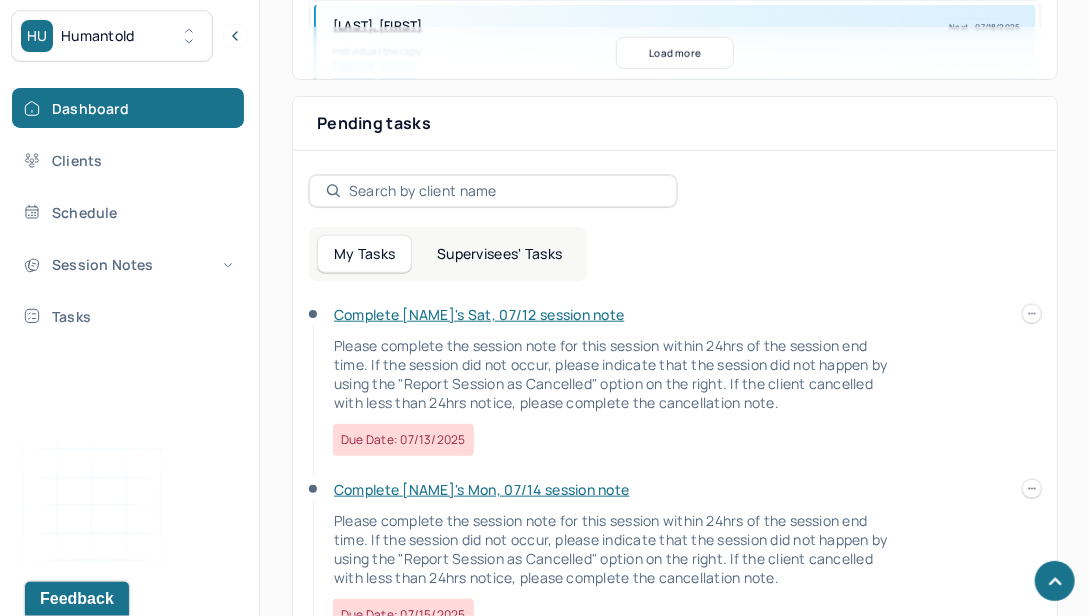 click on "Supervisees' Tasks" at bounding box center [499, 254] 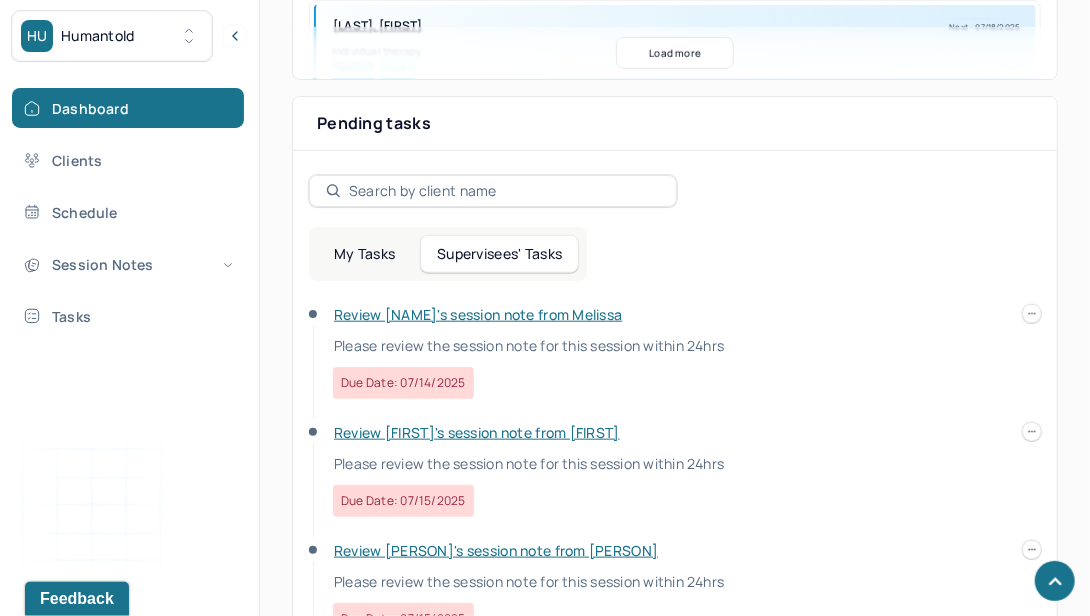 click on "Review [NAME]'s session note from Melissa" at bounding box center [478, 314] 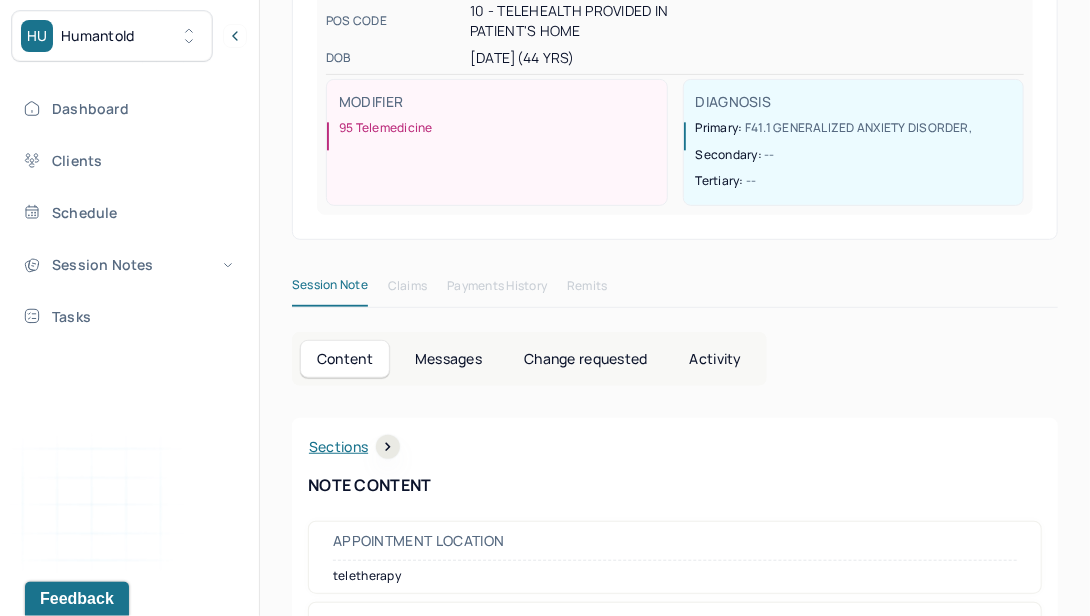 scroll, scrollTop: 0, scrollLeft: 0, axis: both 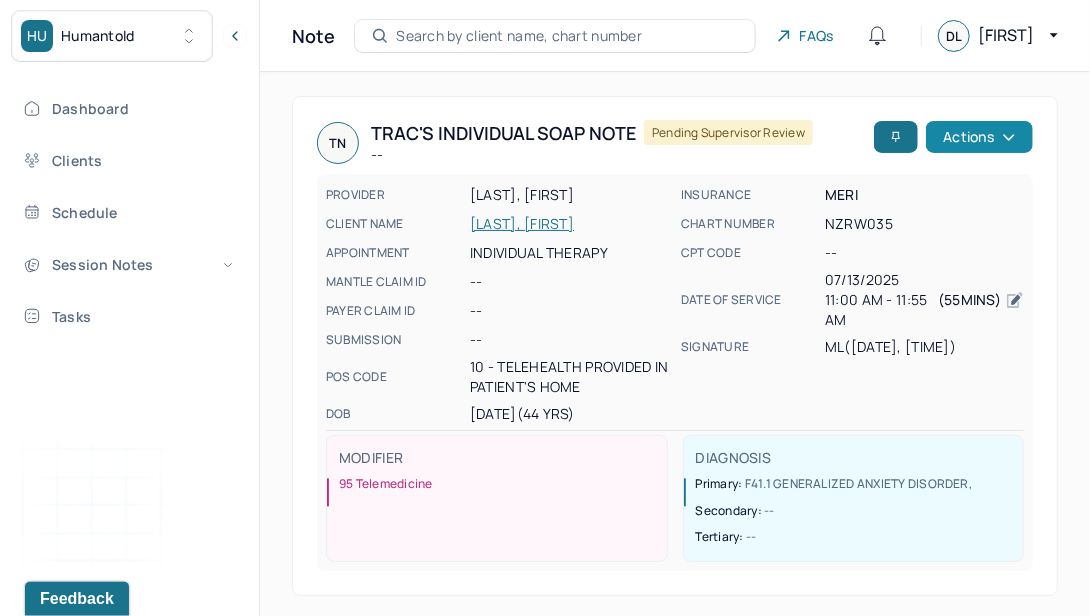 click 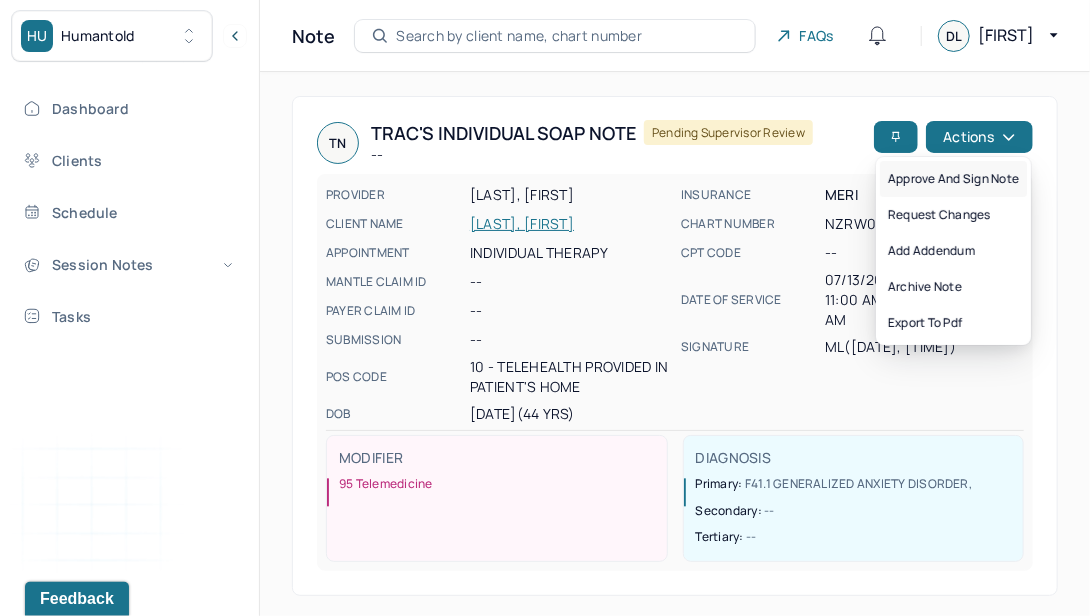 click on "Approve and sign note" at bounding box center [953, 179] 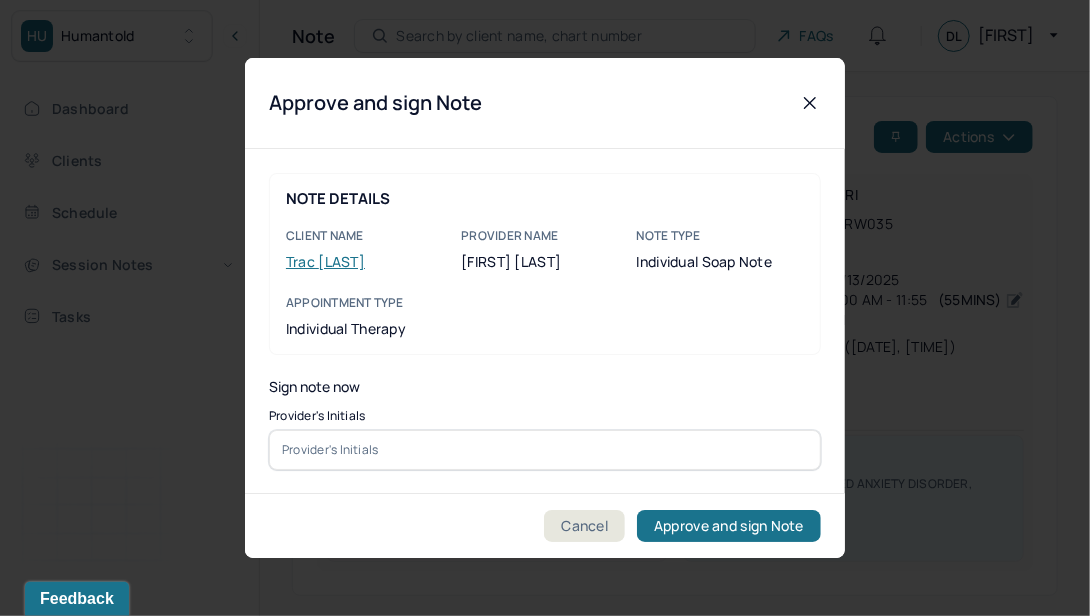 click at bounding box center [545, 450] 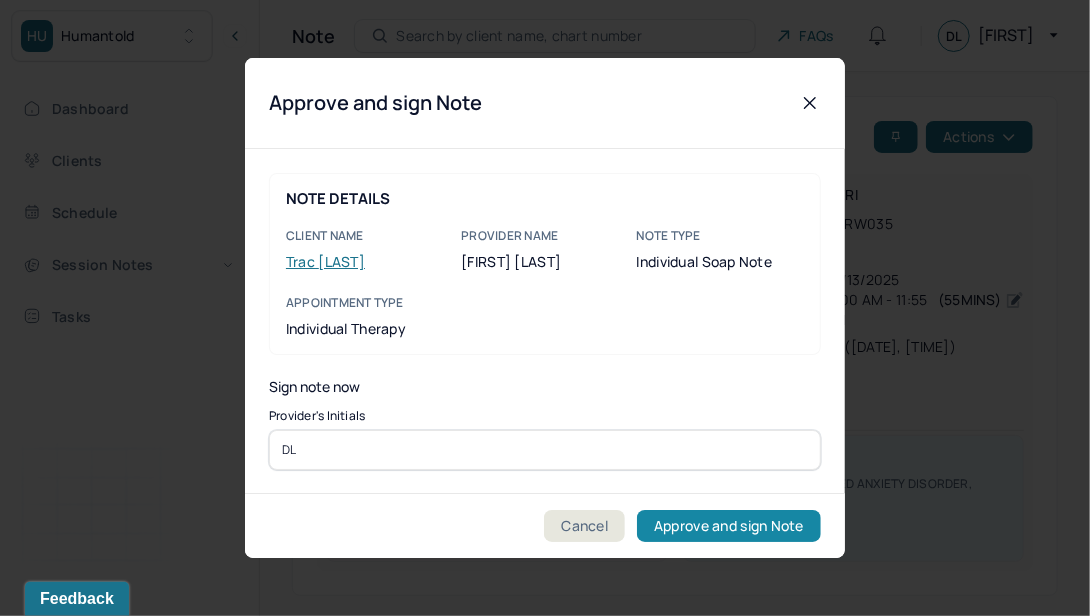 type on "DL" 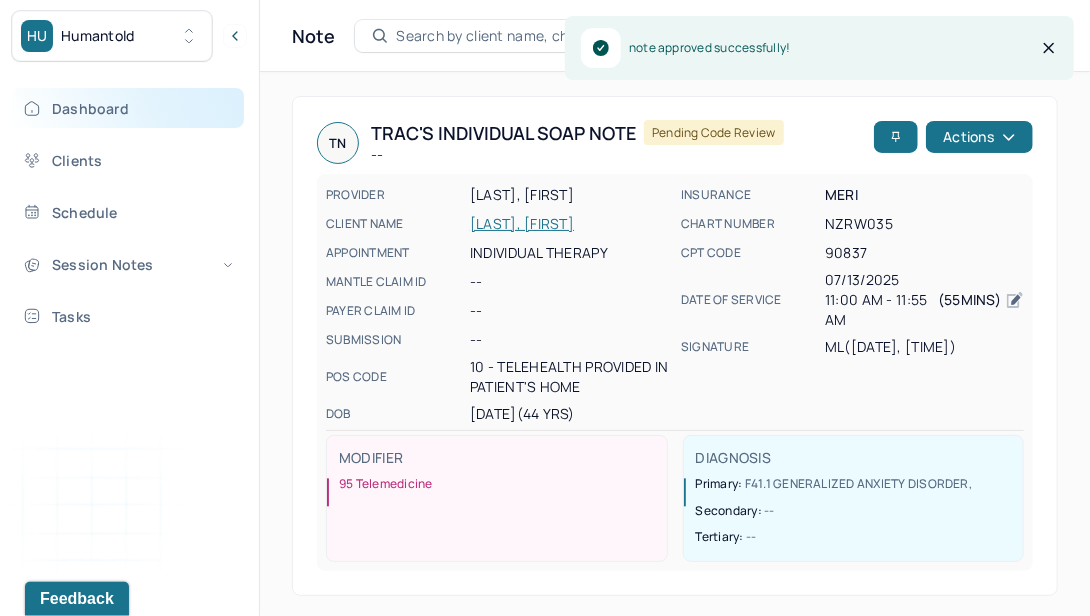 click on "Dashboard" at bounding box center (128, 108) 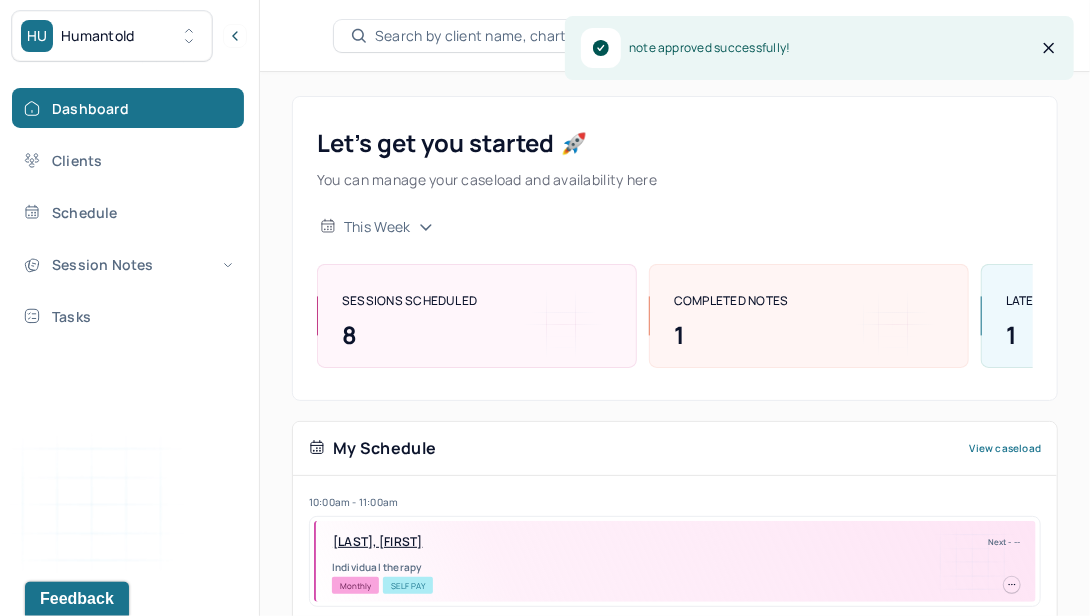 scroll, scrollTop: 514, scrollLeft: 0, axis: vertical 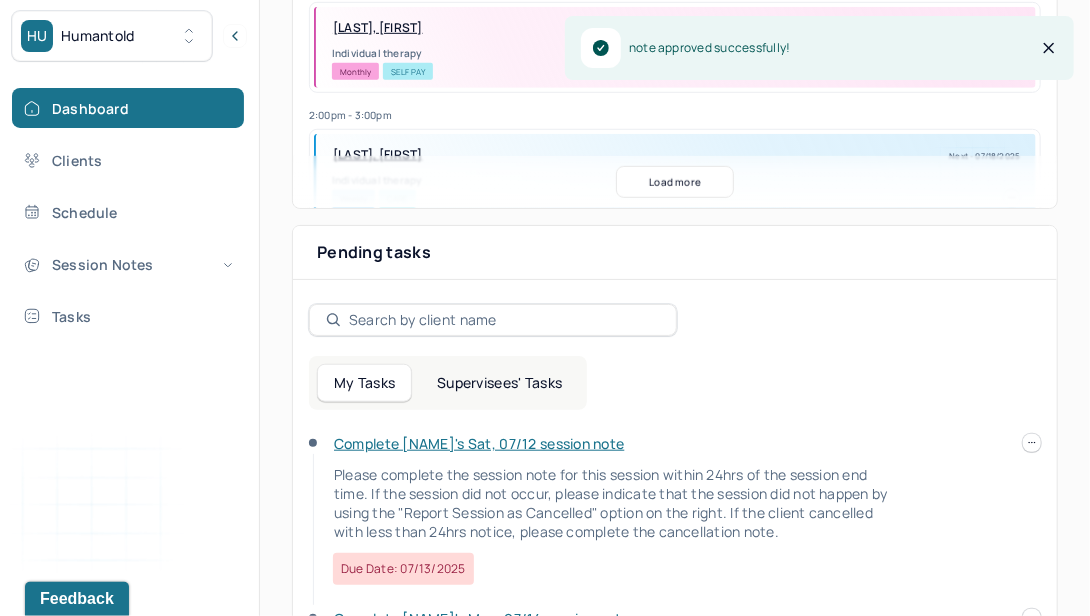 click on "Supervisees' Tasks" at bounding box center (499, 383) 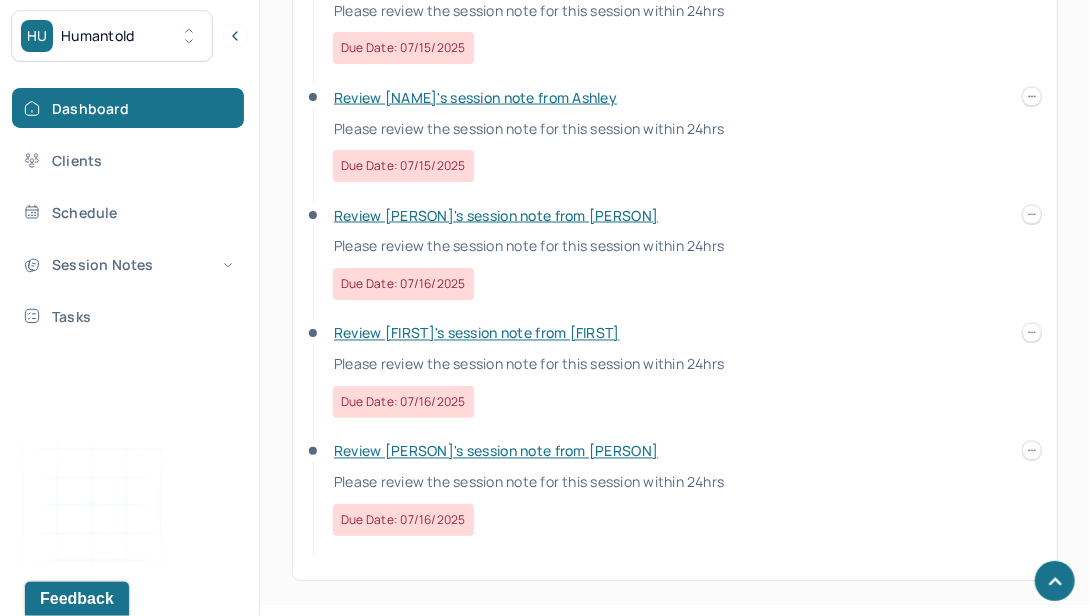 click on "Review [PERSON]'s session note from [PERSON]" at bounding box center [496, 451] 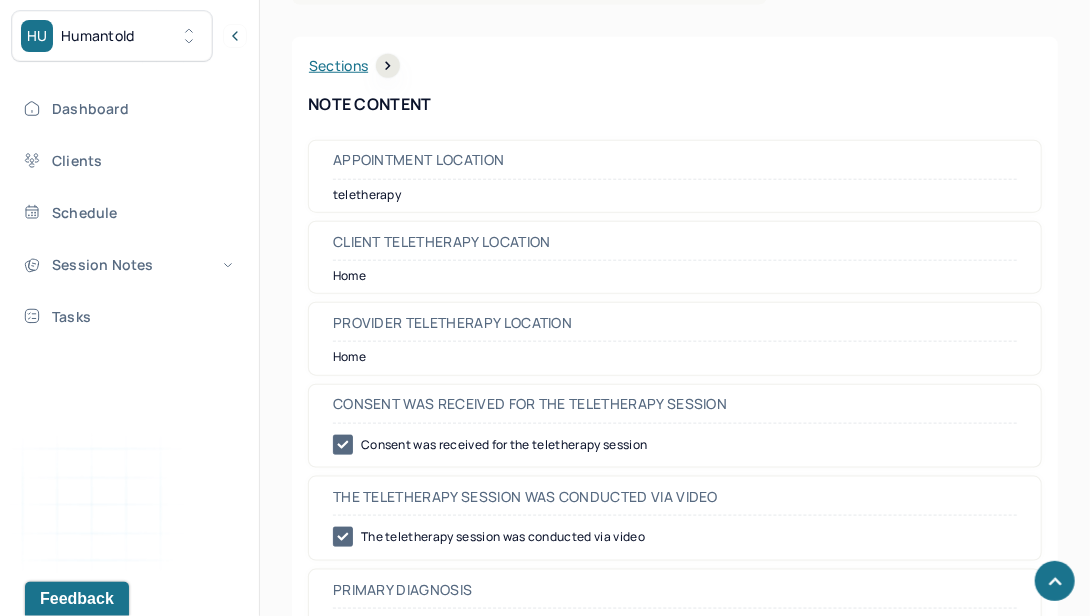 scroll, scrollTop: 0, scrollLeft: 0, axis: both 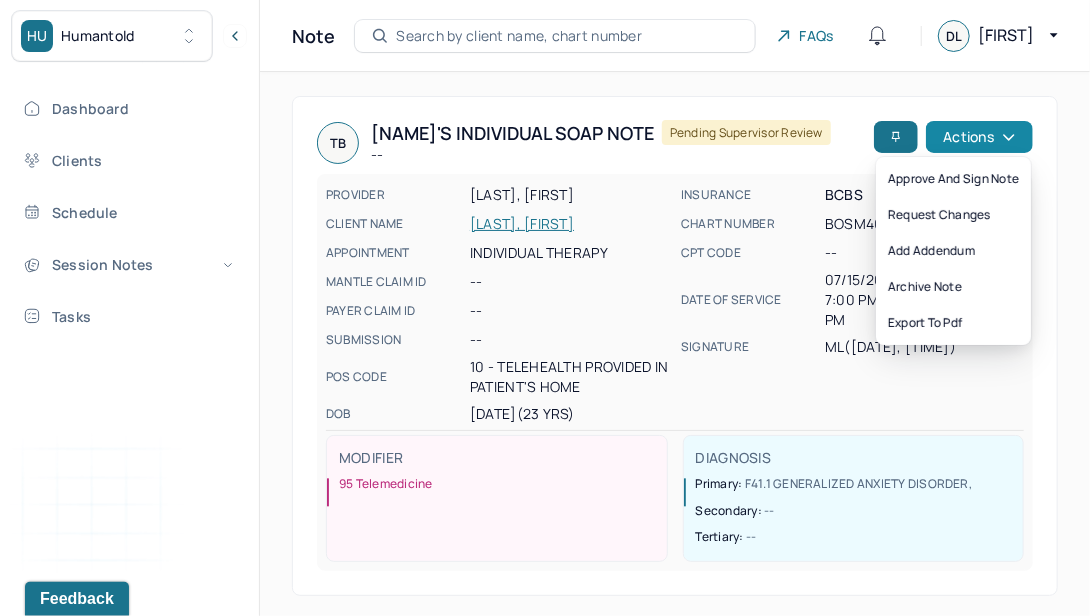 click on "Actions" at bounding box center [979, 137] 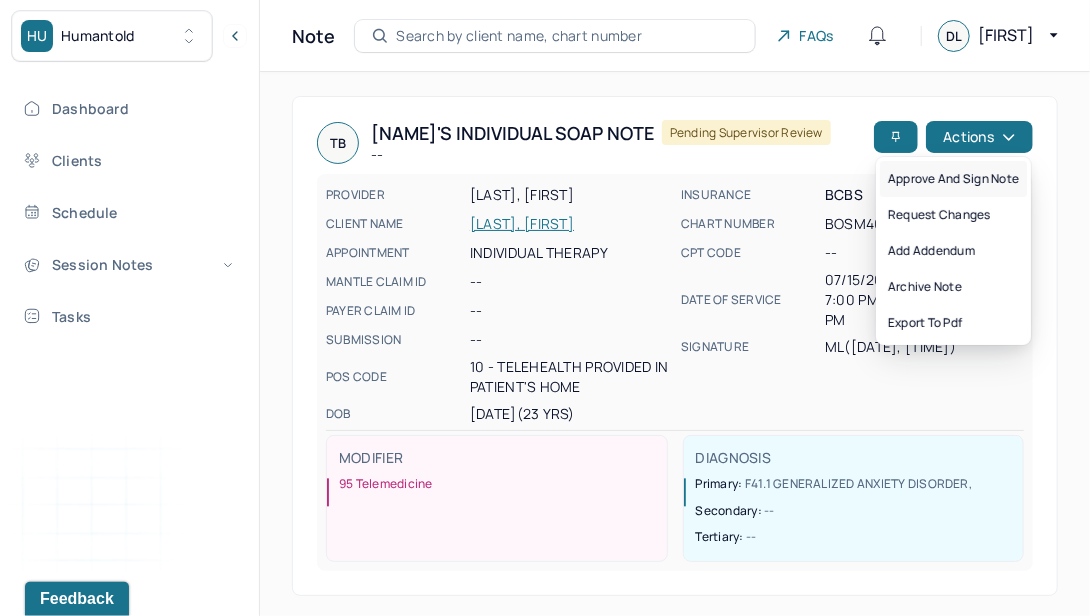 click on "Approve and sign note" at bounding box center (953, 179) 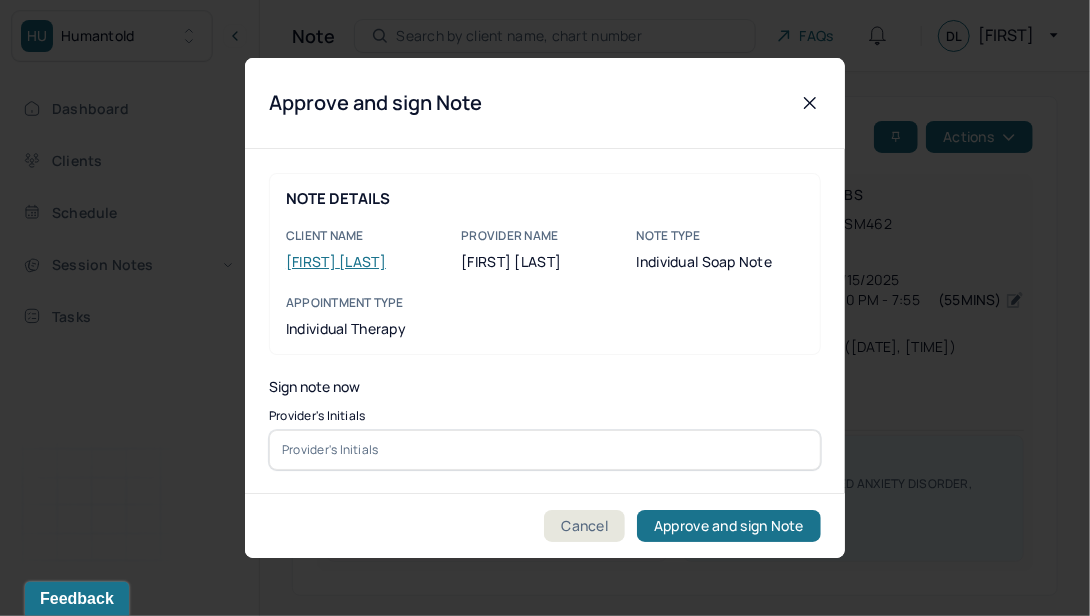 click at bounding box center (545, 450) 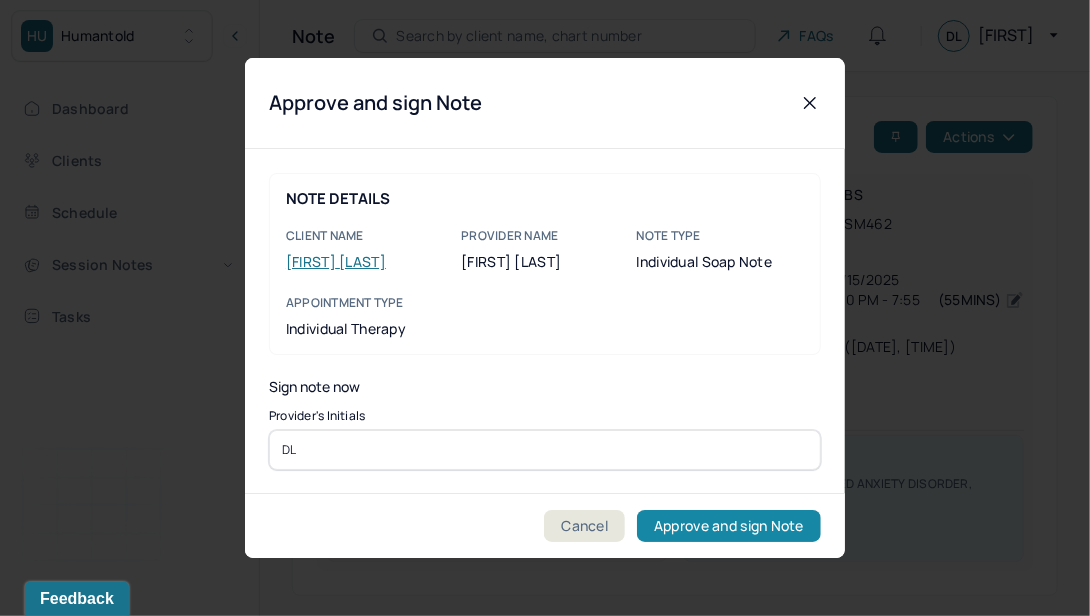 type on "DL" 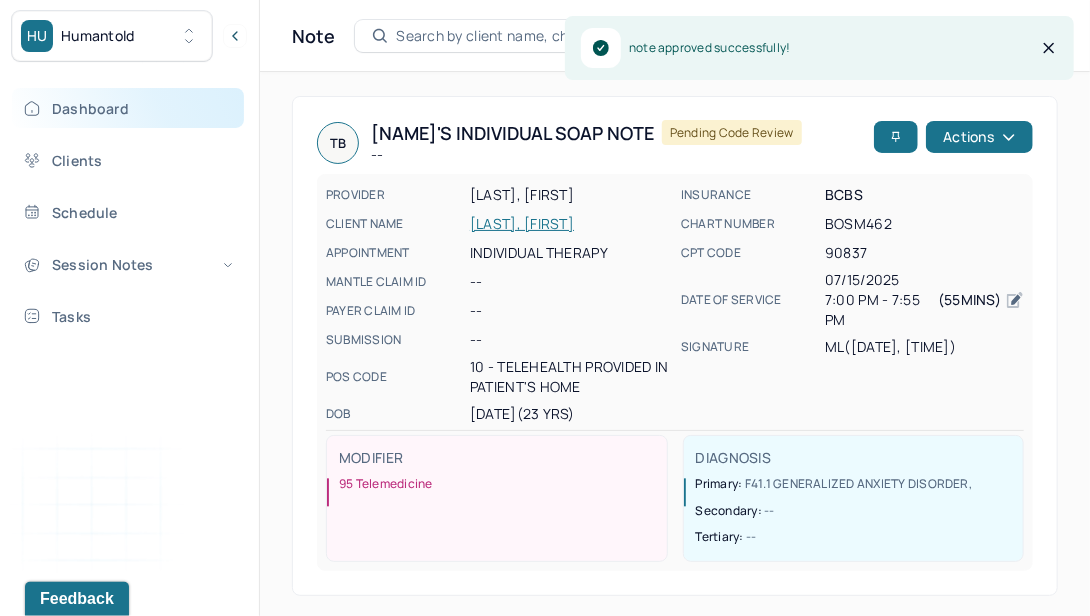 click on "Dashboard" at bounding box center [128, 108] 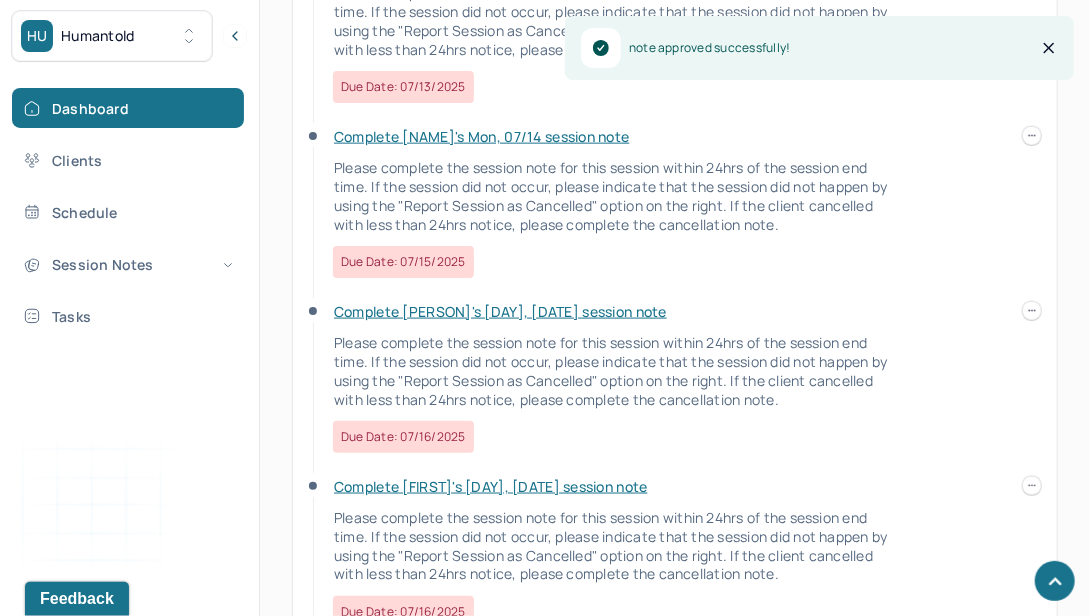 scroll, scrollTop: 573, scrollLeft: 0, axis: vertical 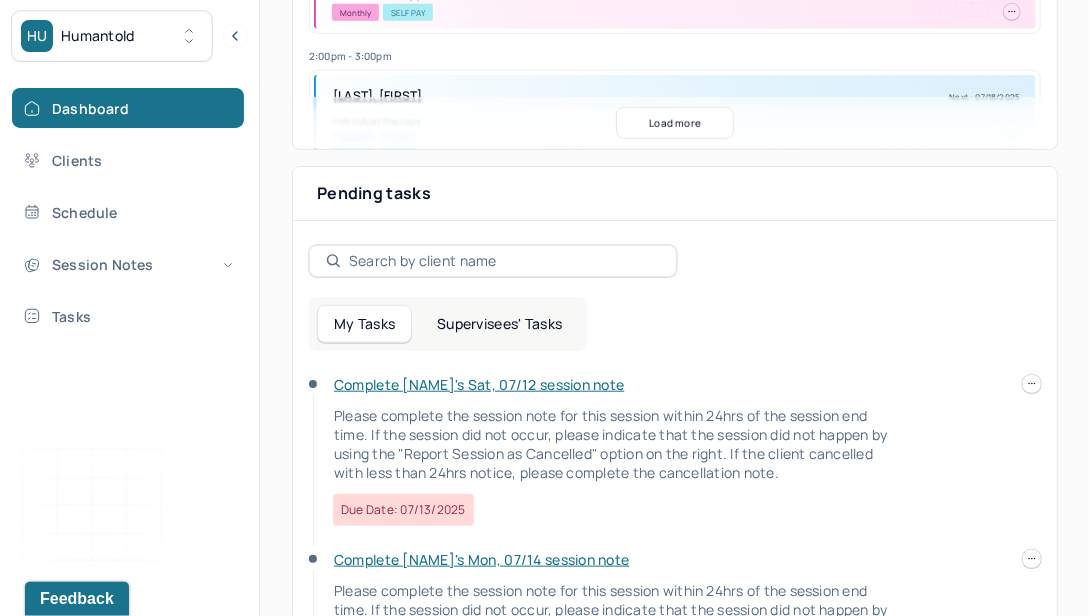 click on "Supervisees' Tasks" at bounding box center [499, 324] 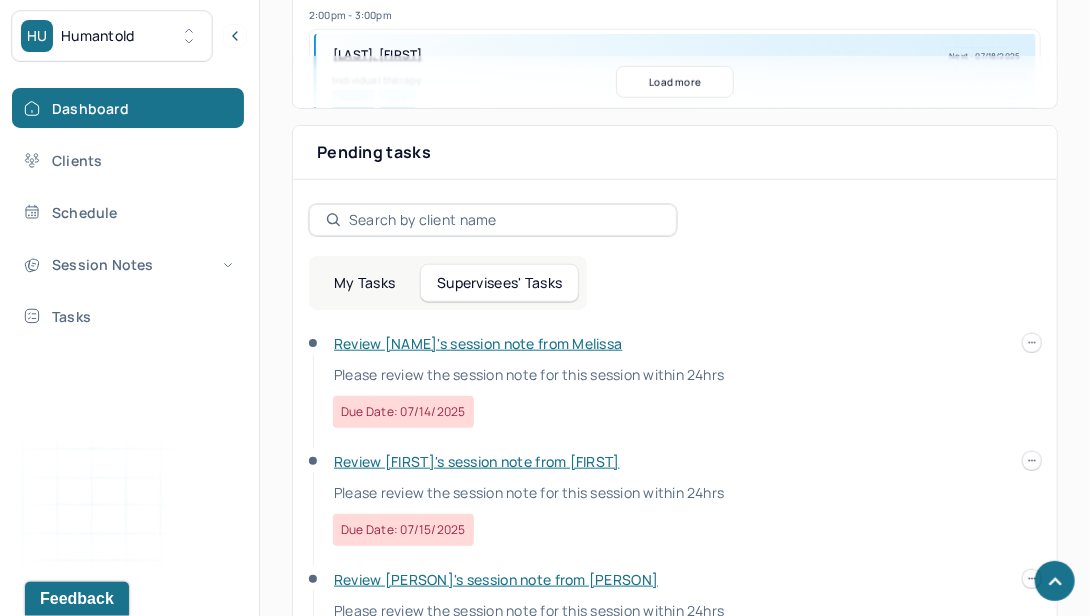 click on "Review [FIRST]'s session note from [FIRST]" at bounding box center (477, 461) 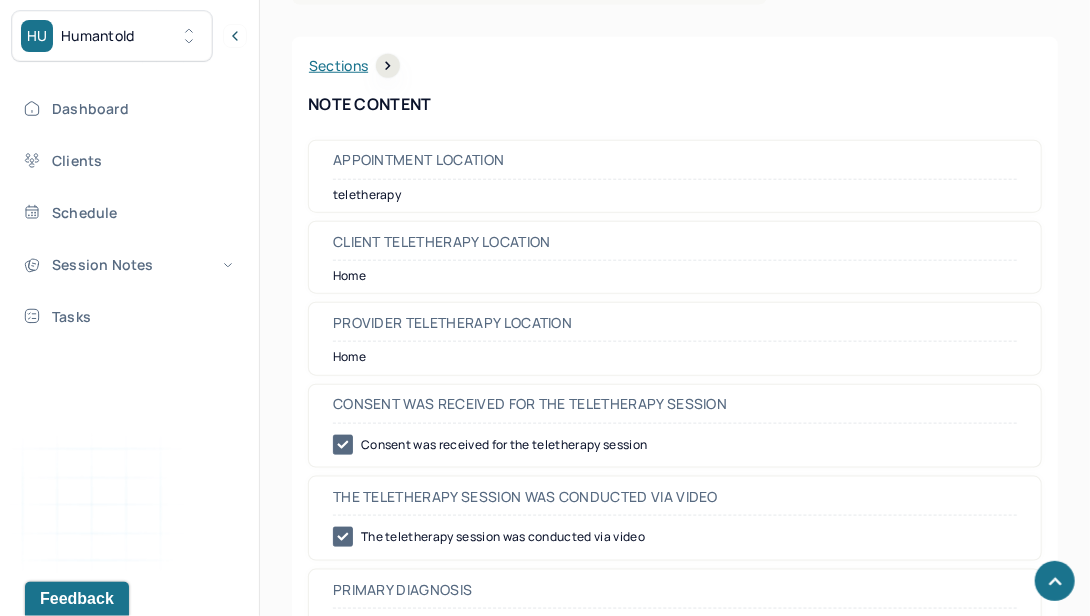 scroll, scrollTop: 0, scrollLeft: 0, axis: both 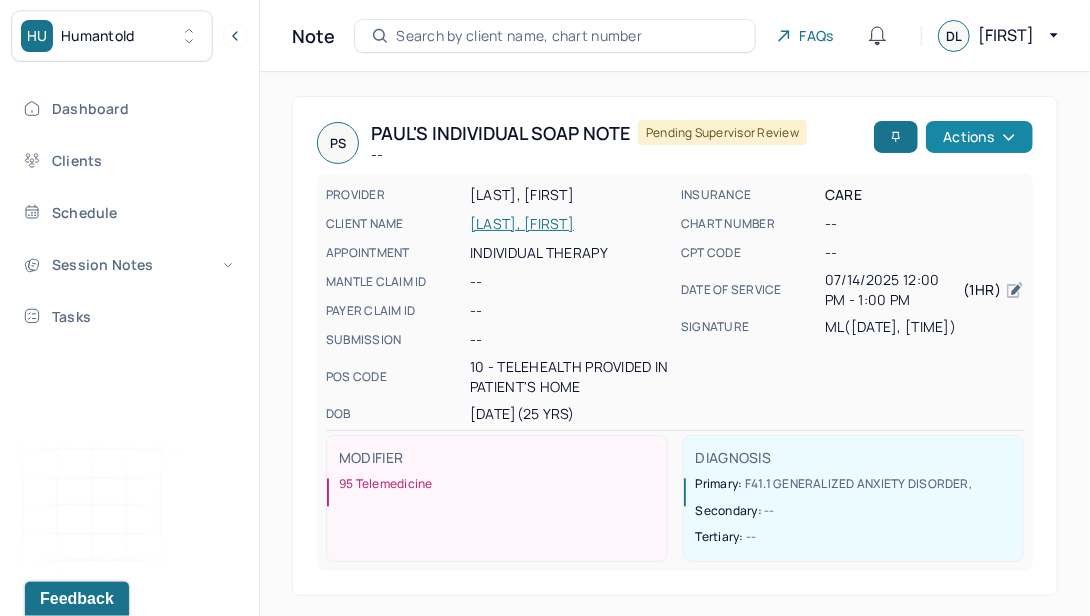 click on "Actions" at bounding box center [979, 137] 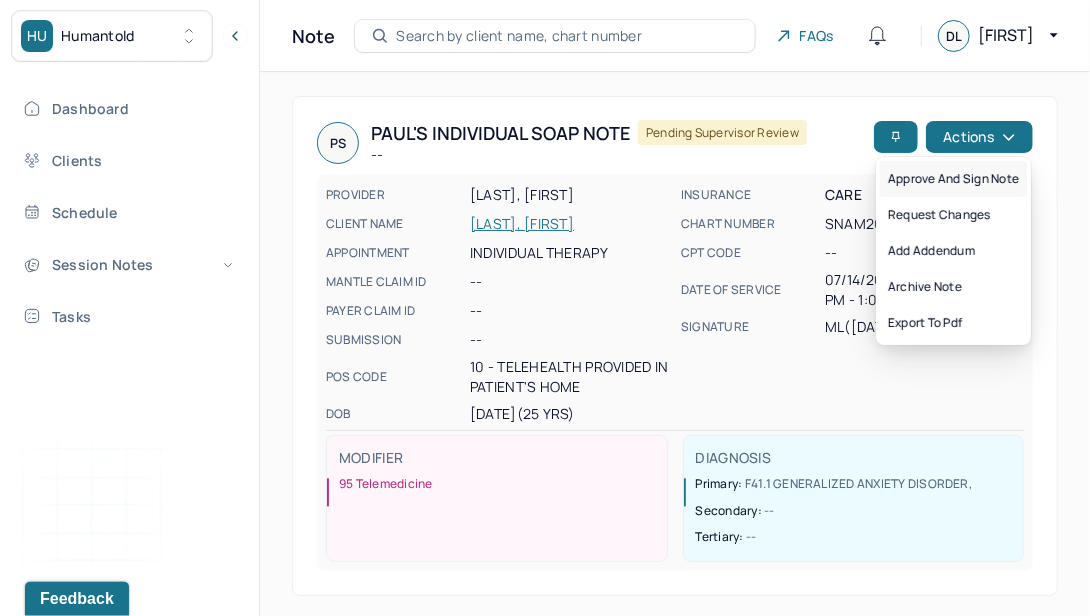 click on "Approve and sign note" at bounding box center [953, 179] 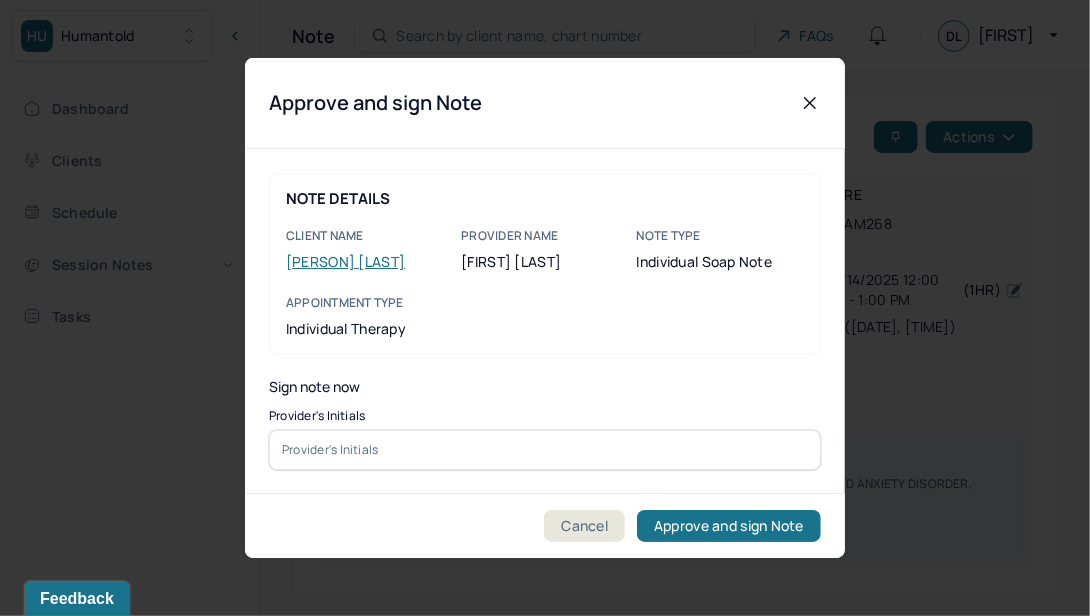 click at bounding box center [545, 450] 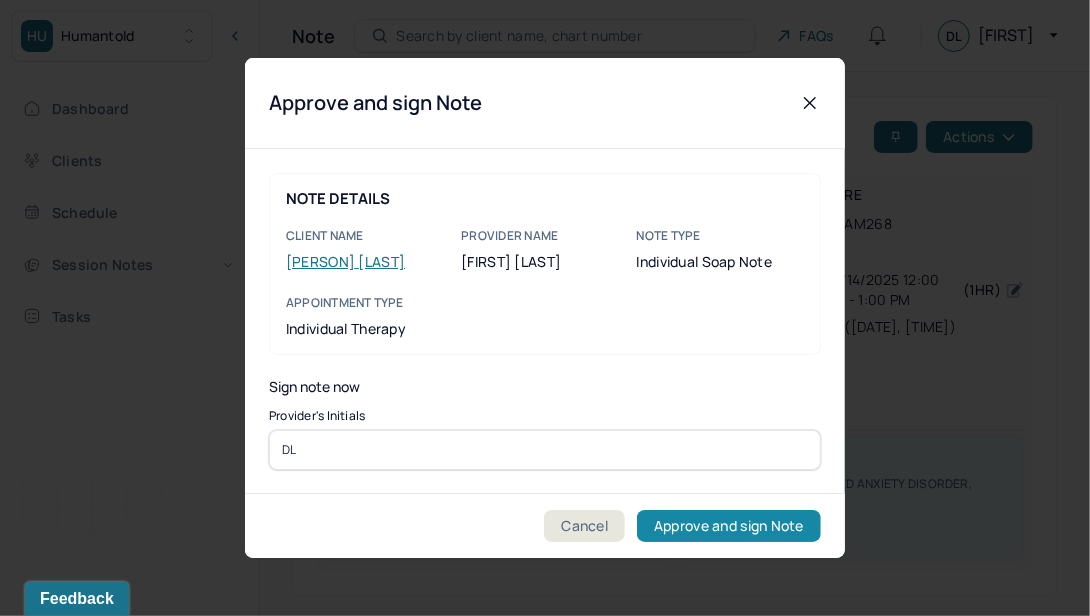 type on "DL" 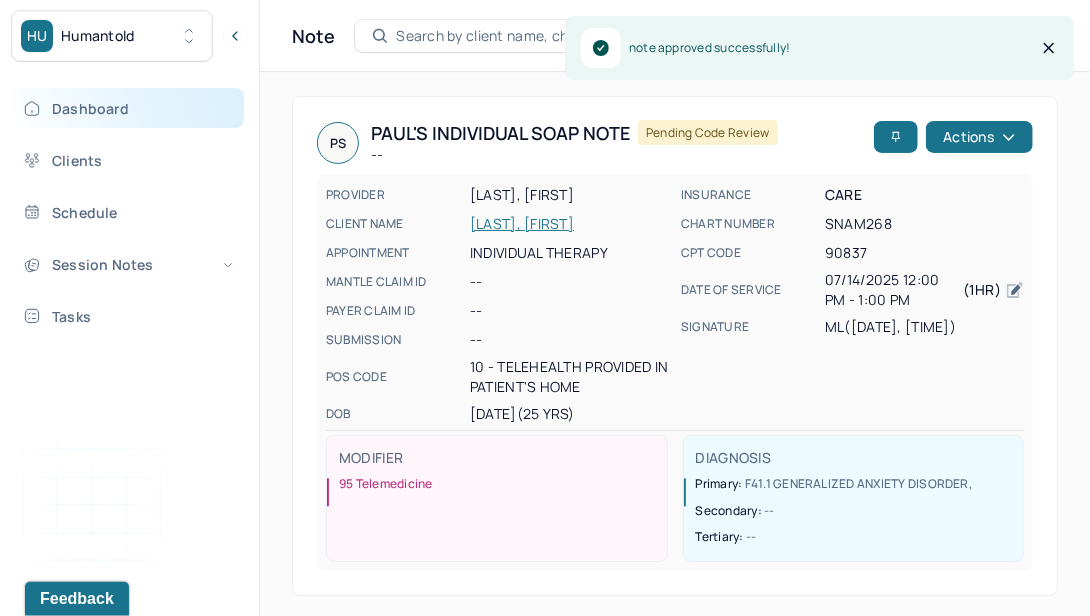 click on "Dashboard" at bounding box center [128, 108] 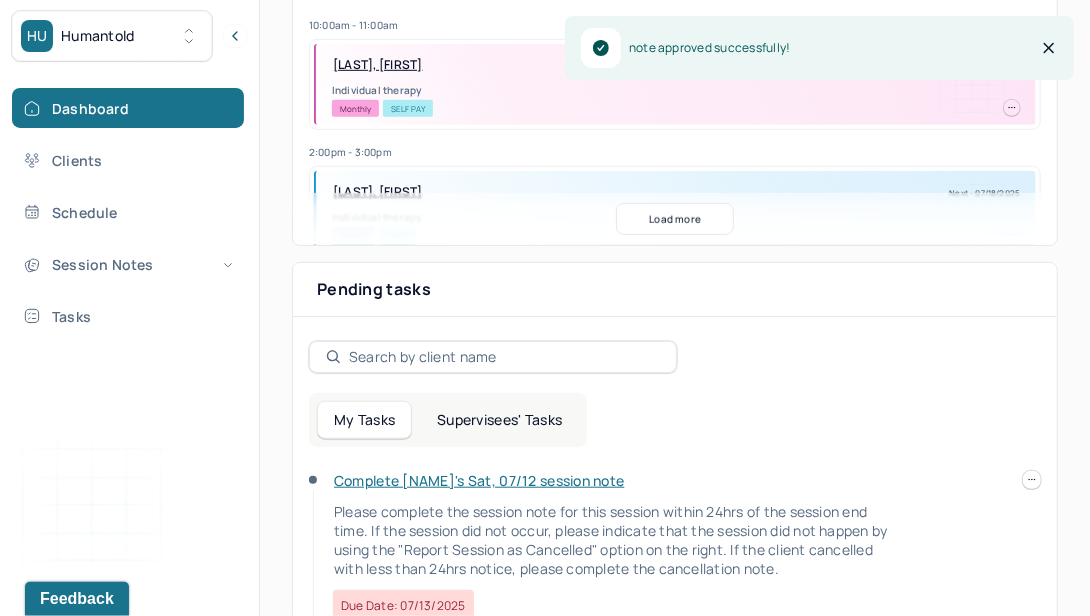scroll, scrollTop: 480, scrollLeft: 0, axis: vertical 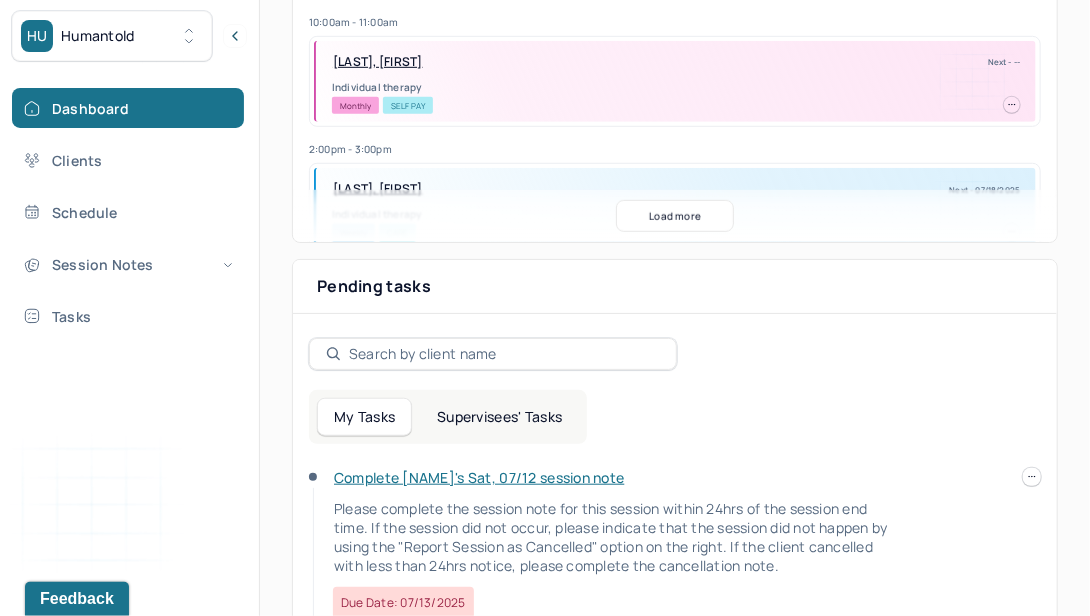 click on "My Tasks     Supervisees' Tasks" at bounding box center (448, 417) 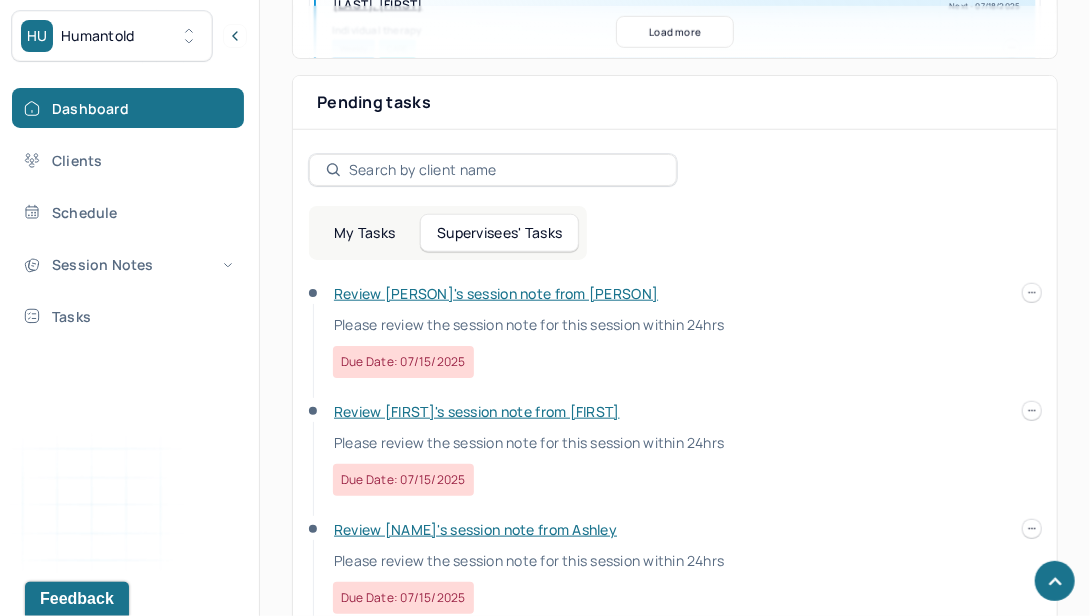 click on "Review [FIRST]'s session note from [FIRST]" at bounding box center (477, 411) 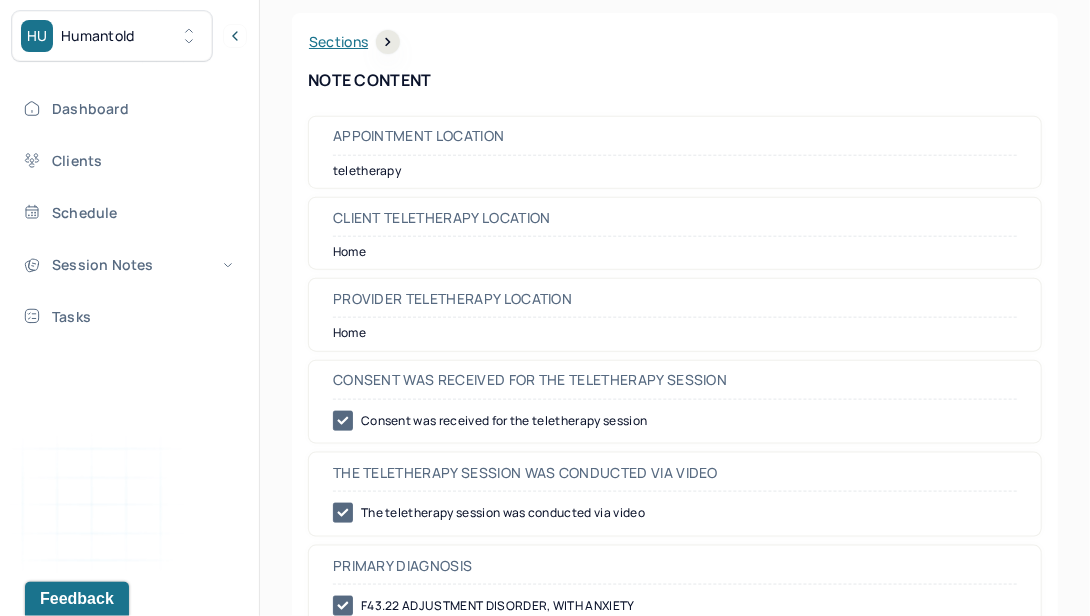 scroll, scrollTop: 0, scrollLeft: 0, axis: both 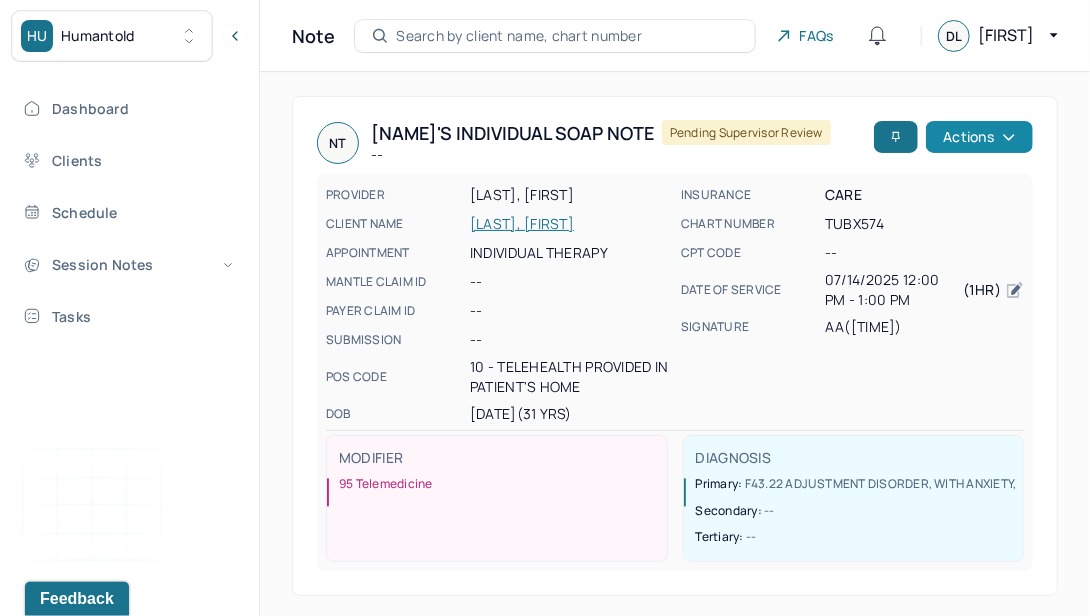 click 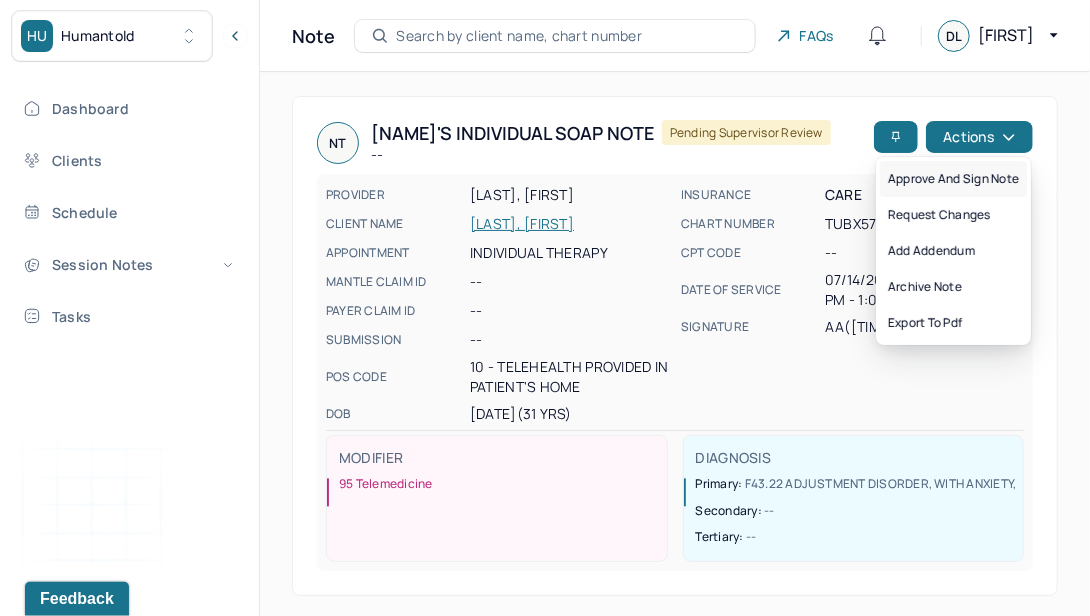 click on "Approve and sign note" at bounding box center [953, 179] 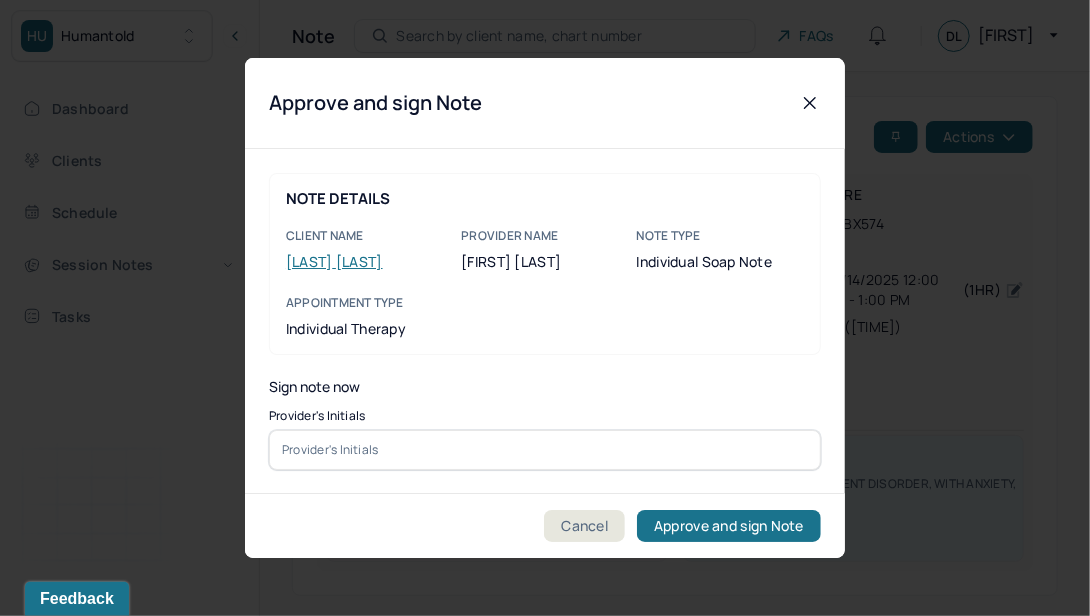 click at bounding box center (545, 450) 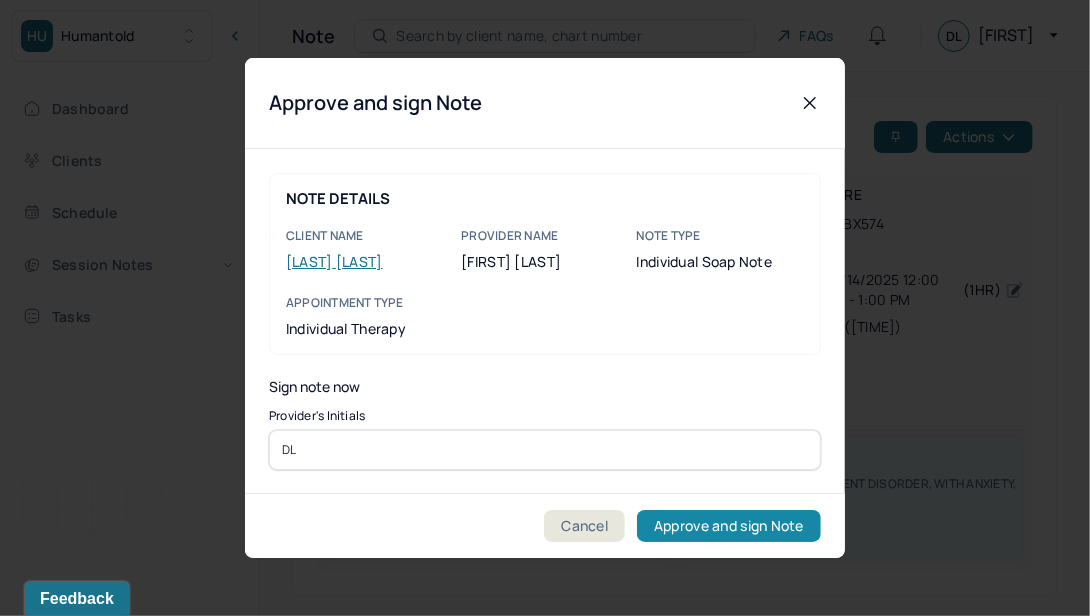 type on "DL" 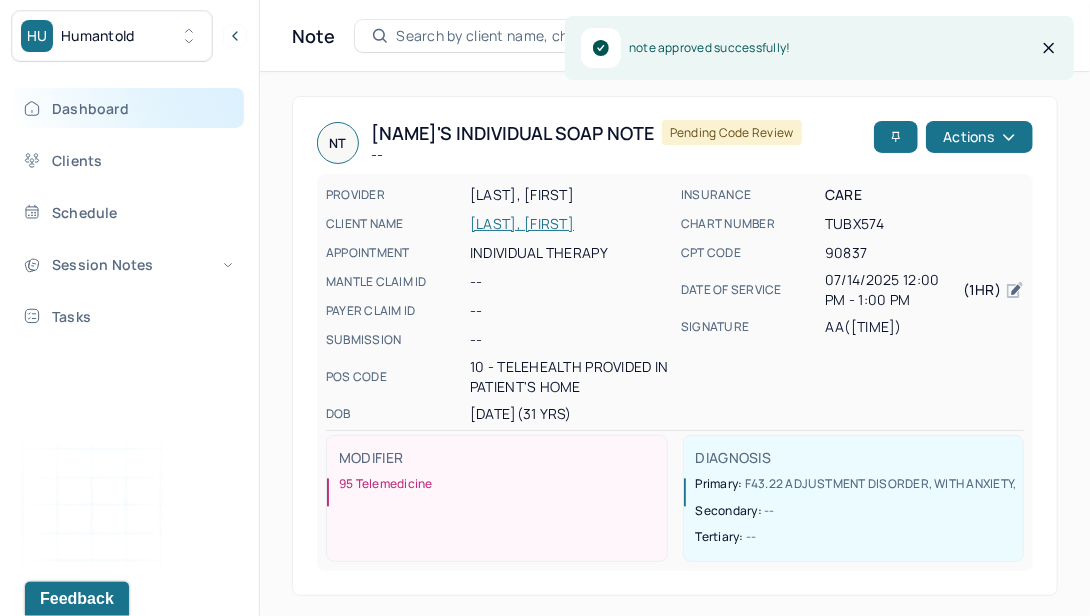 click on "Dashboard" at bounding box center (128, 108) 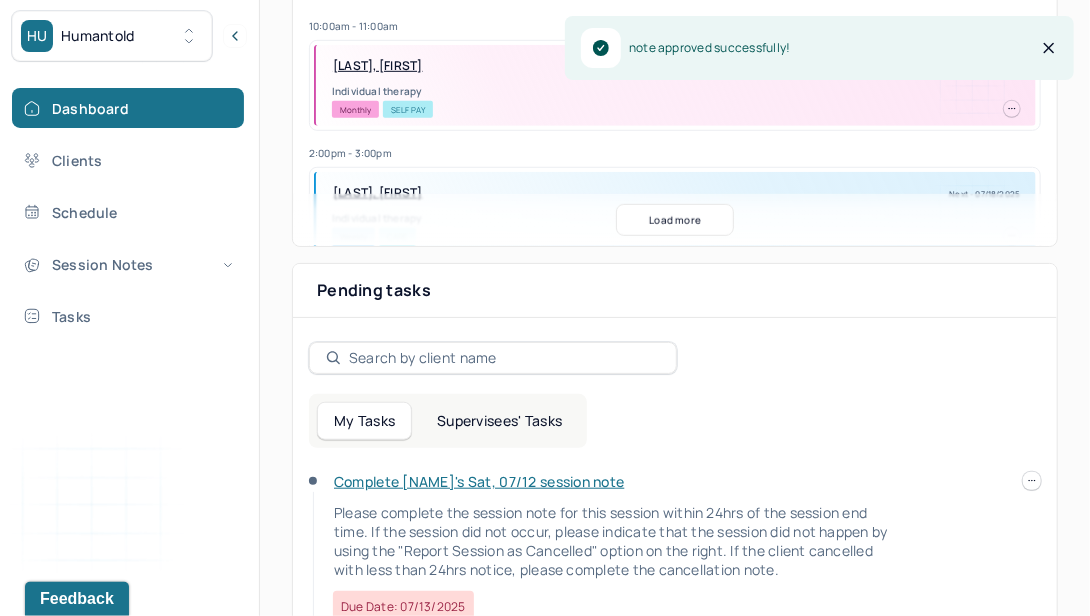 scroll, scrollTop: 560, scrollLeft: 0, axis: vertical 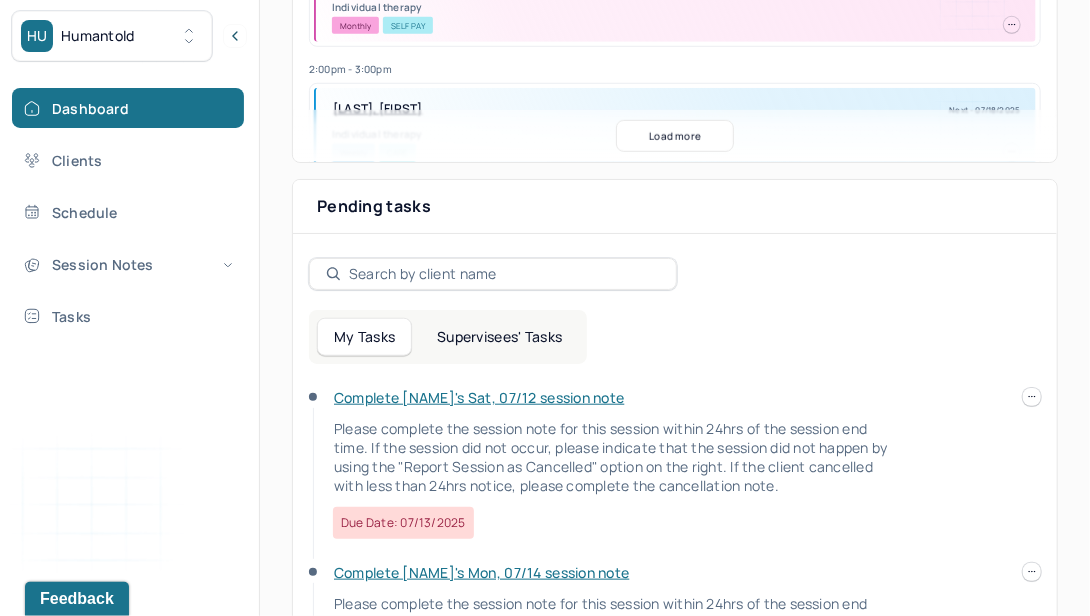 click on "Supervisees' Tasks" at bounding box center [499, 337] 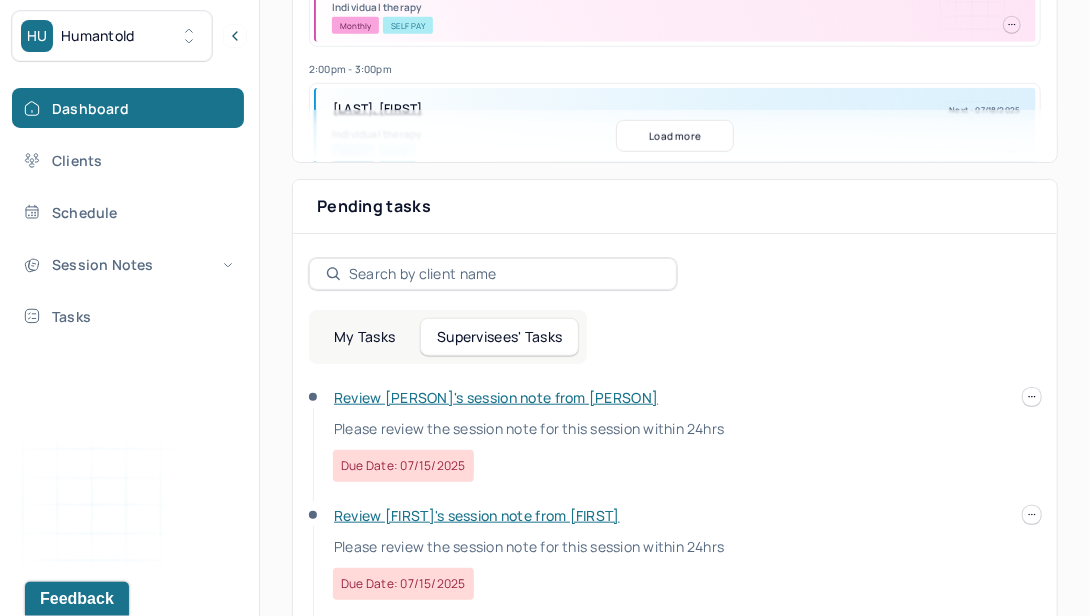 click on "Review [PERSON]'s session note from [PERSON]" at bounding box center [496, 397] 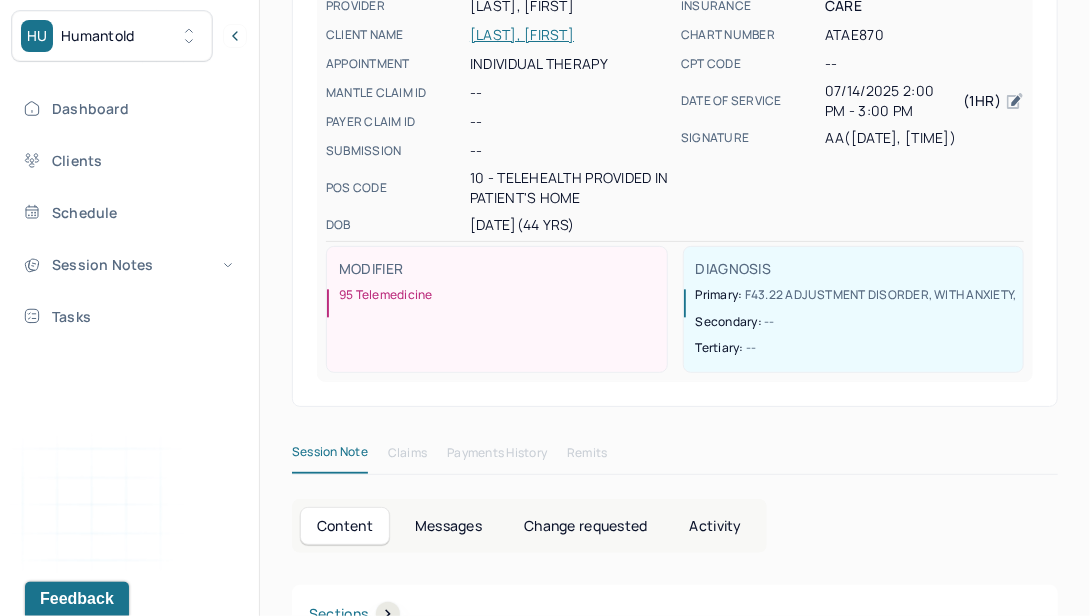 scroll, scrollTop: 0, scrollLeft: 0, axis: both 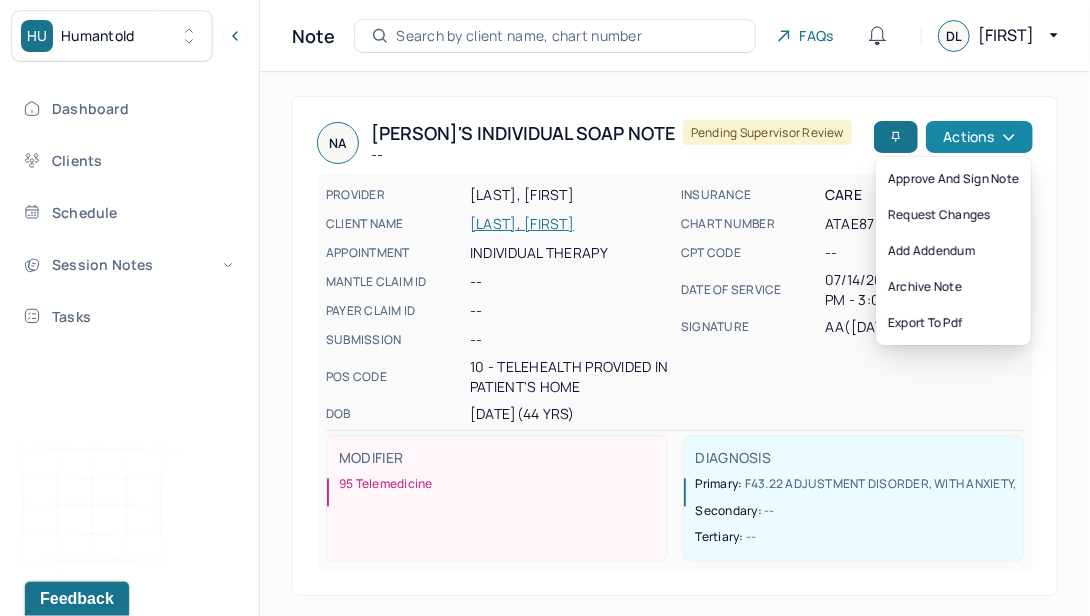click on "Actions" at bounding box center [979, 137] 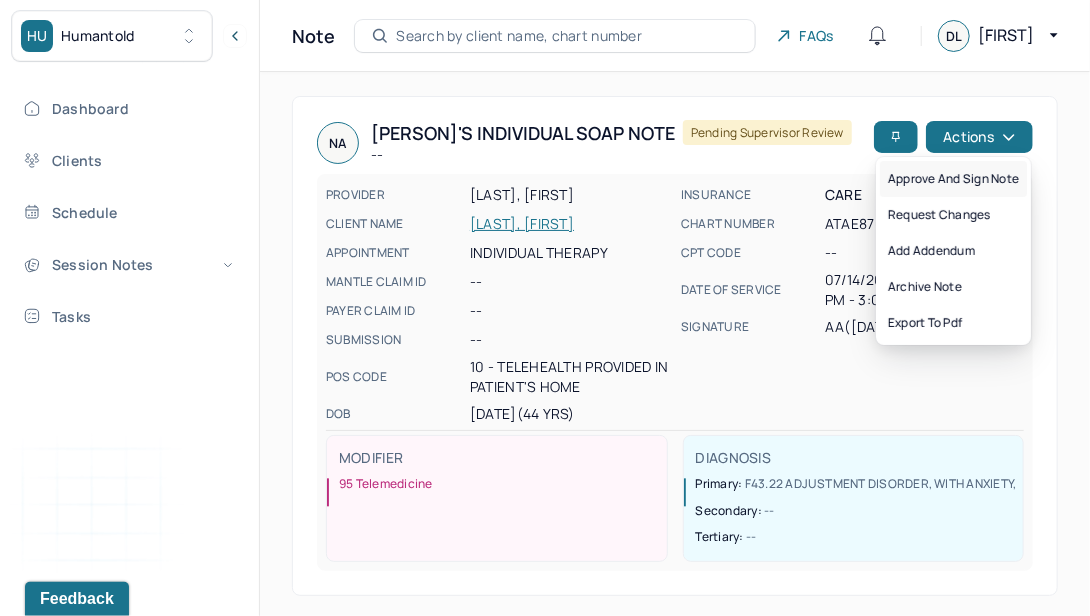 click on "Approve and sign note" at bounding box center [953, 179] 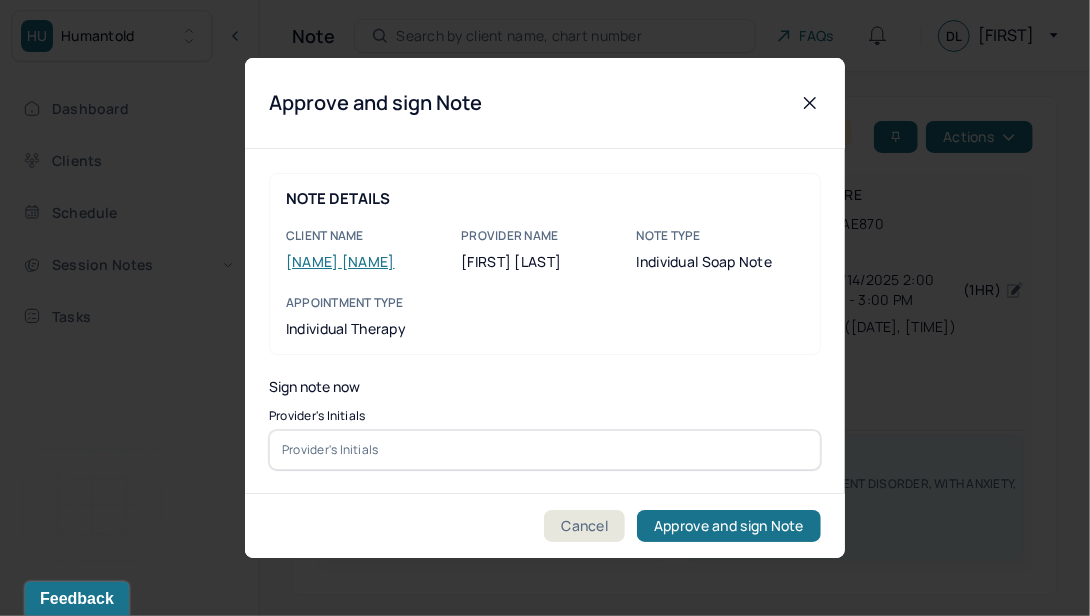click at bounding box center [545, 450] 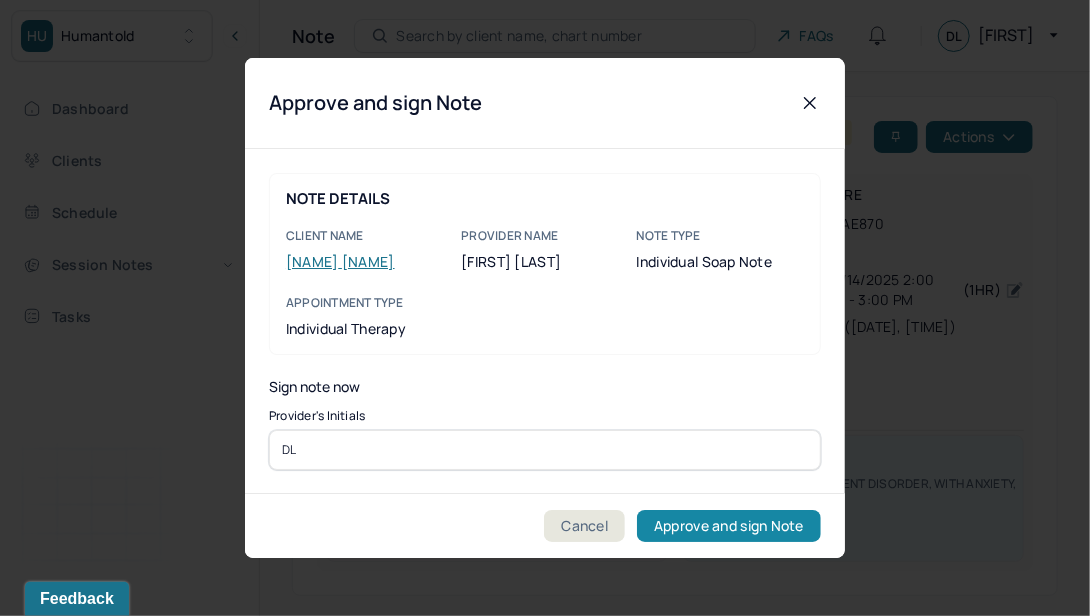 type on "DL" 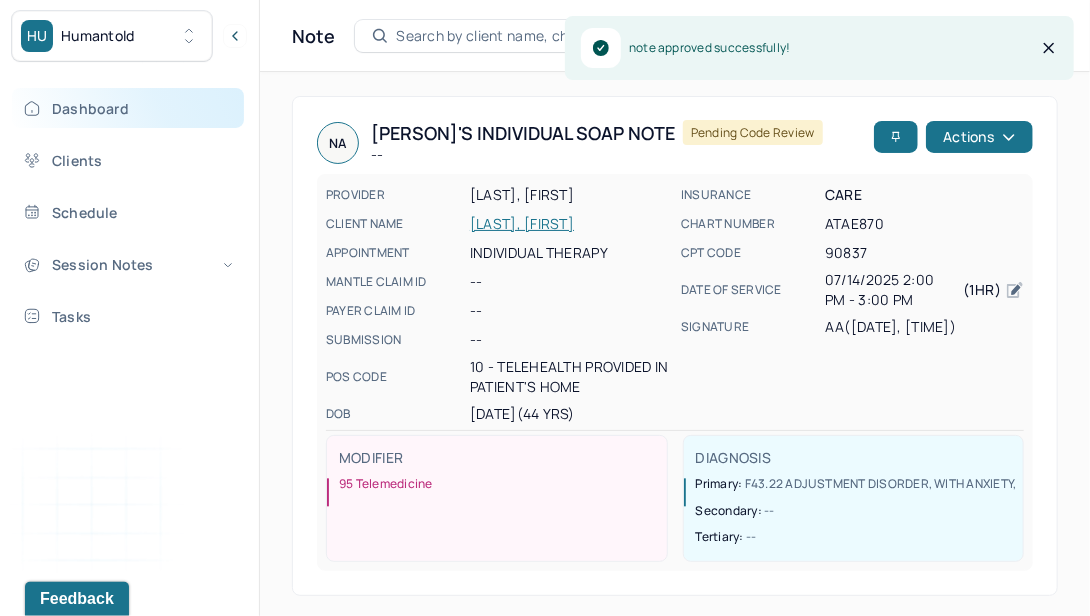 click on "Dashboard" at bounding box center (128, 108) 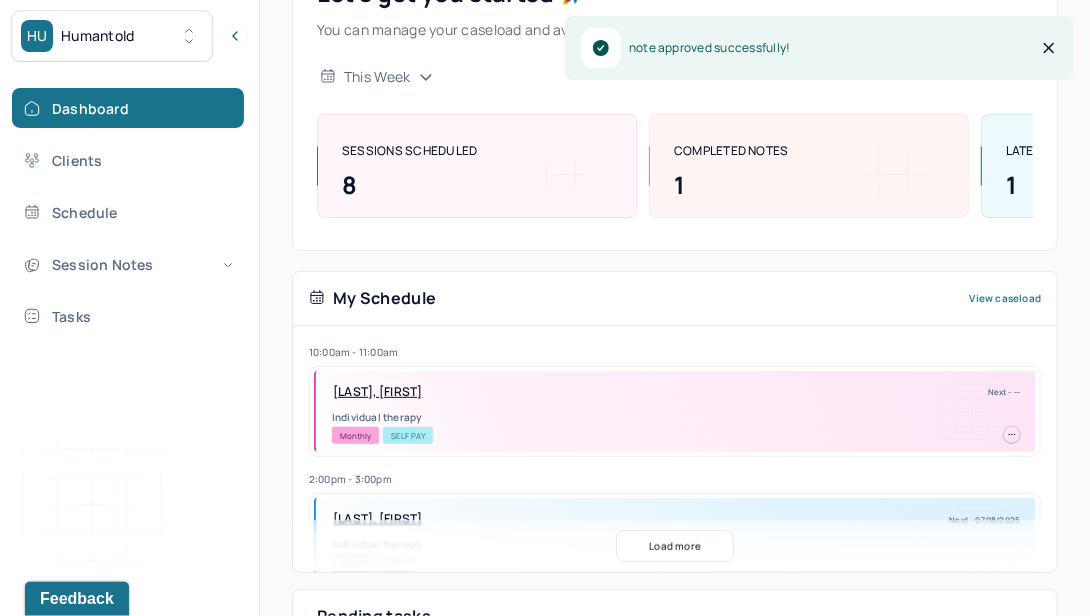scroll, scrollTop: 376, scrollLeft: 0, axis: vertical 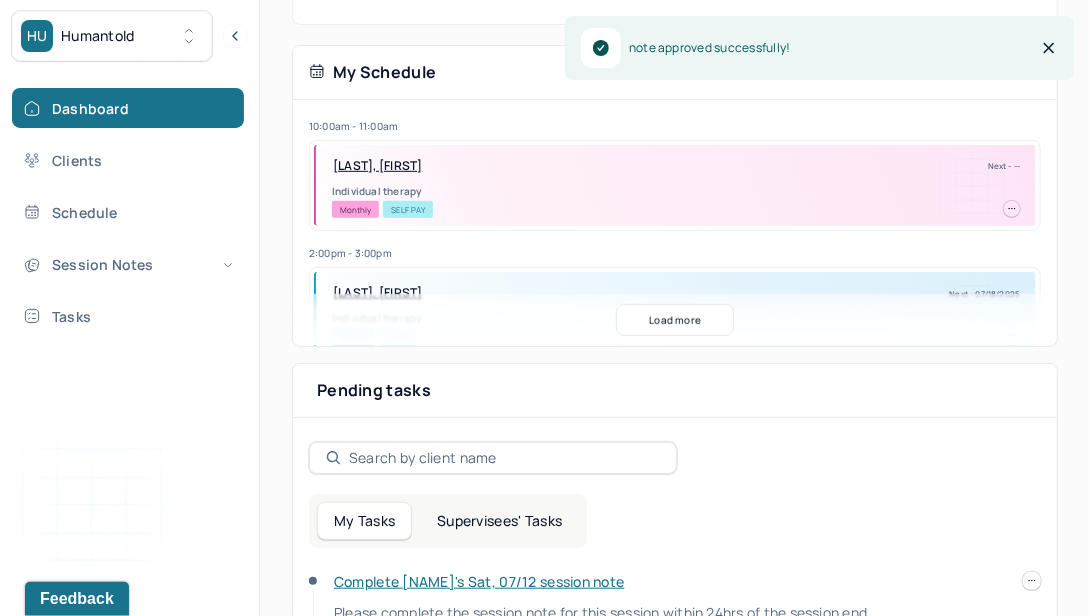 click on "Supervisees' Tasks" at bounding box center [499, 521] 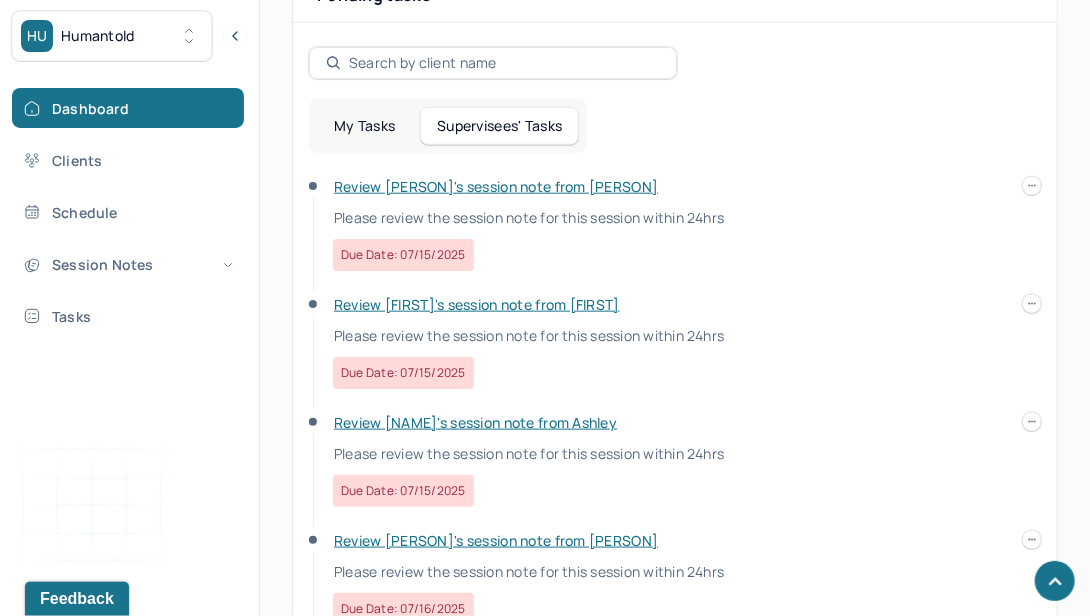 click on "Review [NAME]'s session note from Ashley" at bounding box center (475, 422) 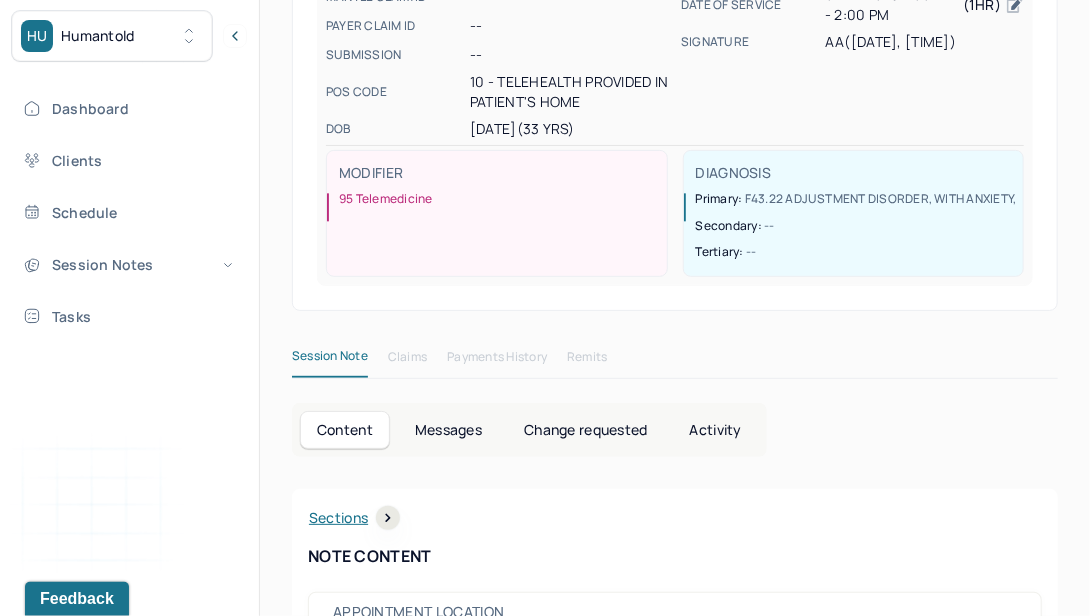 scroll, scrollTop: 0, scrollLeft: 0, axis: both 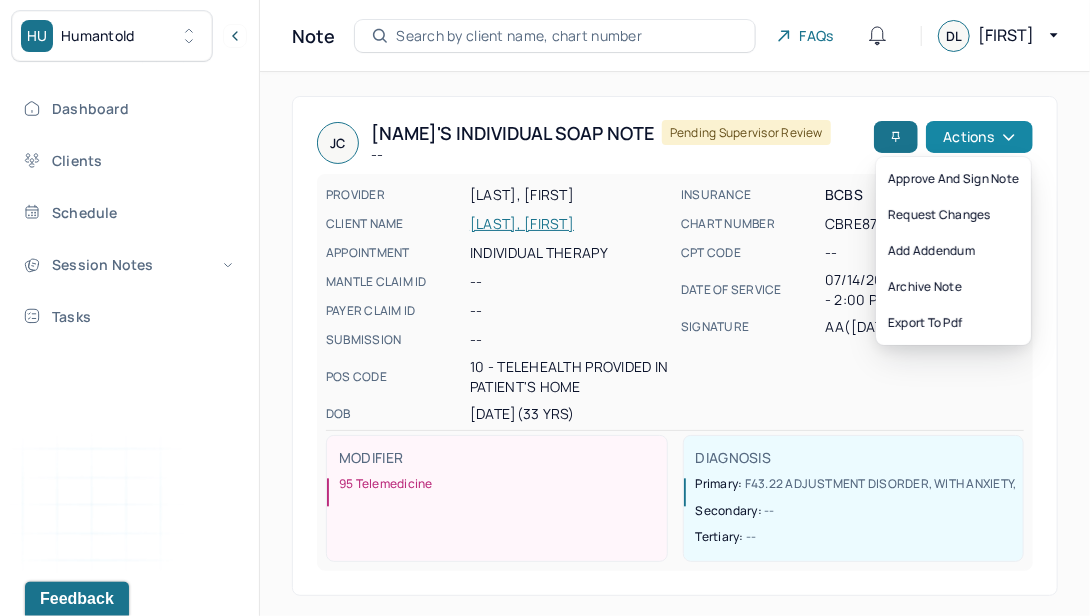 click 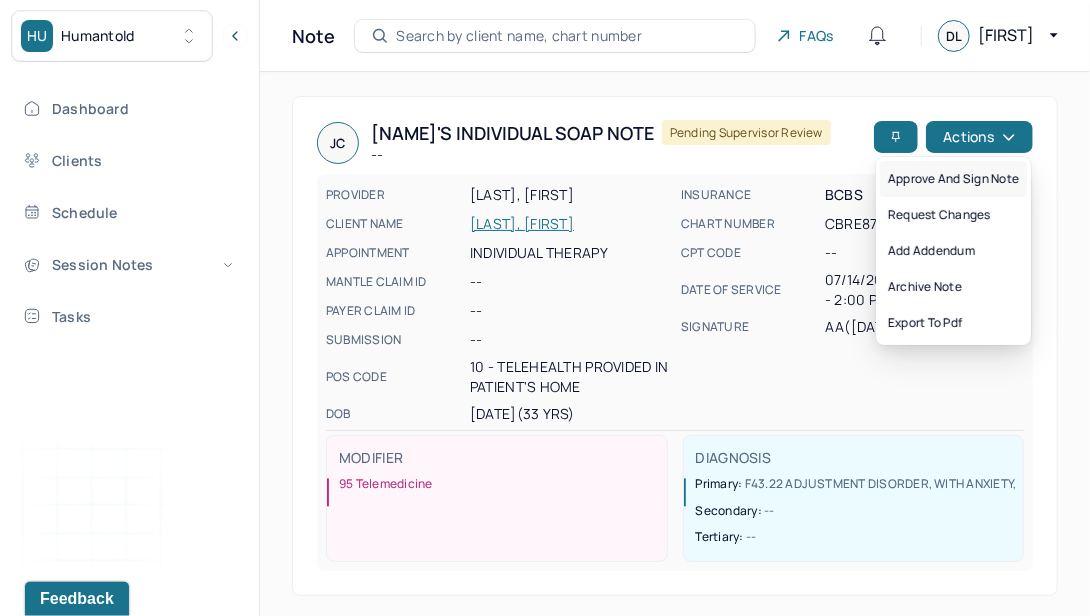 click on "Approve and sign note" at bounding box center [953, 179] 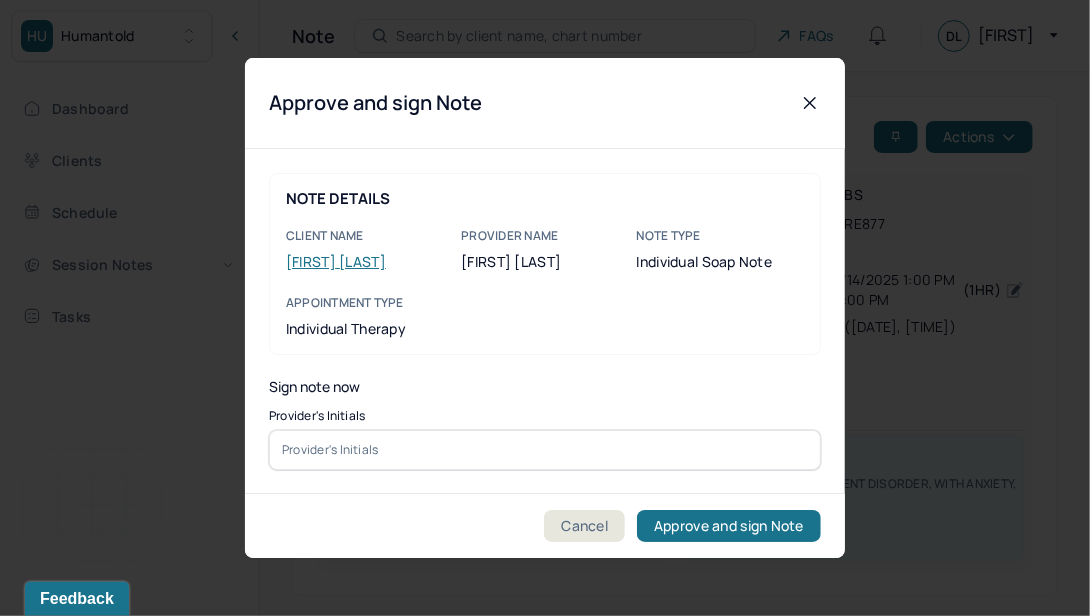 click on "Provider's Initials" at bounding box center (545, 416) 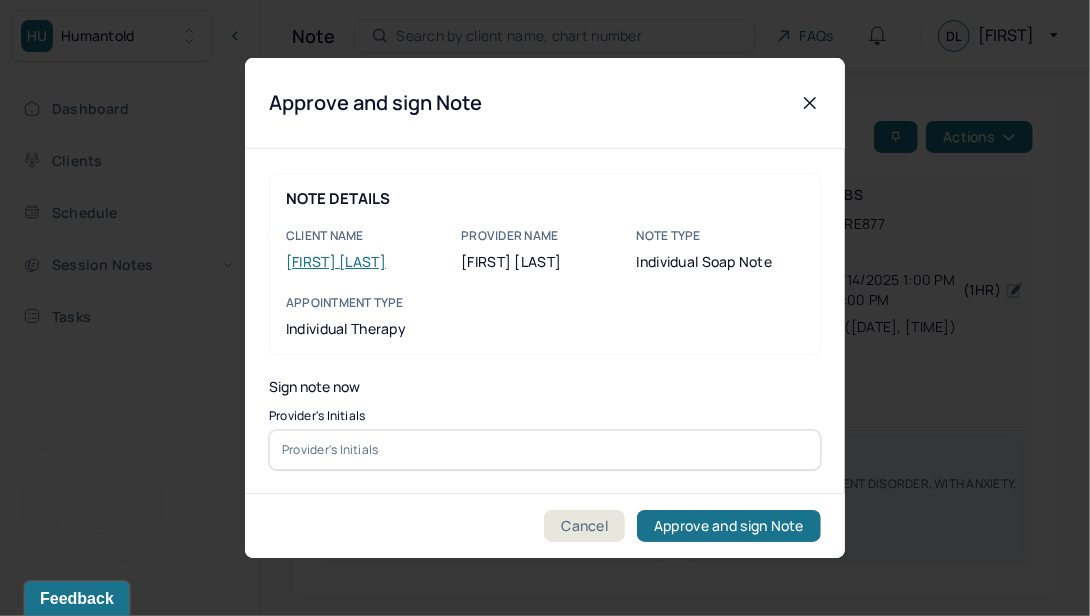 click at bounding box center (545, 450) 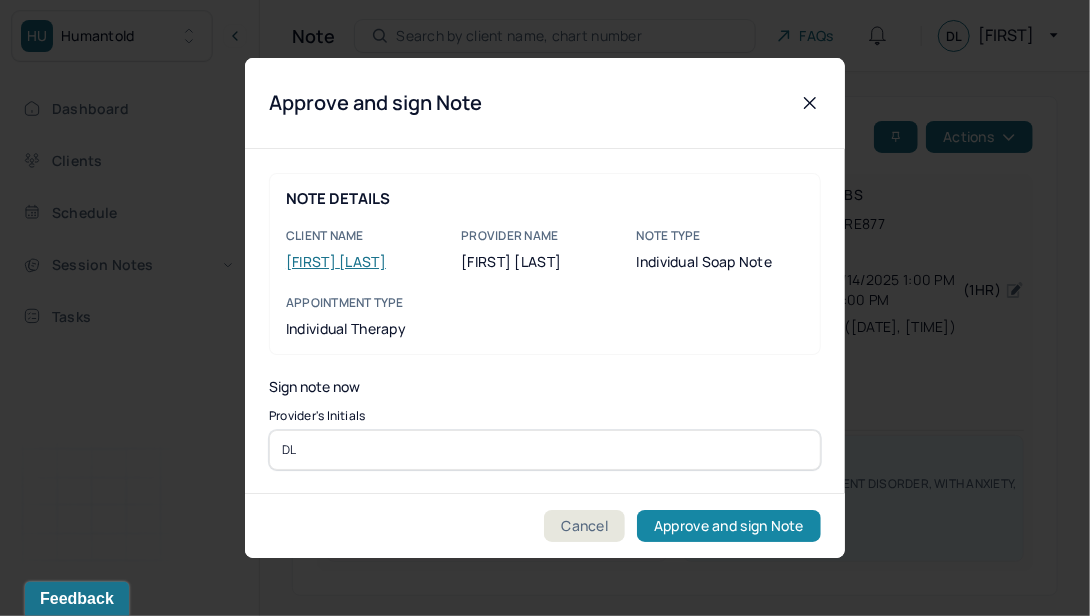 type on "DL" 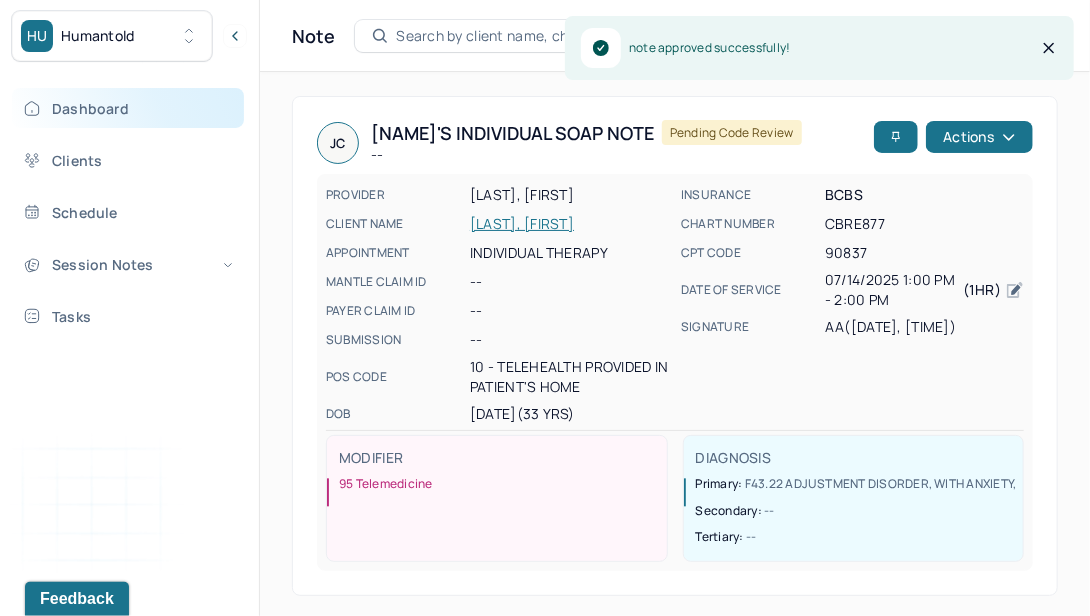 click on "Dashboard" at bounding box center (128, 108) 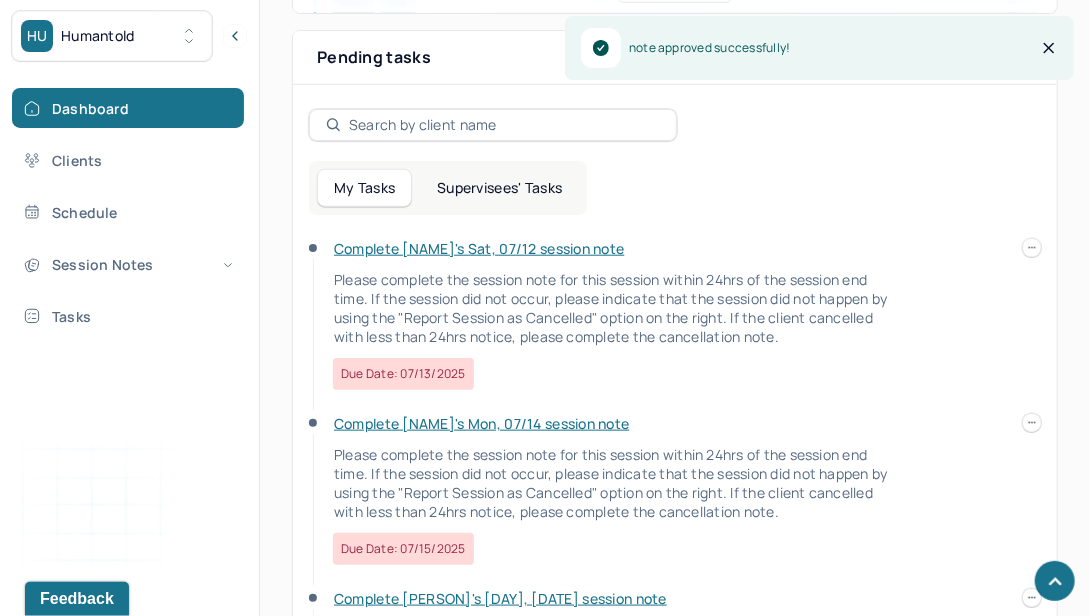 click on "Supervisees' Tasks" at bounding box center [499, 188] 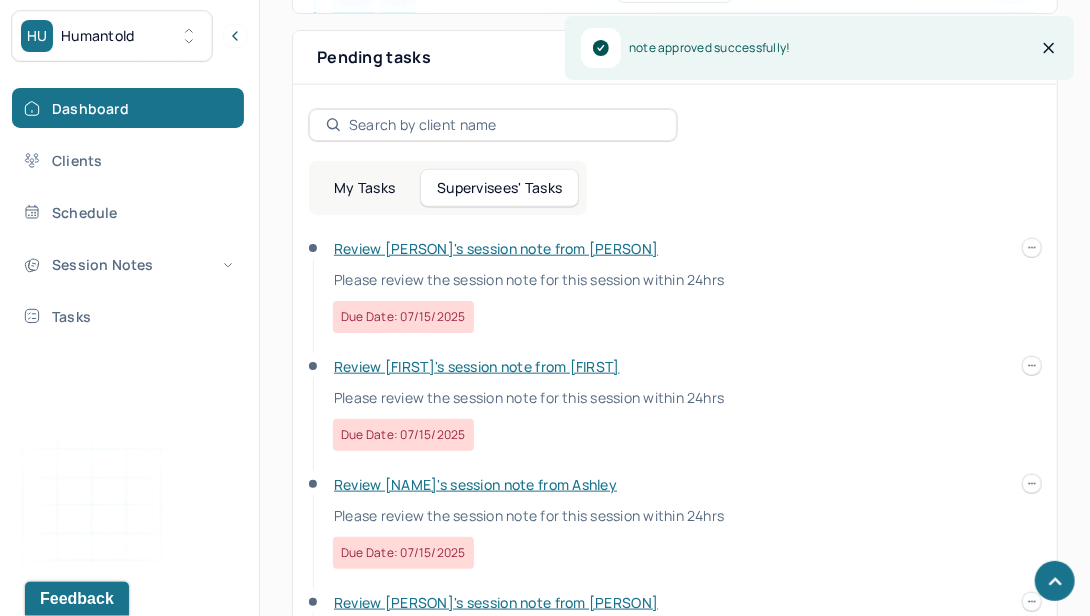 scroll, scrollTop: 615, scrollLeft: 0, axis: vertical 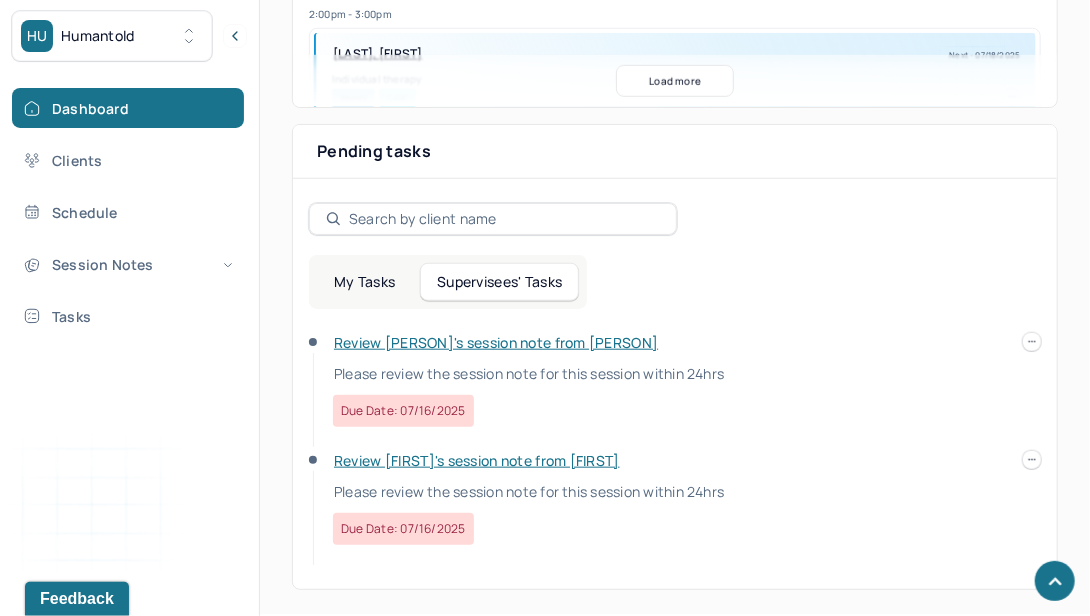 click on "Review [PERSON]'s session note from [PERSON]" at bounding box center [496, 342] 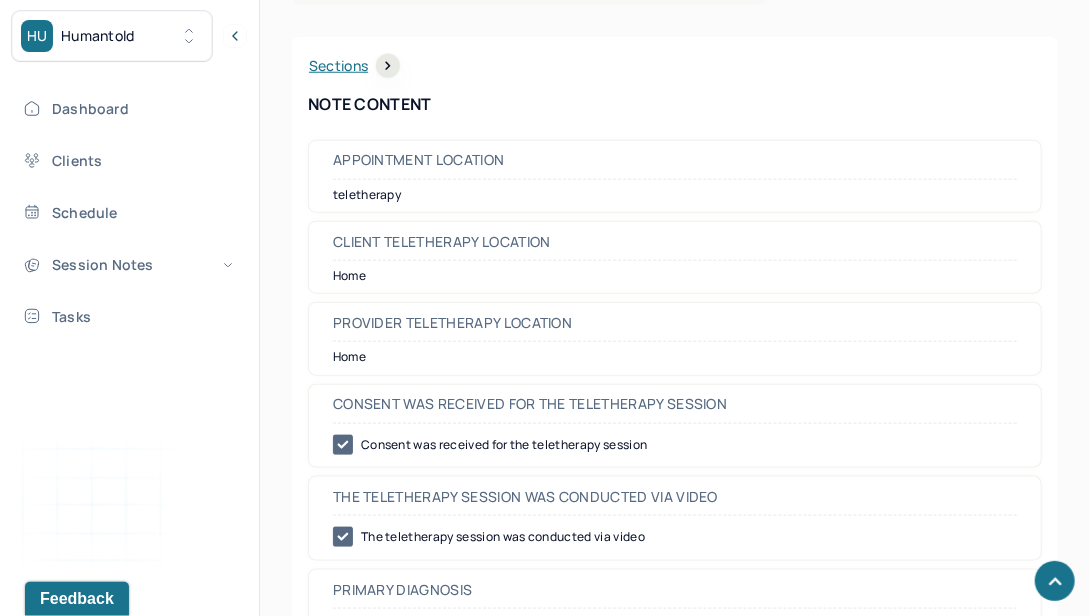 scroll, scrollTop: 0, scrollLeft: 0, axis: both 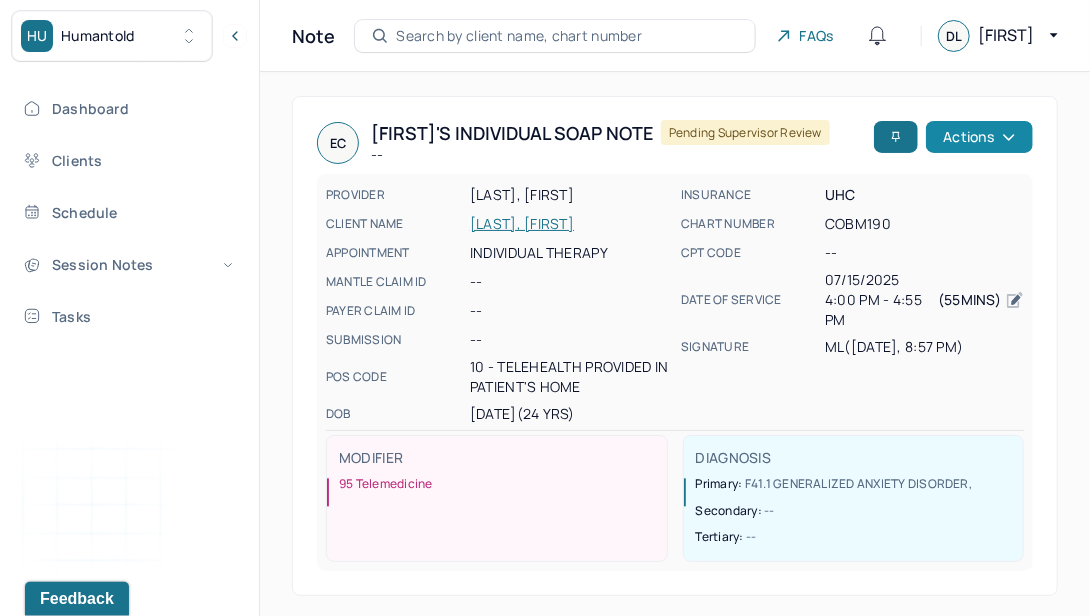 click 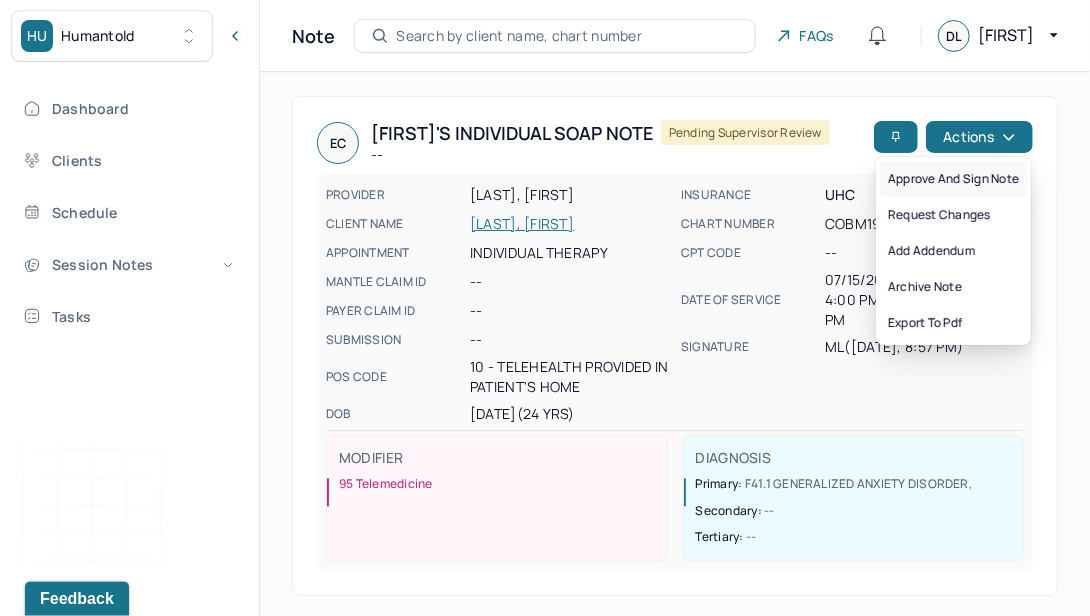 click on "Approve and sign note" at bounding box center (953, 179) 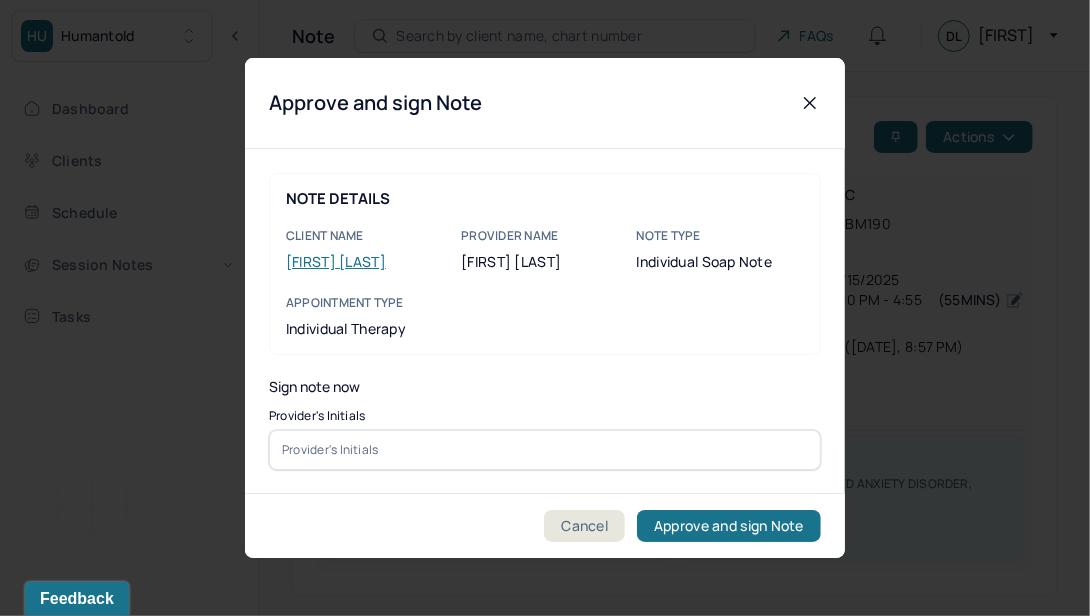 click at bounding box center (545, 450) 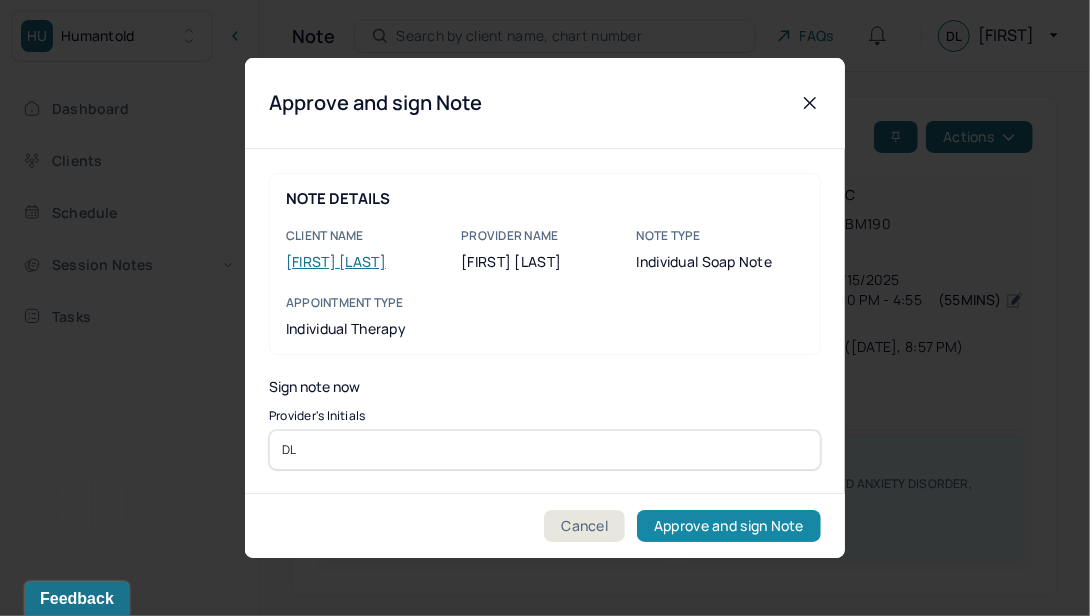 type on "DL" 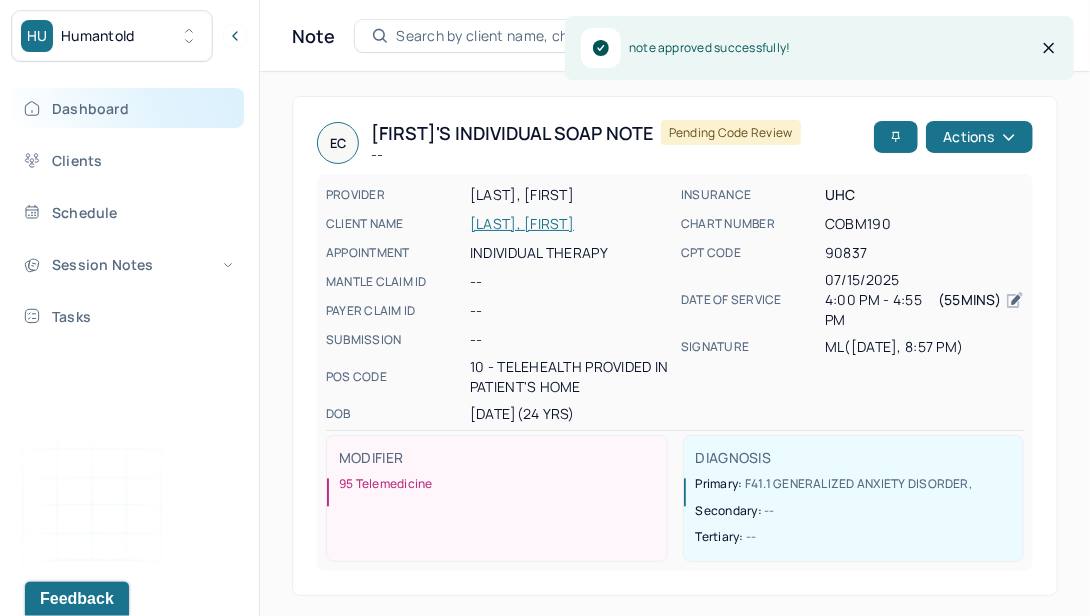 click on "Dashboard" at bounding box center [128, 108] 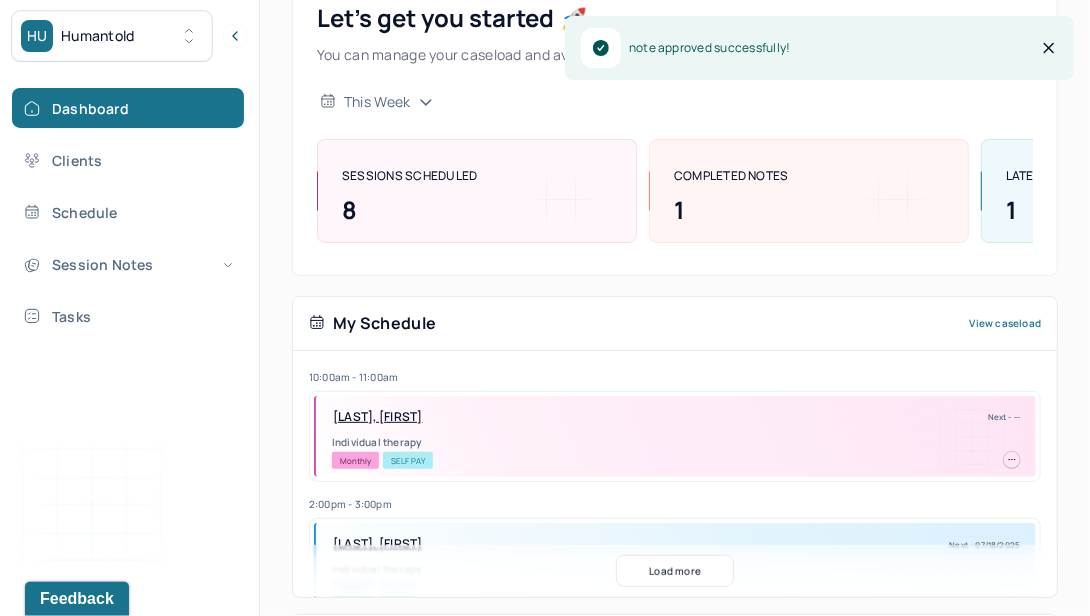 scroll, scrollTop: 361, scrollLeft: 0, axis: vertical 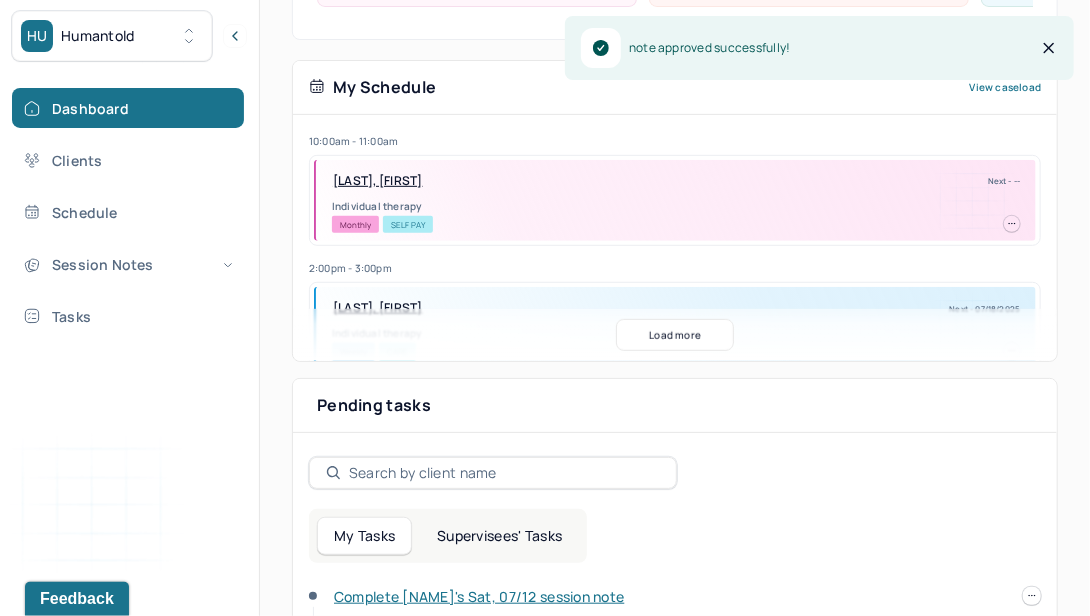 click on "Supervisees' Tasks" at bounding box center (499, 536) 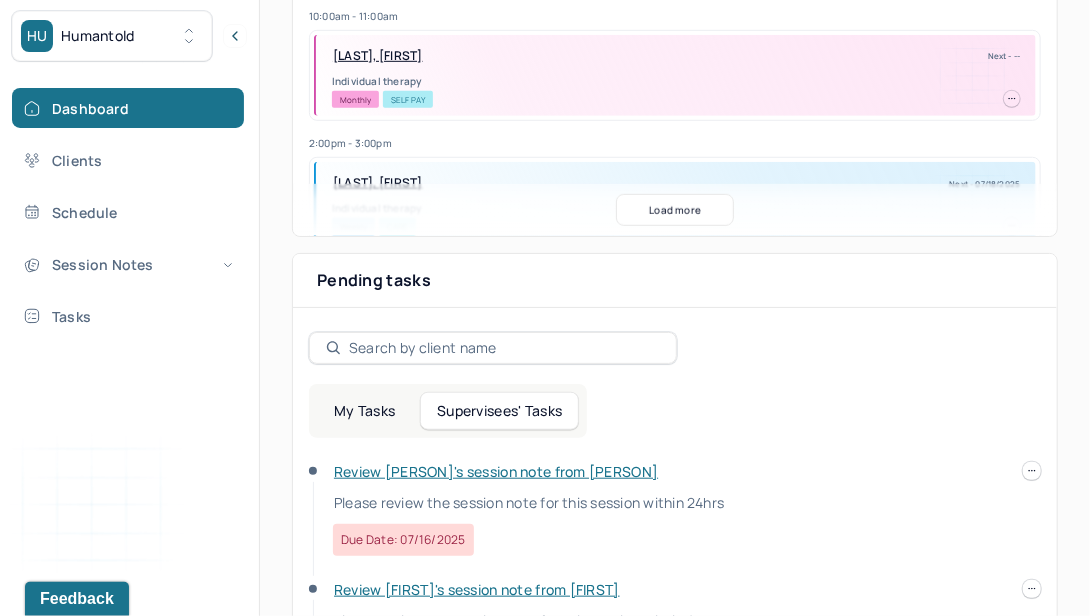 scroll, scrollTop: 615, scrollLeft: 0, axis: vertical 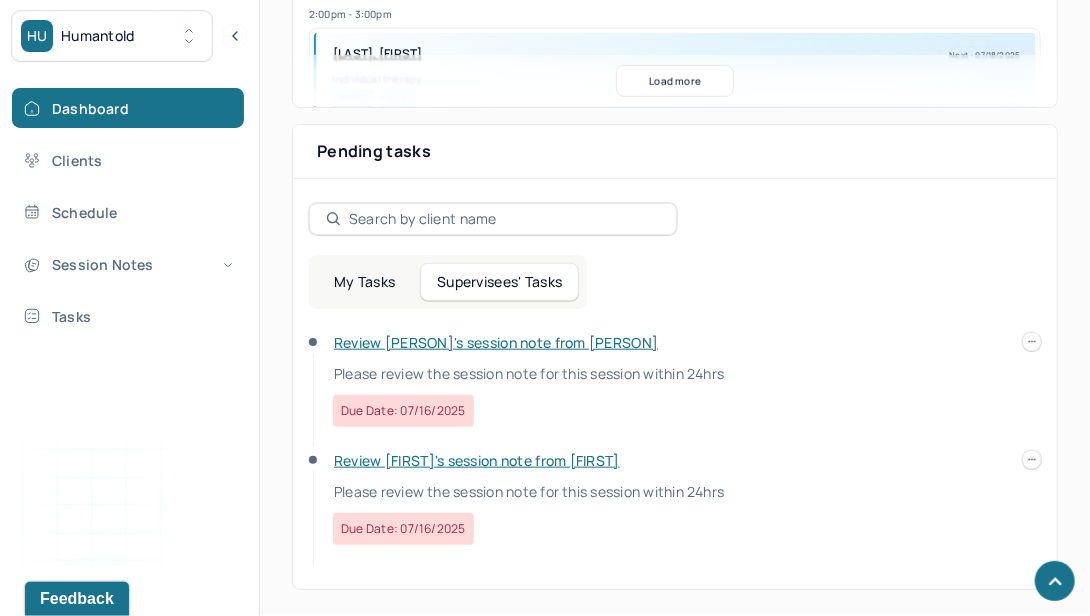 click on "Review [PERSON]'s session note from [PERSON]" at bounding box center [496, 342] 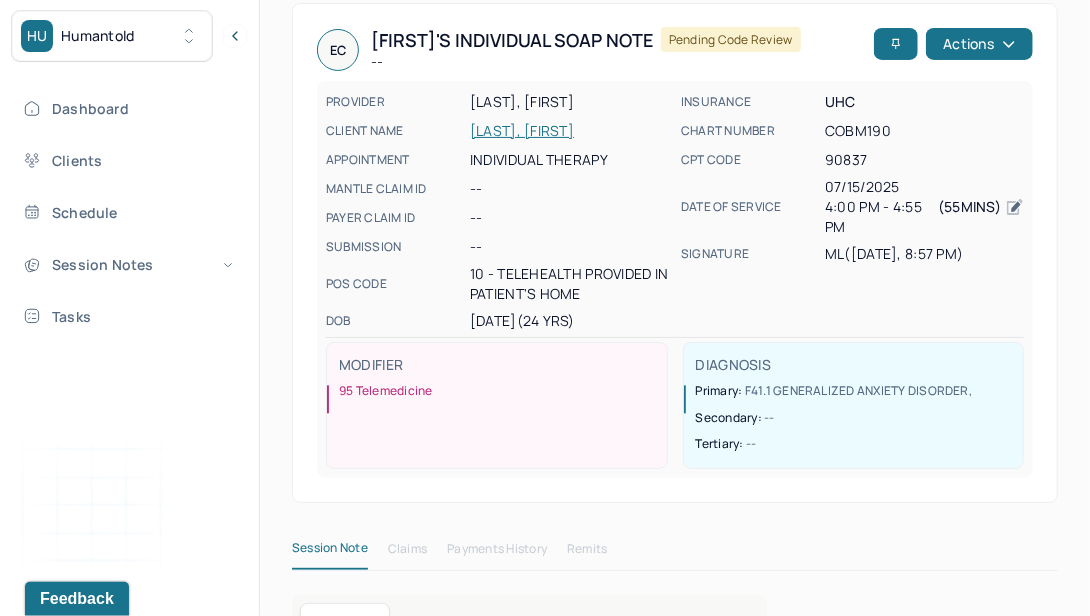 scroll, scrollTop: 0, scrollLeft: 0, axis: both 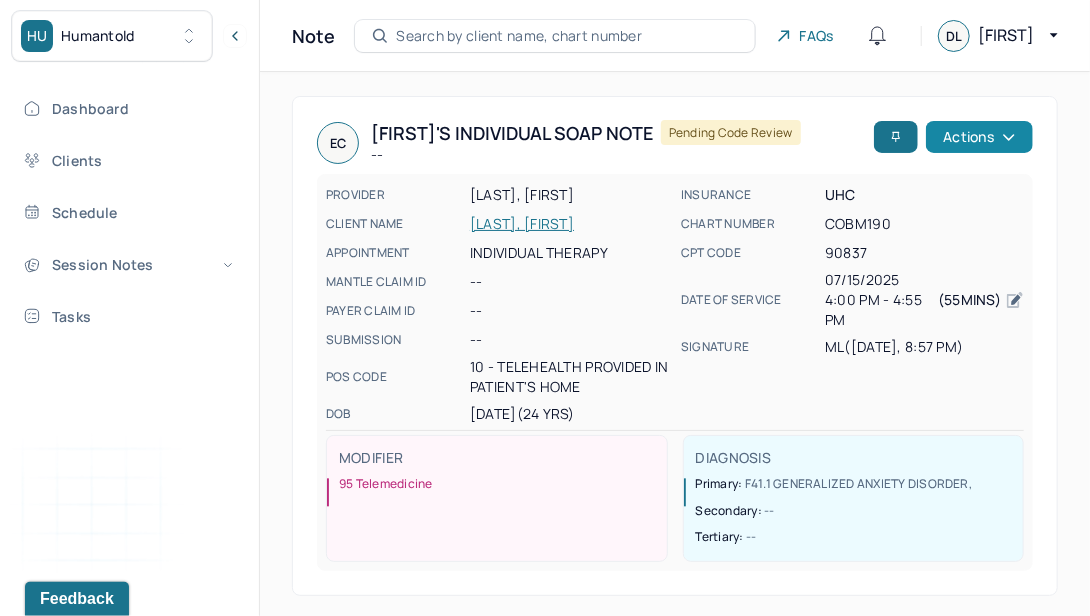 click on "Actions" at bounding box center [979, 137] 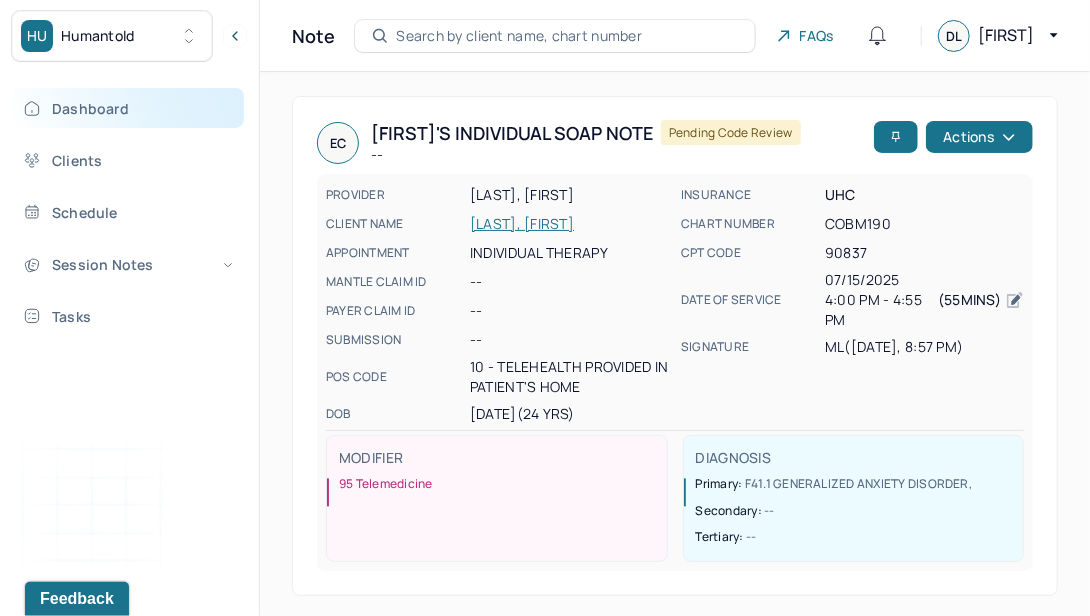 click on "Dashboard" at bounding box center [128, 108] 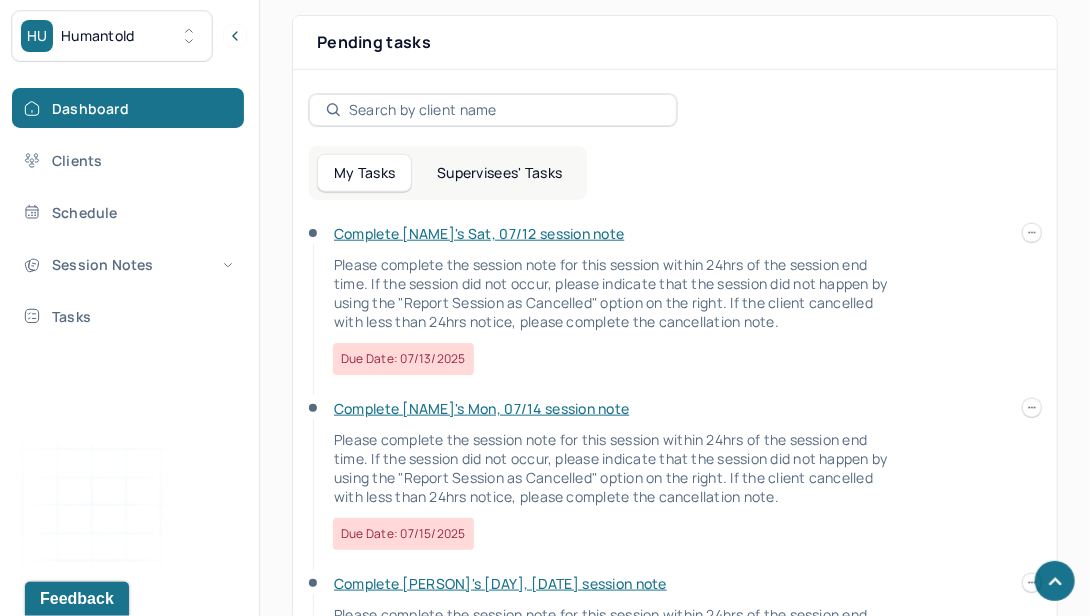 click on "Supervisees' Tasks" at bounding box center [499, 173] 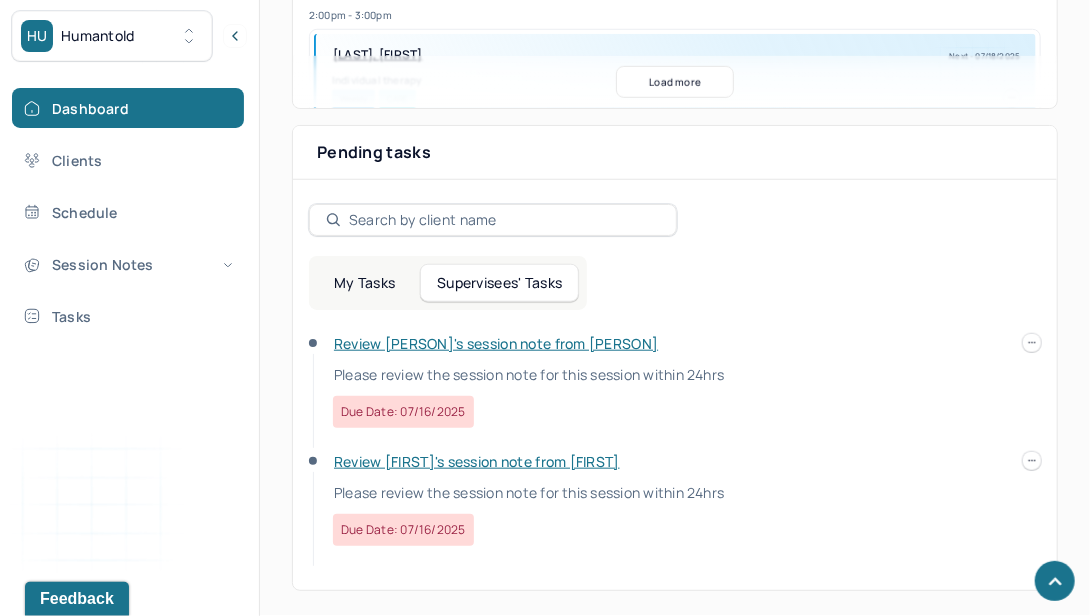 click on "Review [FIRST]'s session note from [FIRST]" at bounding box center [477, 461] 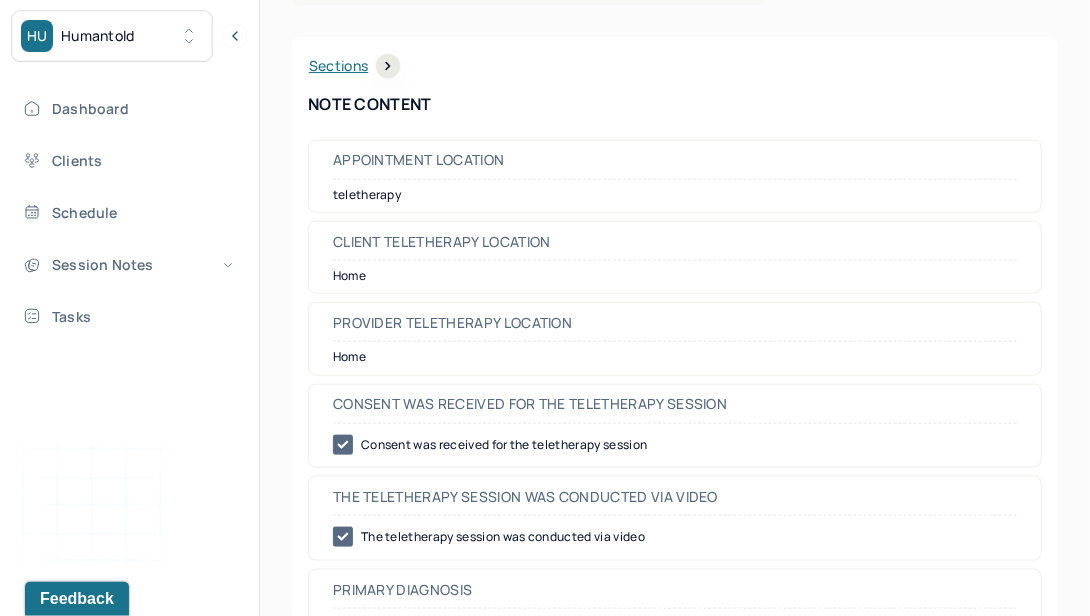 scroll, scrollTop: 0, scrollLeft: 0, axis: both 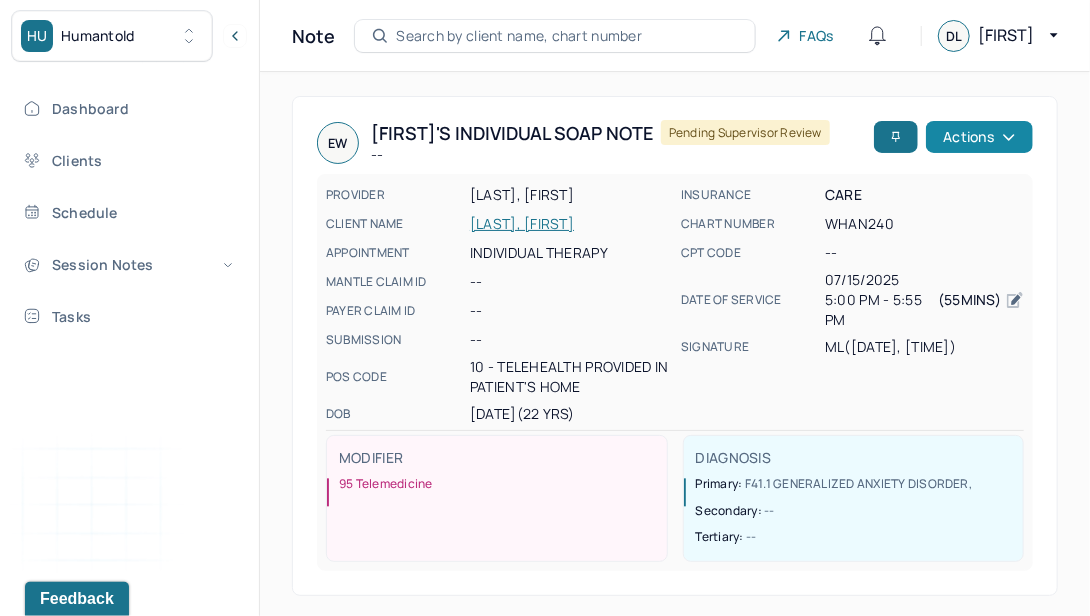 click on "Actions" at bounding box center [979, 137] 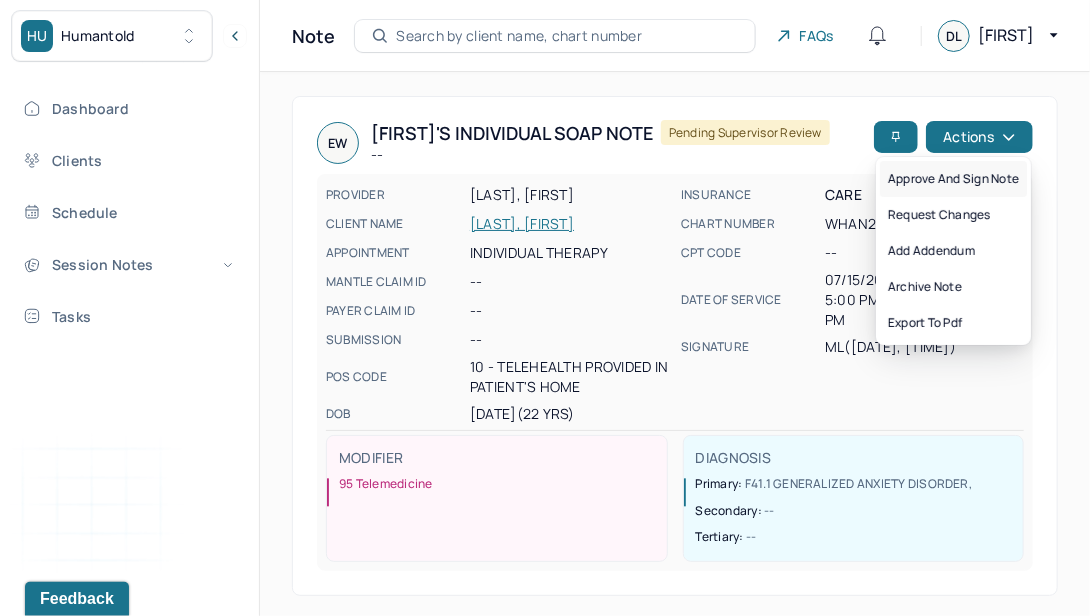 click on "Approve and sign note" at bounding box center (953, 179) 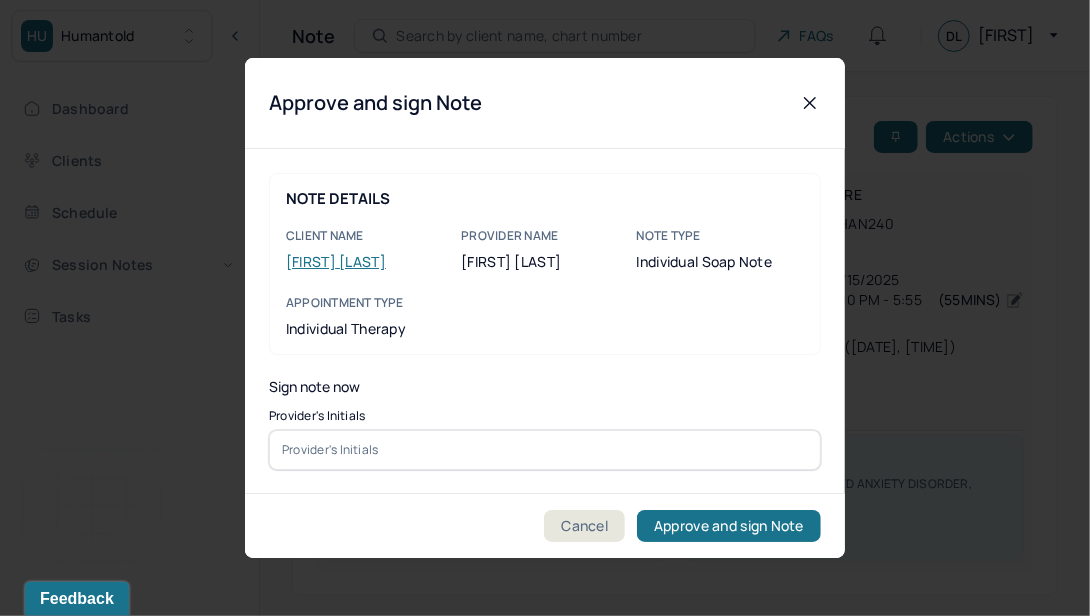 click at bounding box center [545, 450] 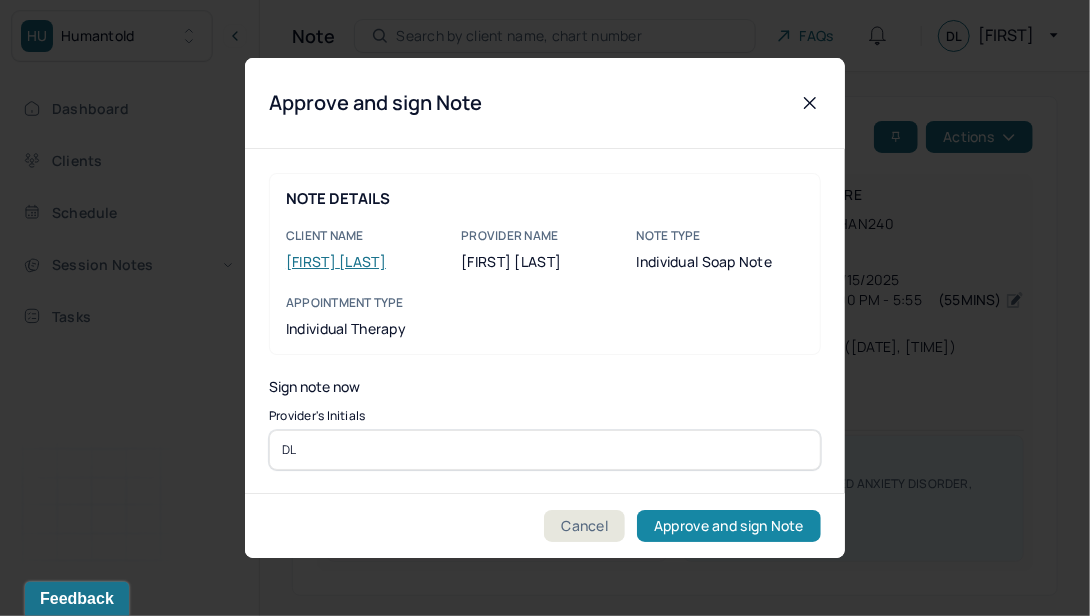 type on "DL" 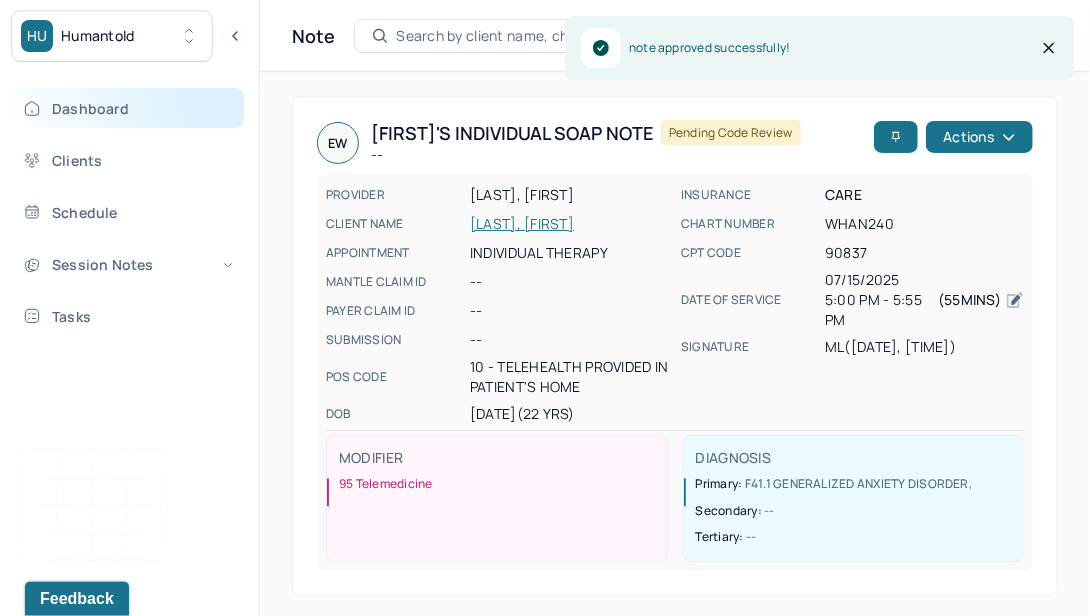 click on "Dashboard" at bounding box center (128, 108) 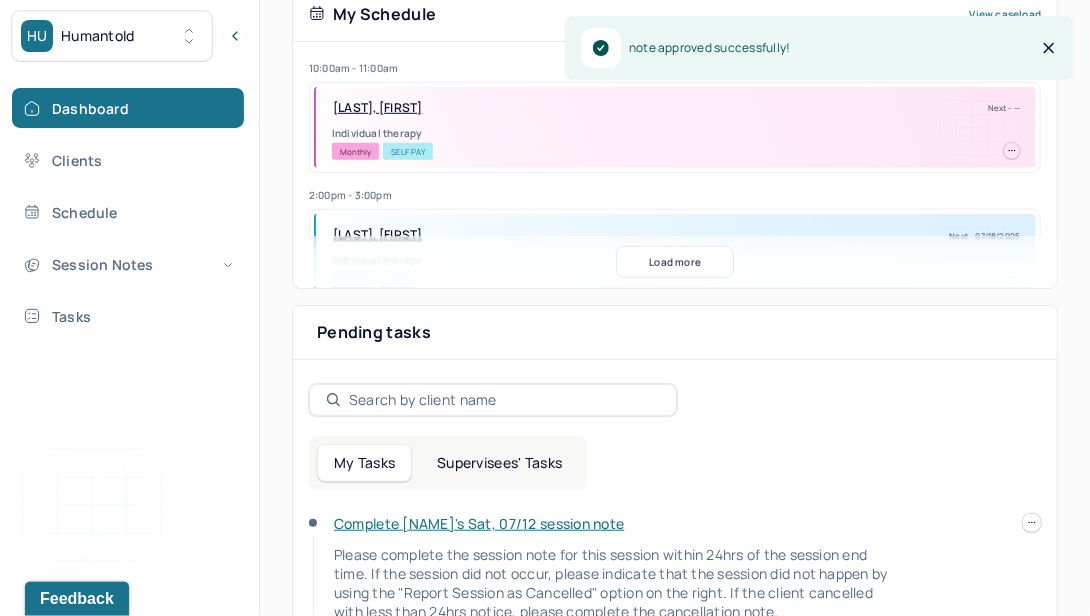 scroll, scrollTop: 679, scrollLeft: 0, axis: vertical 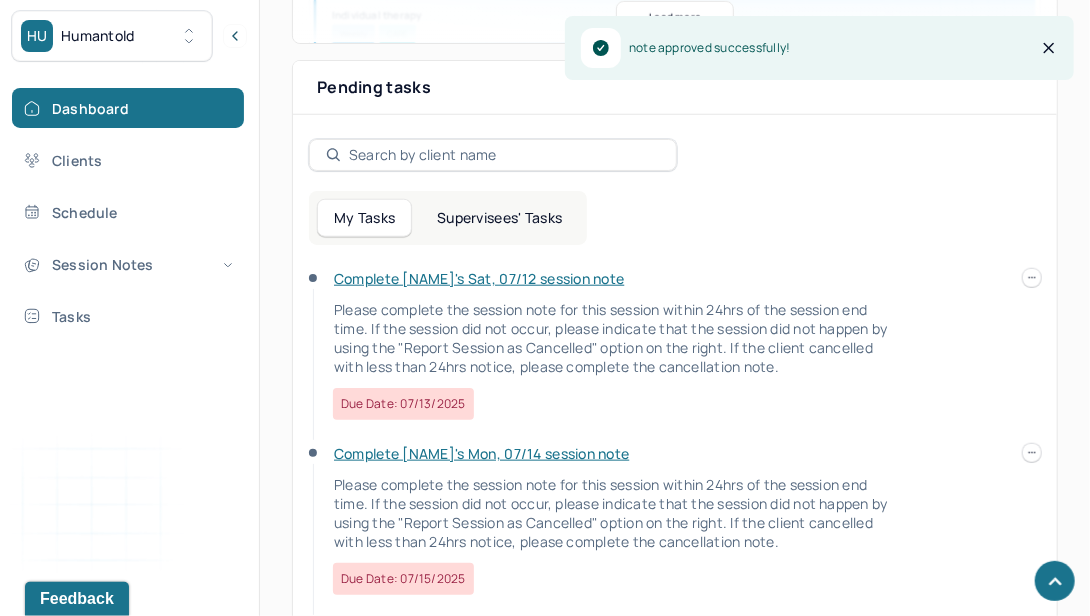 click on "Supervisees' Tasks" at bounding box center (499, 218) 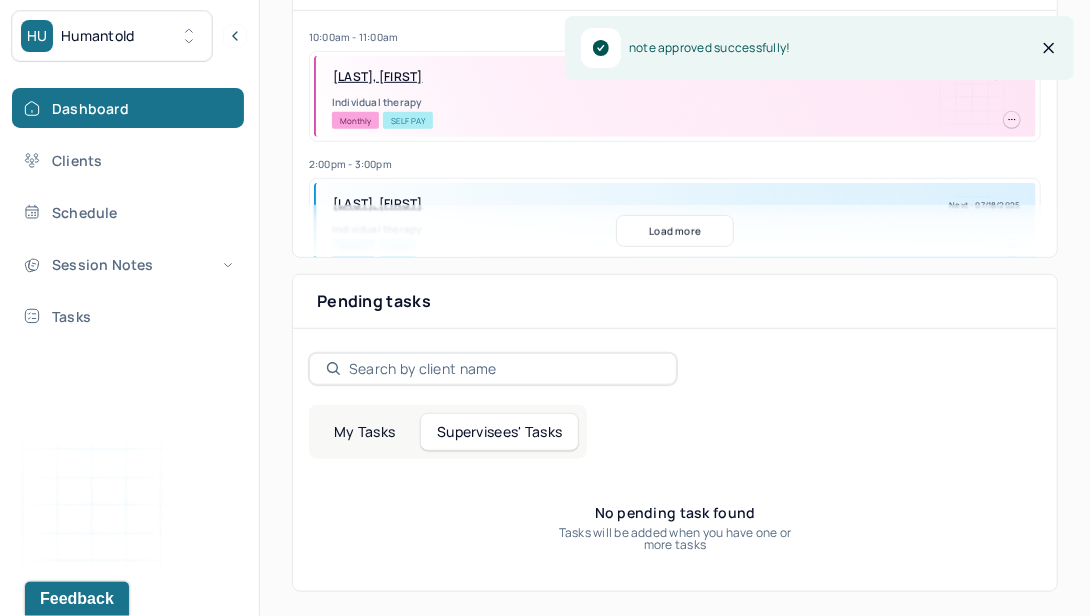 scroll, scrollTop: 463, scrollLeft: 0, axis: vertical 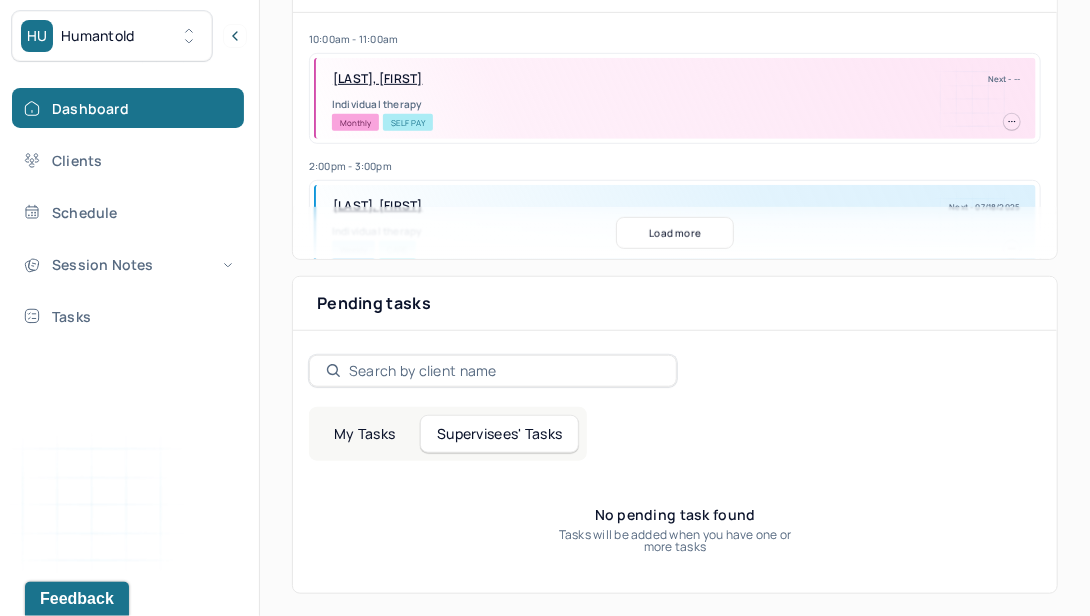click on "My Tasks" at bounding box center [364, 434] 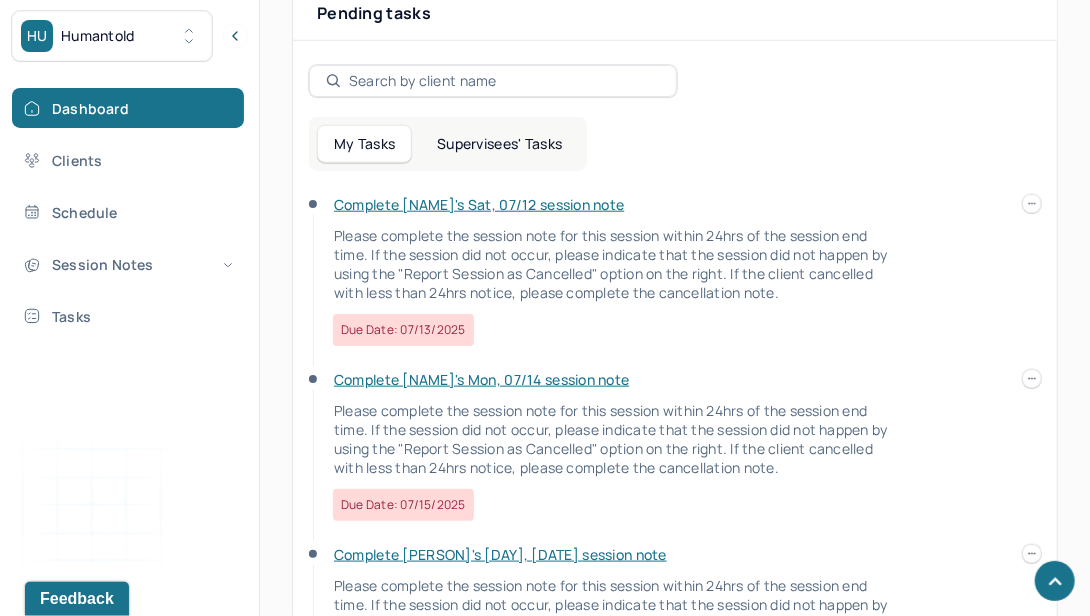scroll, scrollTop: 778, scrollLeft: 0, axis: vertical 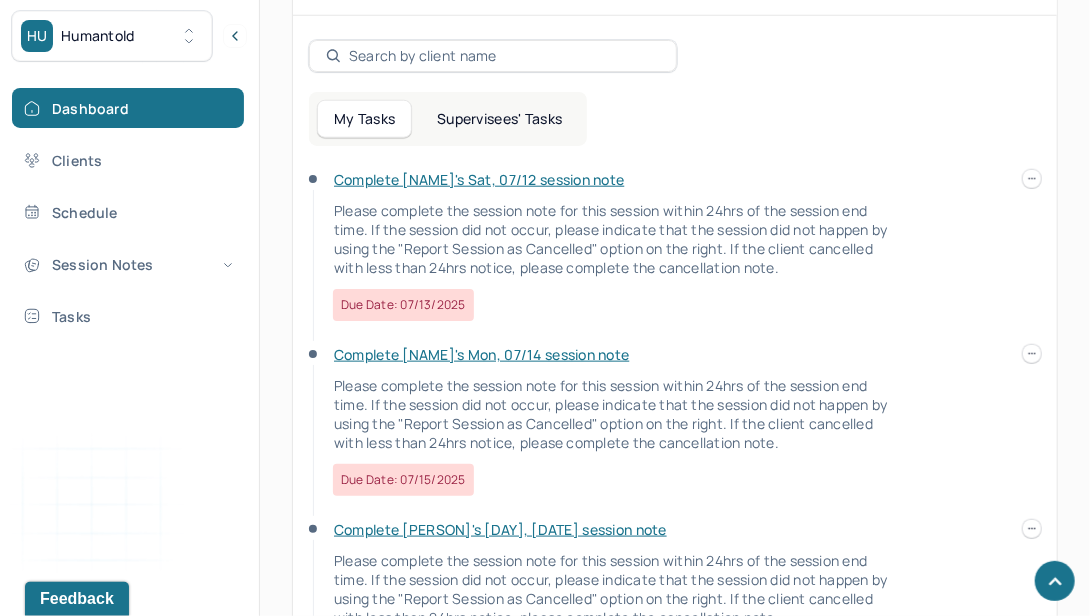 click 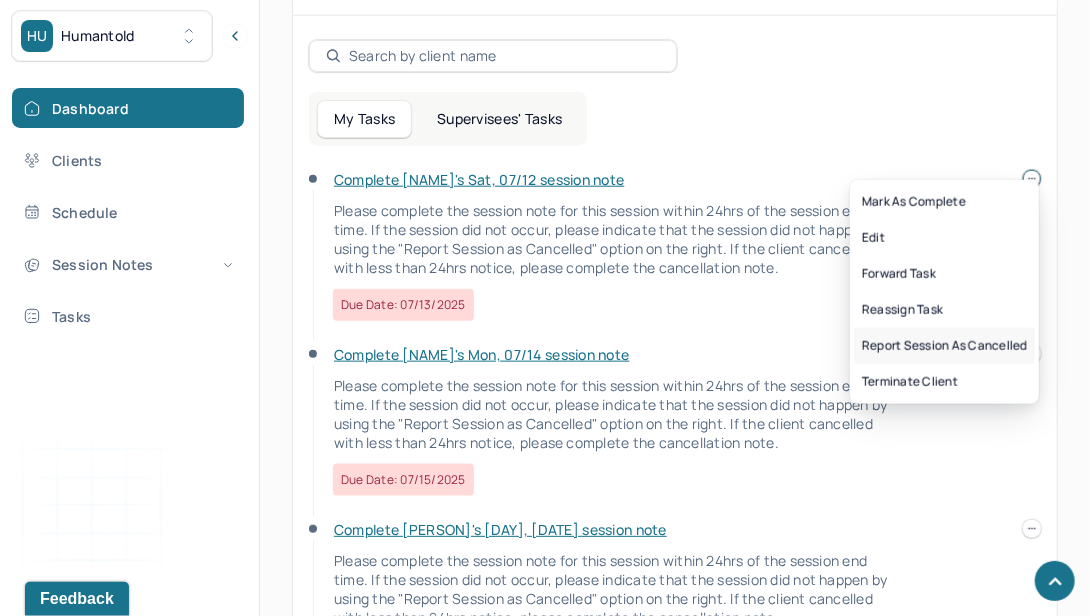 click on "Report session as cancelled" at bounding box center (944, 346) 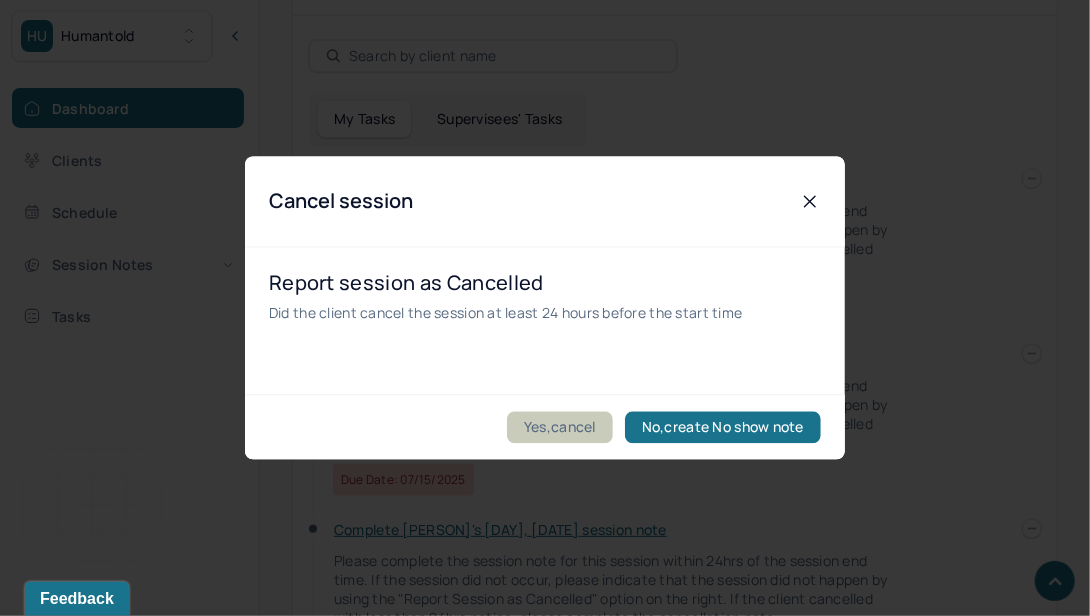 click on "Yes,cancel" at bounding box center [560, 428] 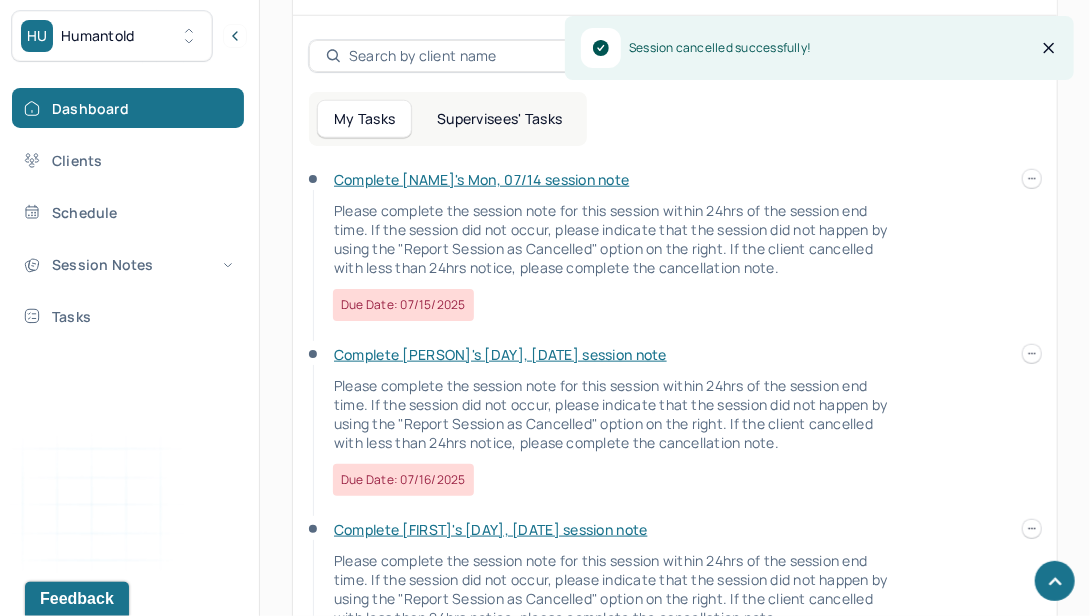 click at bounding box center [1032, 179] 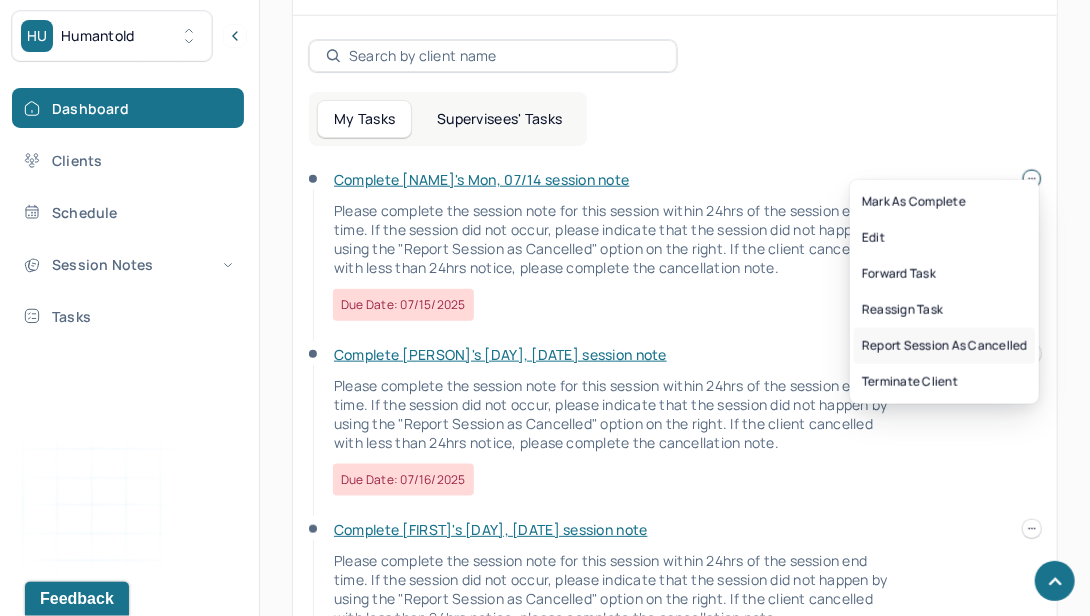 click on "Report session as cancelled" at bounding box center (944, 346) 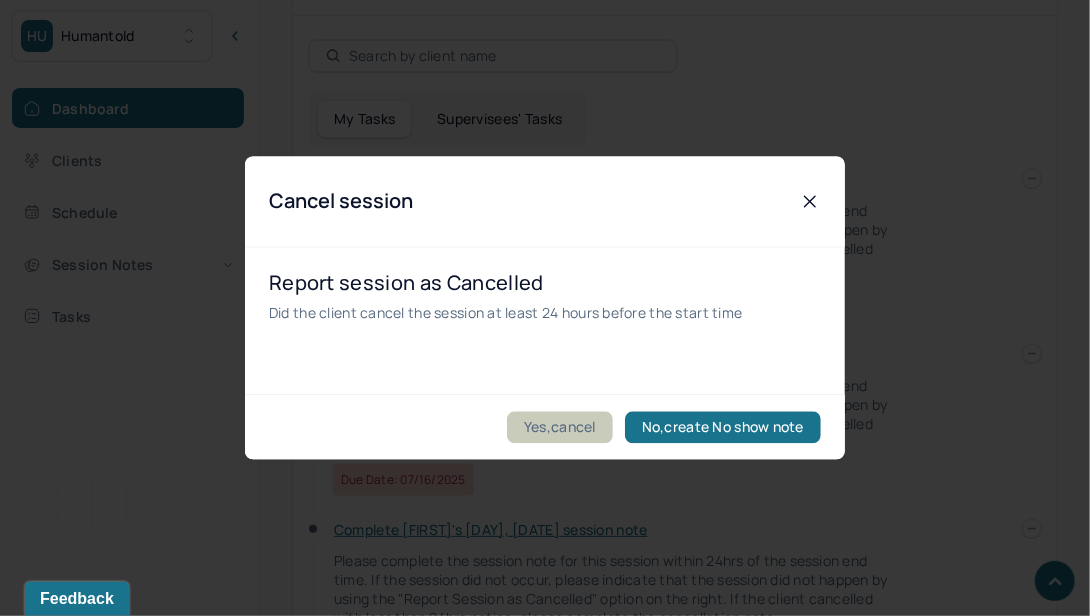click on "Yes,cancel" at bounding box center [560, 428] 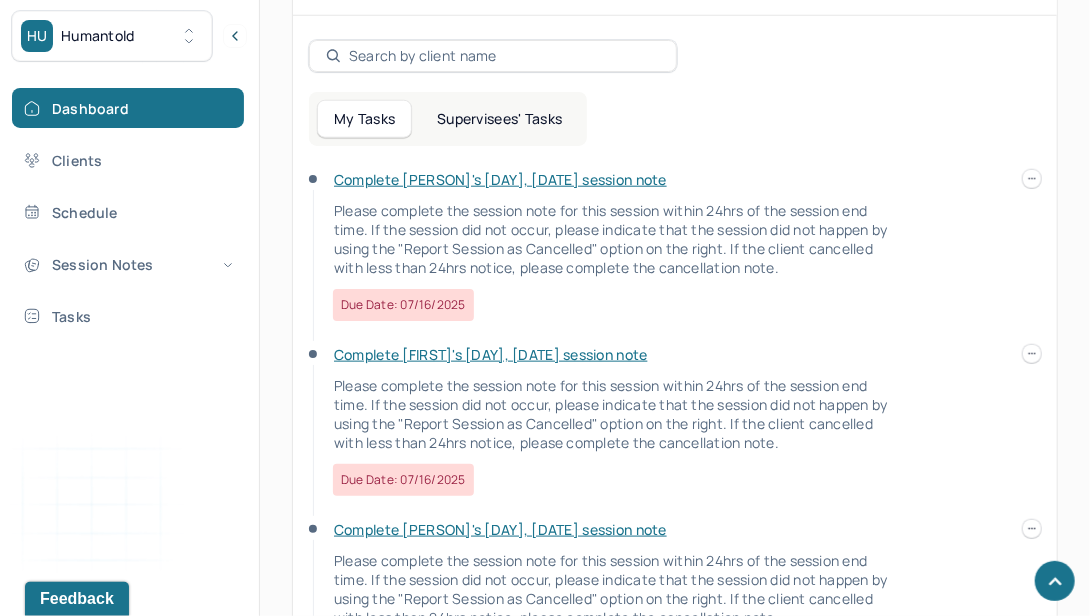 click on "Complete [PERSON]'s [DAY], [DATE] session note" at bounding box center [500, 179] 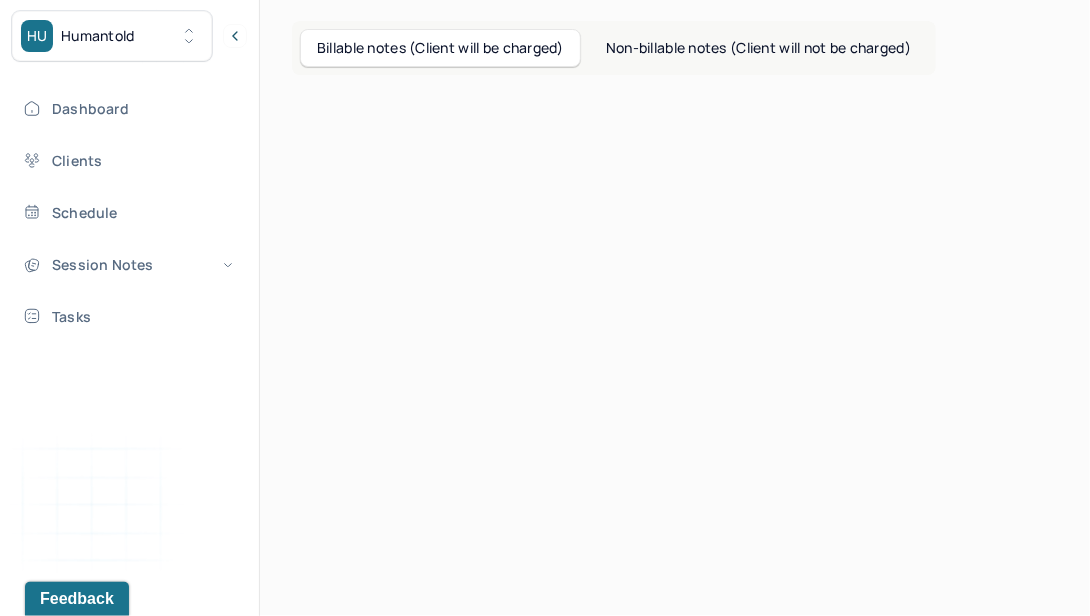 scroll, scrollTop: 74, scrollLeft: 0, axis: vertical 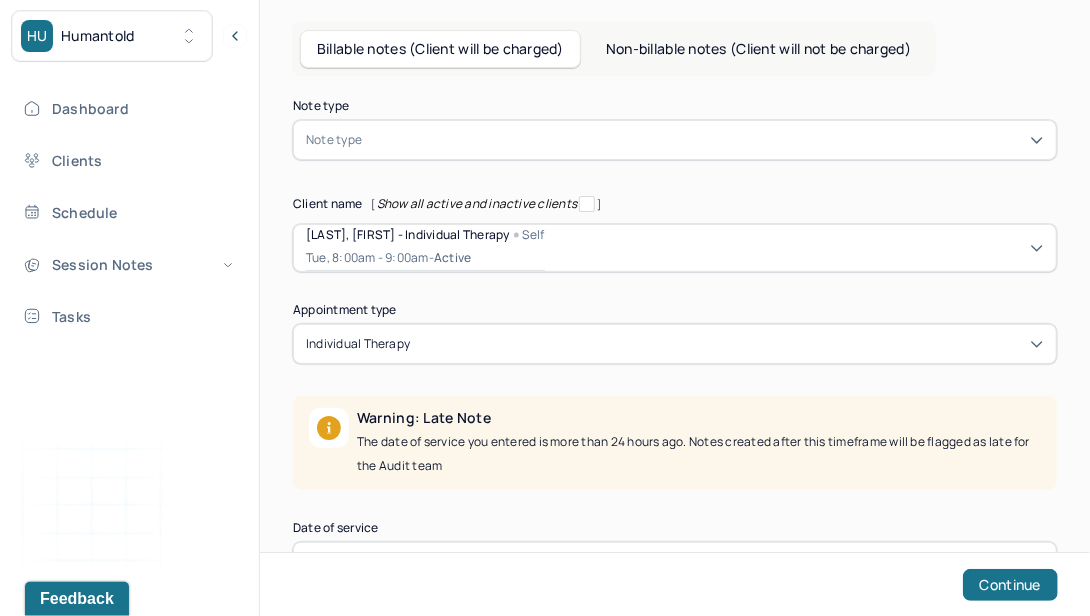 click at bounding box center [705, 140] 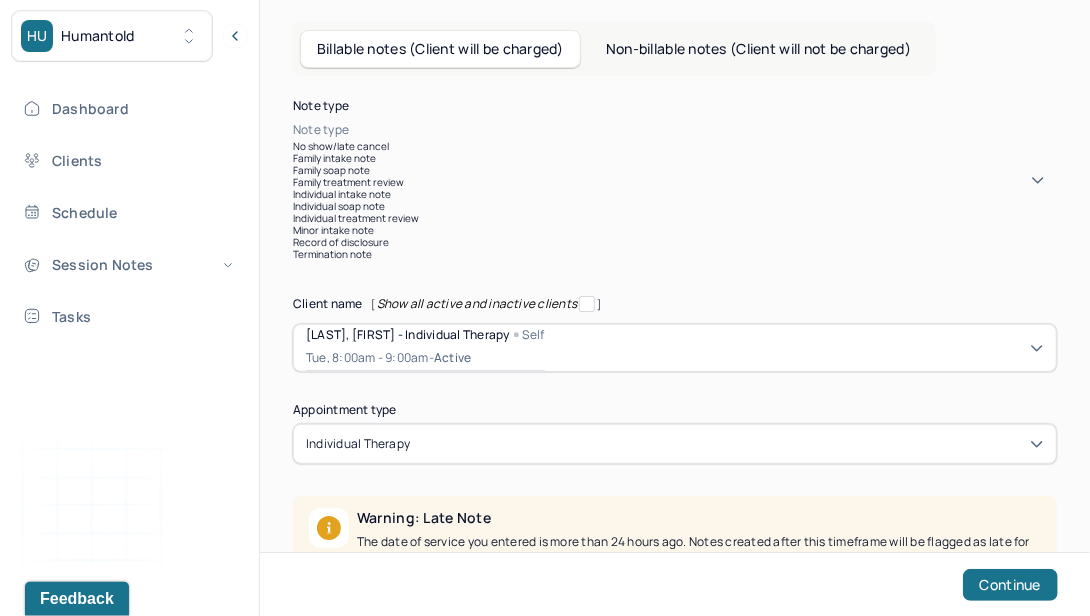 click on "Individual soap note" at bounding box center [675, 206] 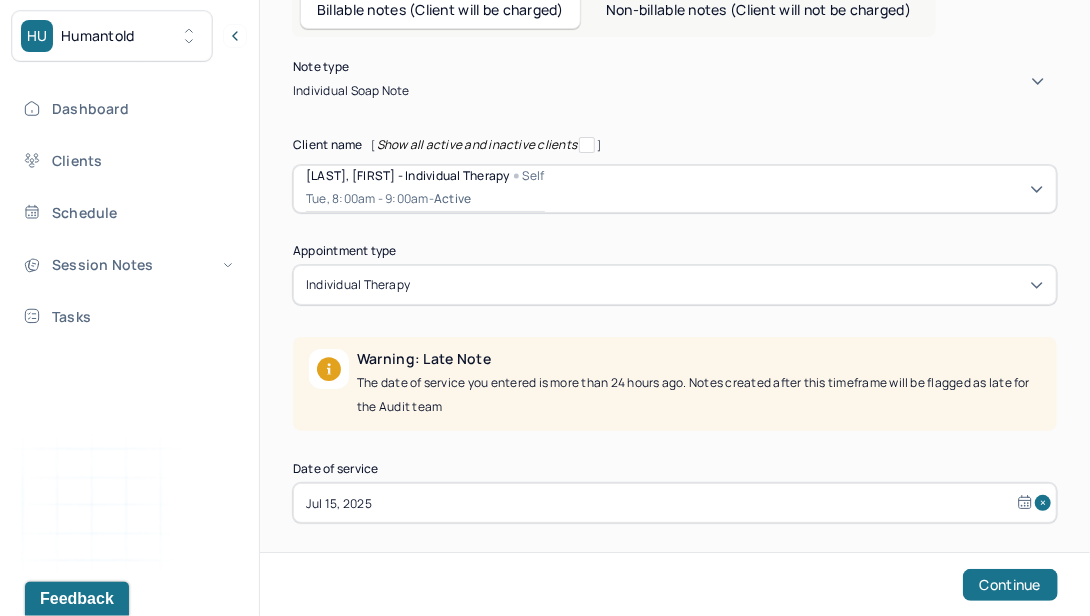 click on "individual therapy" at bounding box center (675, 285) 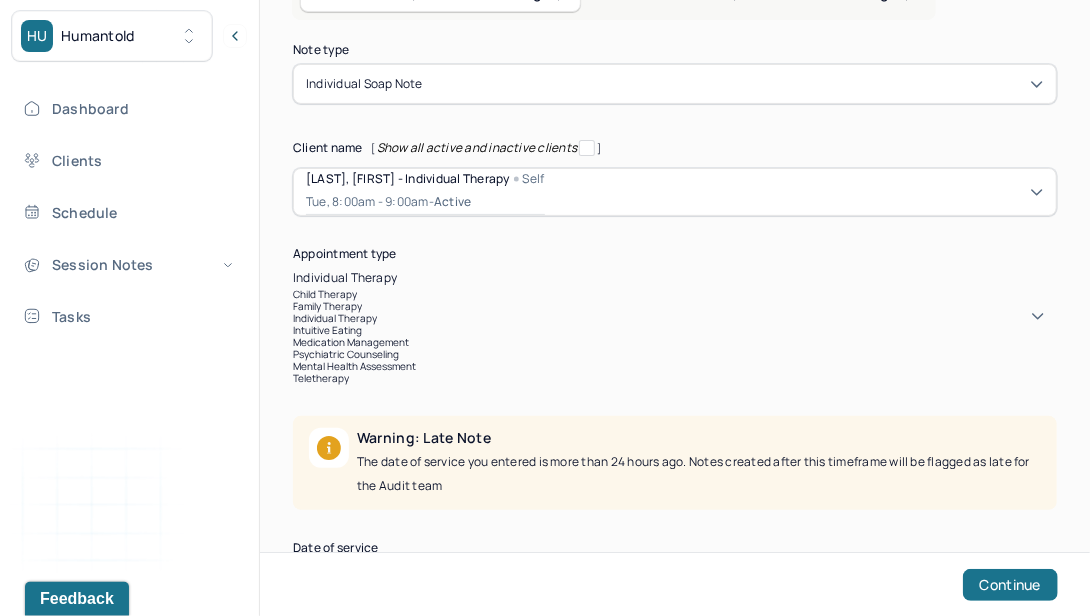 scroll, scrollTop: 136, scrollLeft: 0, axis: vertical 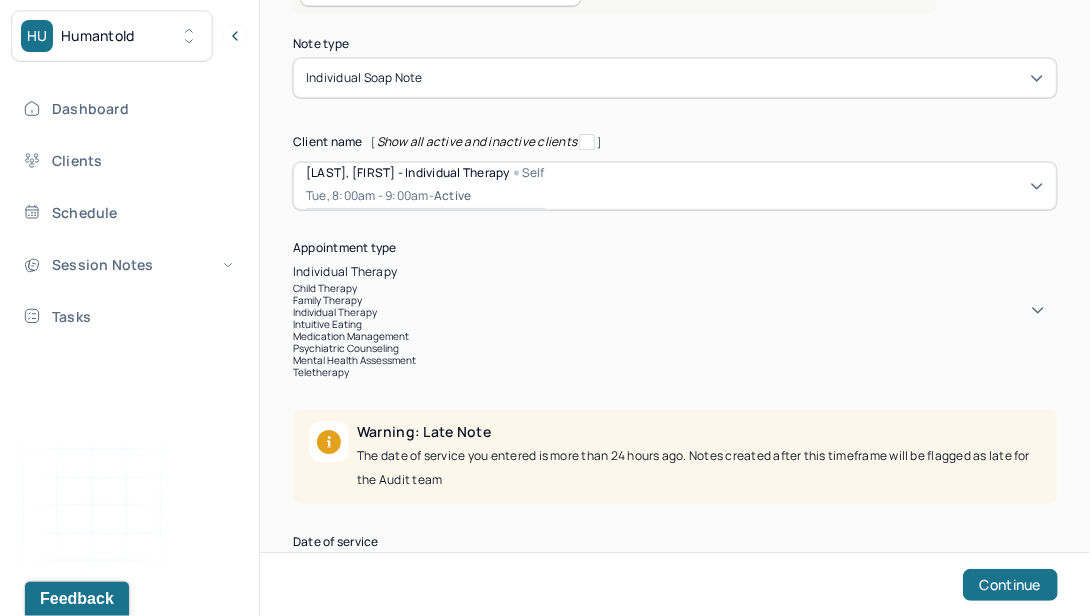 click on "teletherapy" at bounding box center [321, 372] 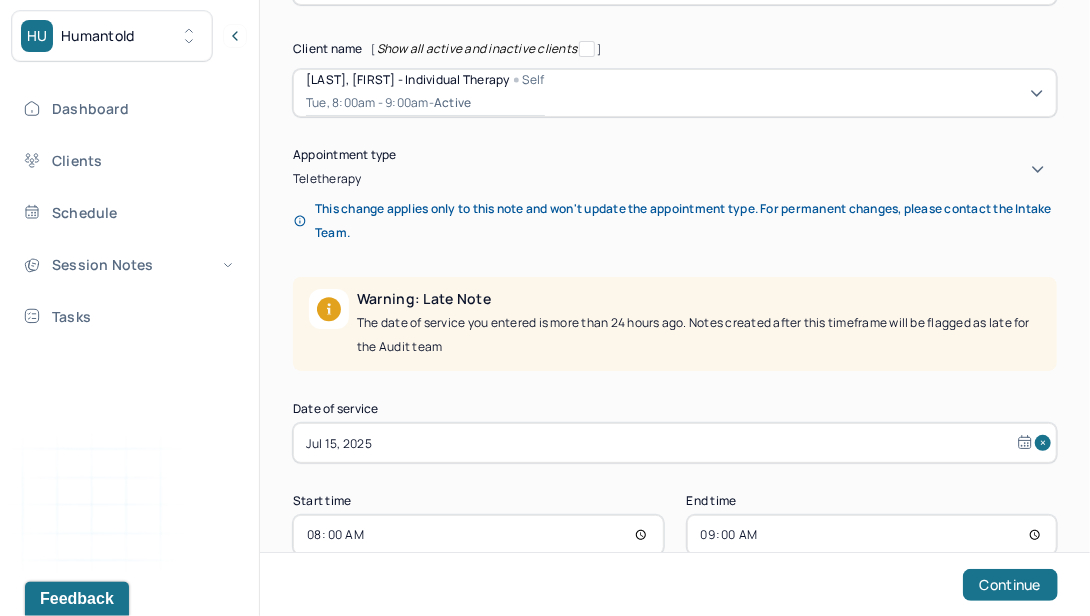 scroll, scrollTop: 230, scrollLeft: 0, axis: vertical 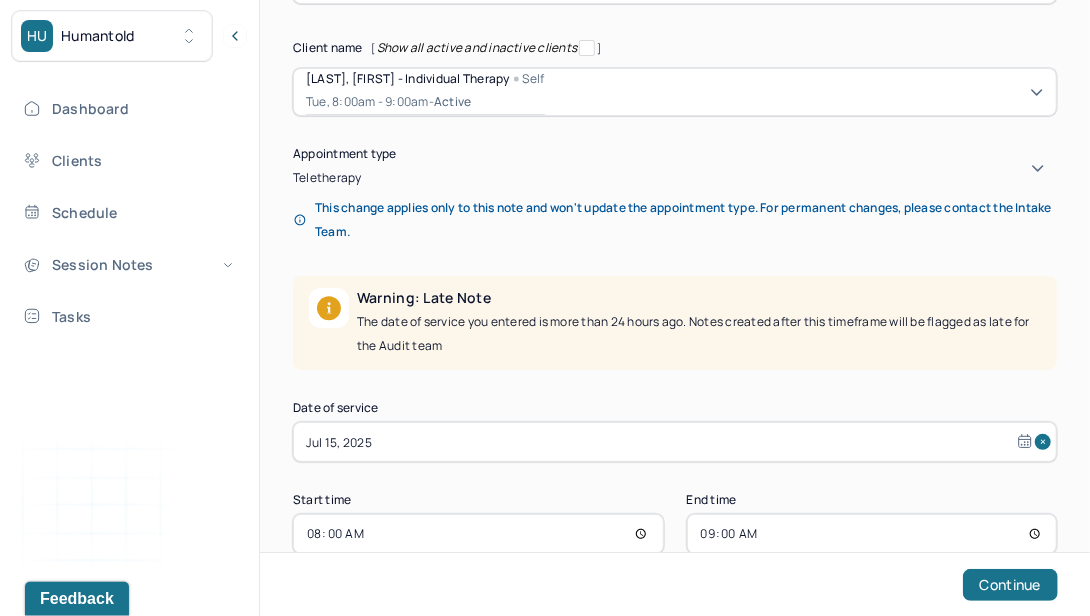 click on "Jul 15, 2025" at bounding box center [675, 442] 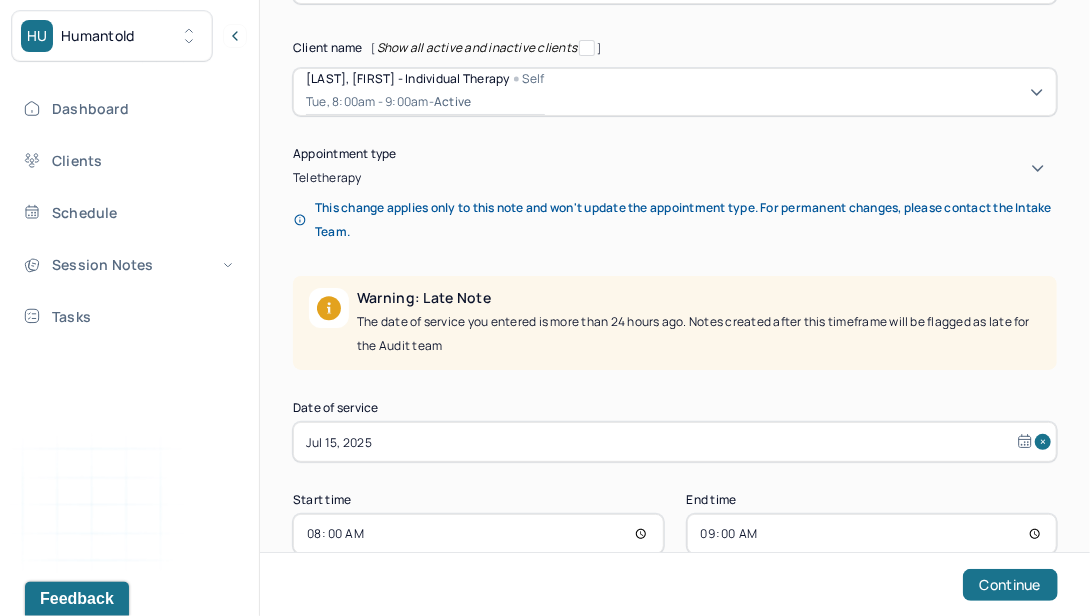 select on "6" 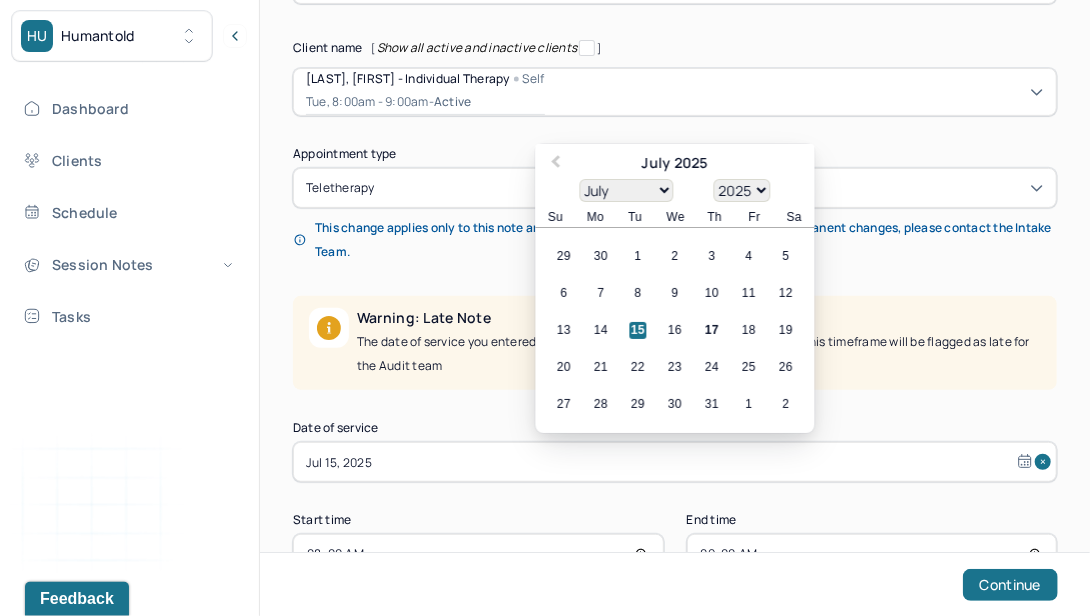 click on "15" at bounding box center (638, 330) 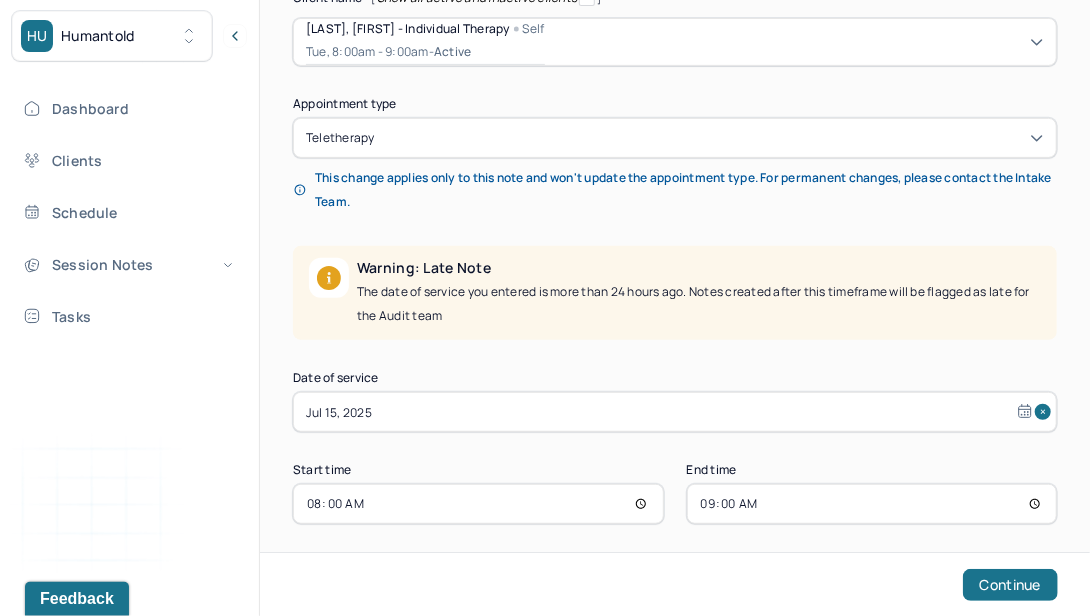 scroll, scrollTop: 283, scrollLeft: 0, axis: vertical 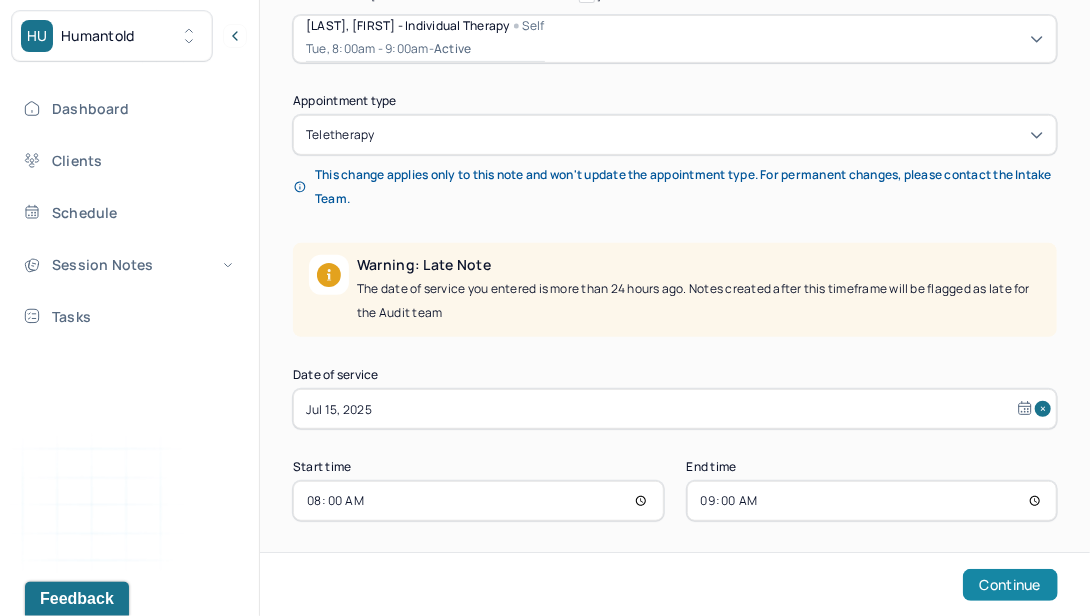 click on "Continue" at bounding box center [1010, 585] 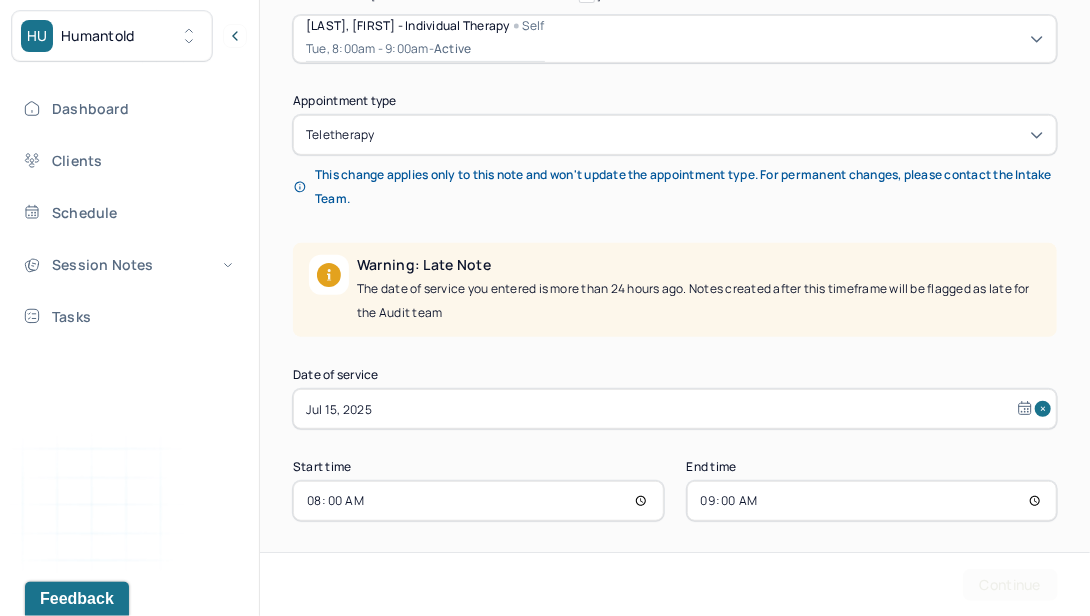 scroll, scrollTop: 0, scrollLeft: 0, axis: both 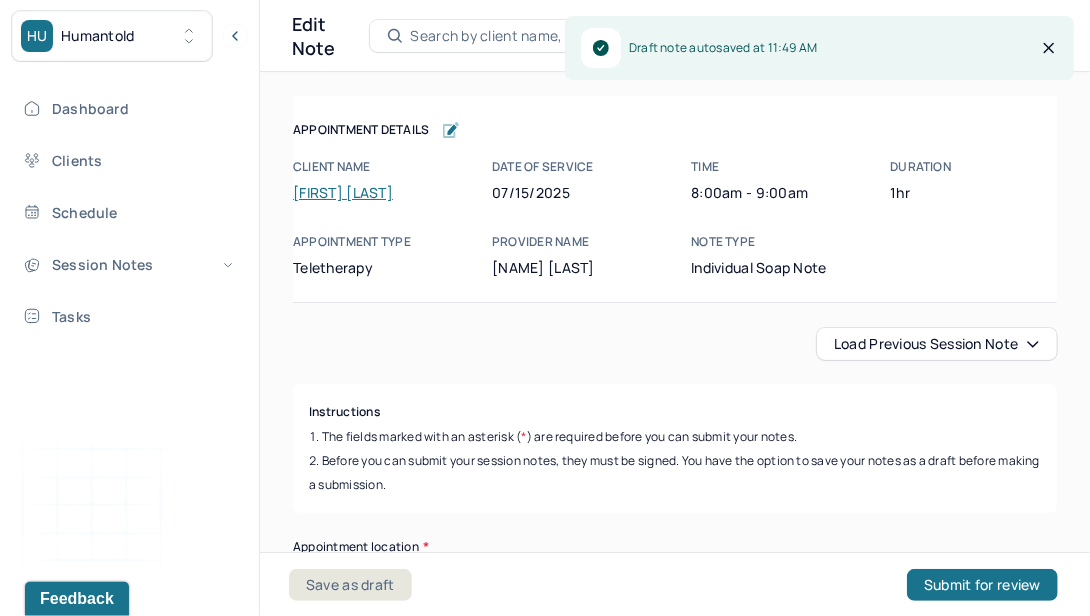 click on "Load previous session note   Instructions The fields marked with an asterisk ( * ) are required before you can submit your notes. Before you can submit your session notes, they must be signed. You have the option to save your notes as a draft before making a submission. Appointment location * Appointment location Primary diagnosis * Primary diagnosis Secondary diagnosis (optional) Secondary diagnosis Tertiary diagnosis (optional) Tertiary diagnosis Emotional / Behavioural symptoms demonstrated * Causing * Causing Intention for Session * Intention for Session Session Note Subjective This section is for Subjective reporting of your clients, it can include their mood, their reported symptoms, their efforts since your last meeting to implement your homework or recommendations or any questions they have Objective What were the behaviors, nonverbal expressions,gestures, postures, and overall presentation of the client? Consider client's mood and affect,client's response to treatment, any use of assessments. EDMR" at bounding box center [675, 2464] 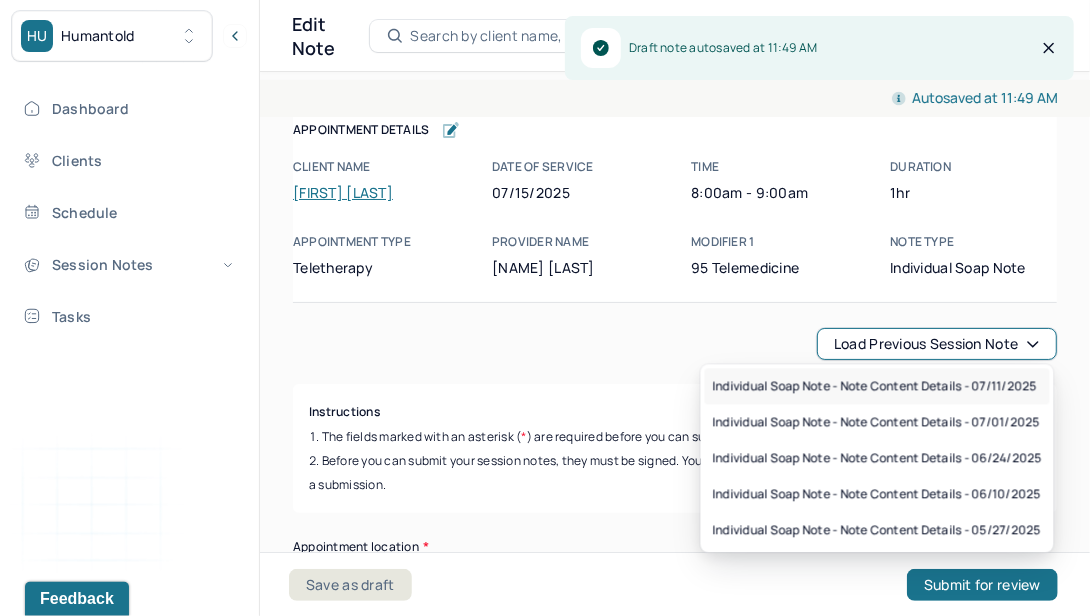 click on "Individual soap note   - Note content Details -   07/11/2025" at bounding box center [875, 386] 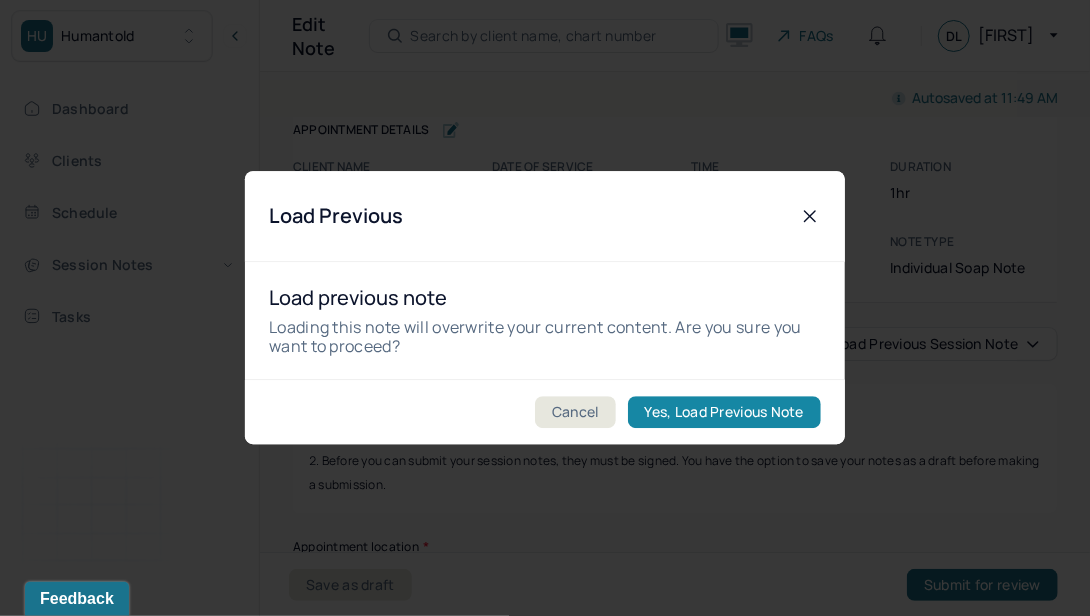click on "Yes, Load Previous Note" at bounding box center [724, 413] 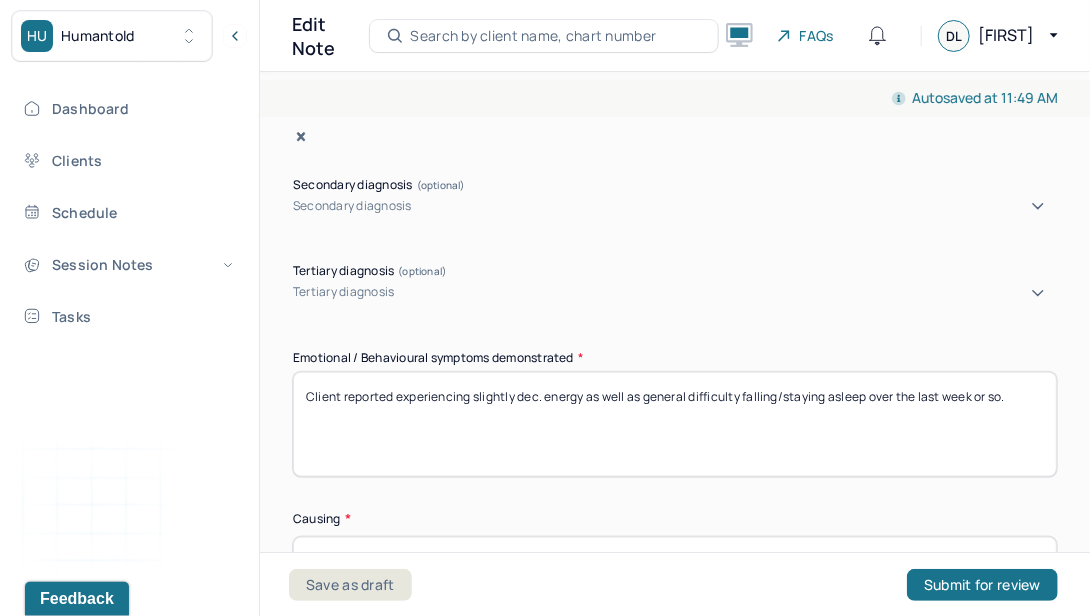 scroll, scrollTop: 852, scrollLeft: 0, axis: vertical 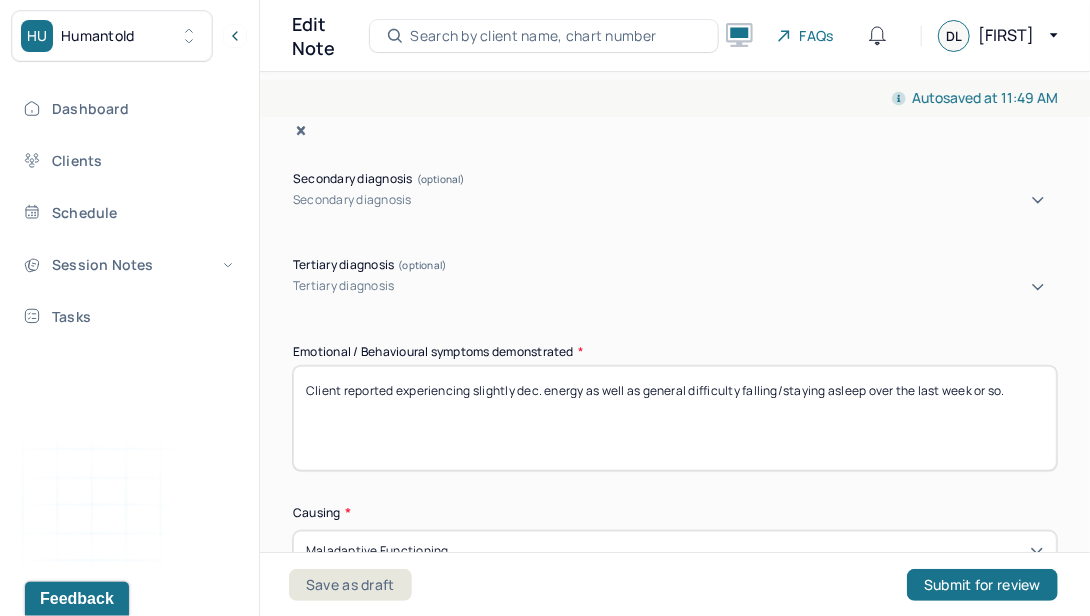 drag, startPoint x: 475, startPoint y: 369, endPoint x: 1177, endPoint y: 432, distance: 704.8212 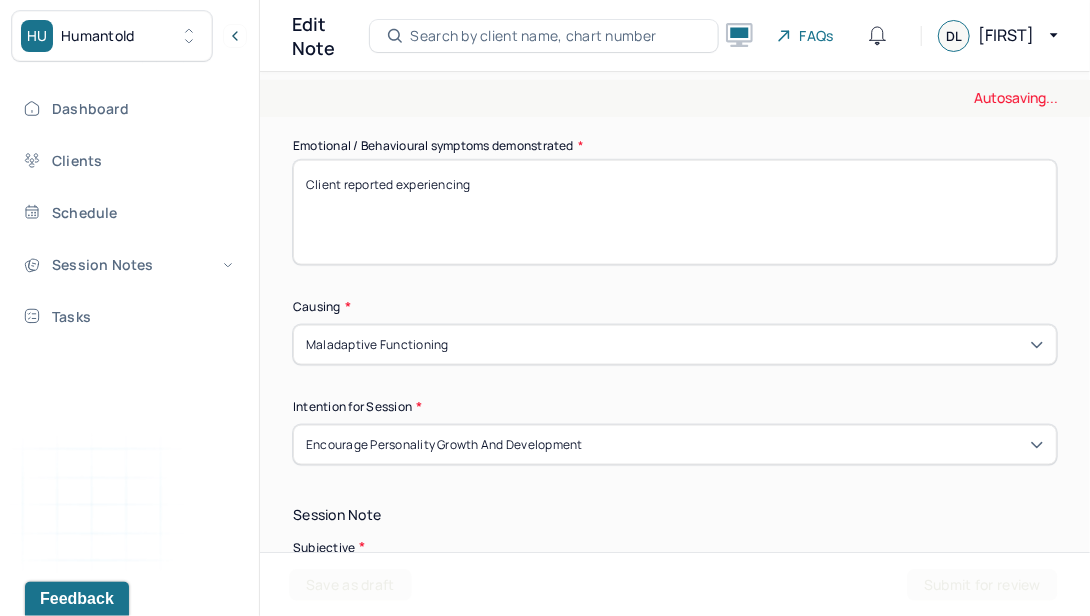 scroll, scrollTop: 1081, scrollLeft: 0, axis: vertical 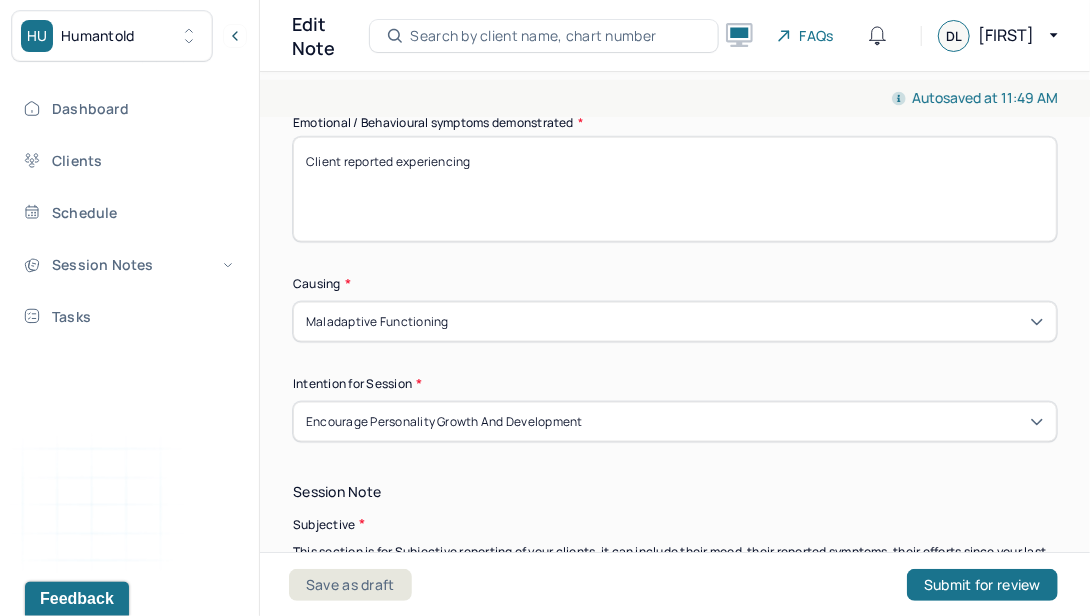 type on "Client reported experiencing" 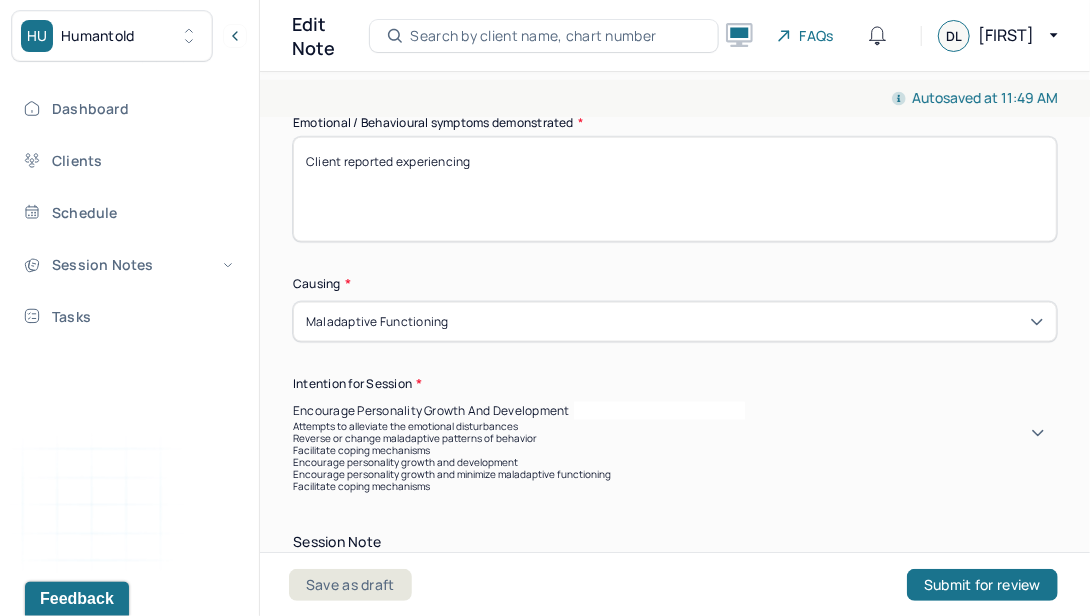click on "Encourage personality growth and development" at bounding box center (675, 411) 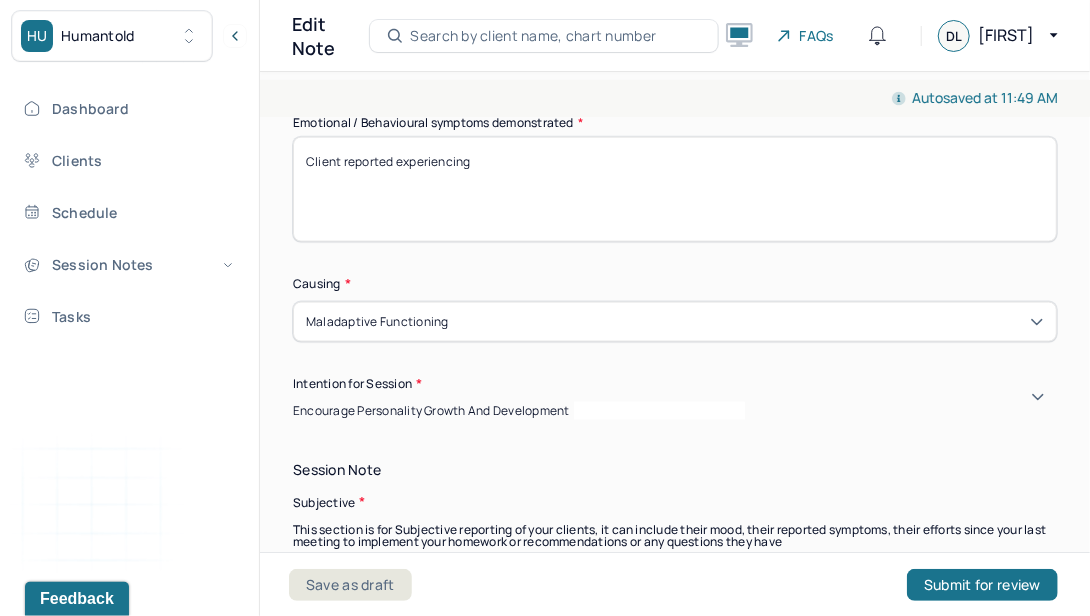 click on "Encourage personality growth and development" at bounding box center (675, 411) 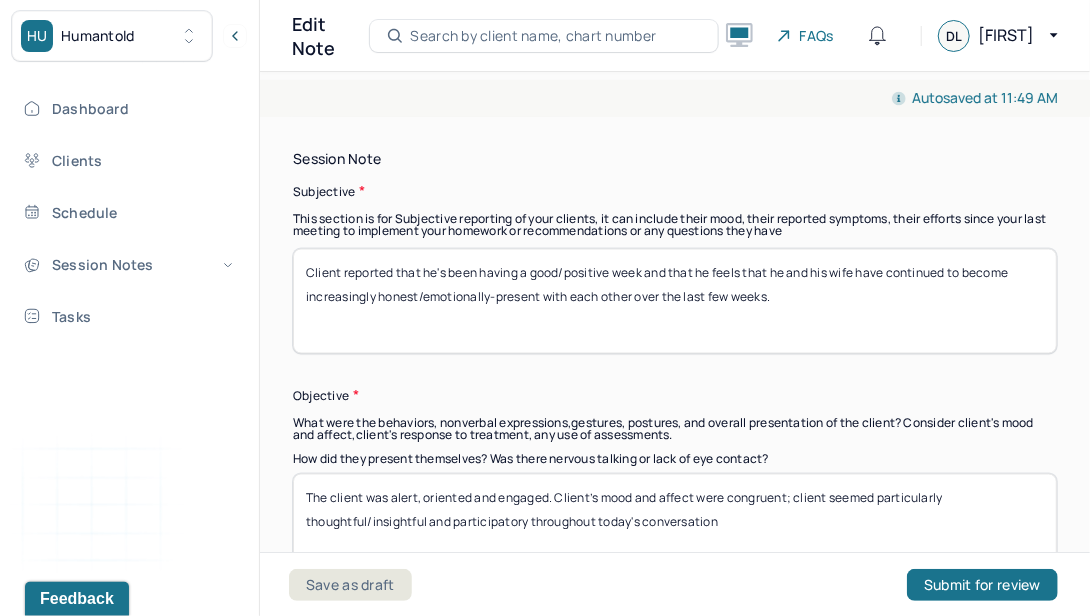scroll, scrollTop: 1406, scrollLeft: 0, axis: vertical 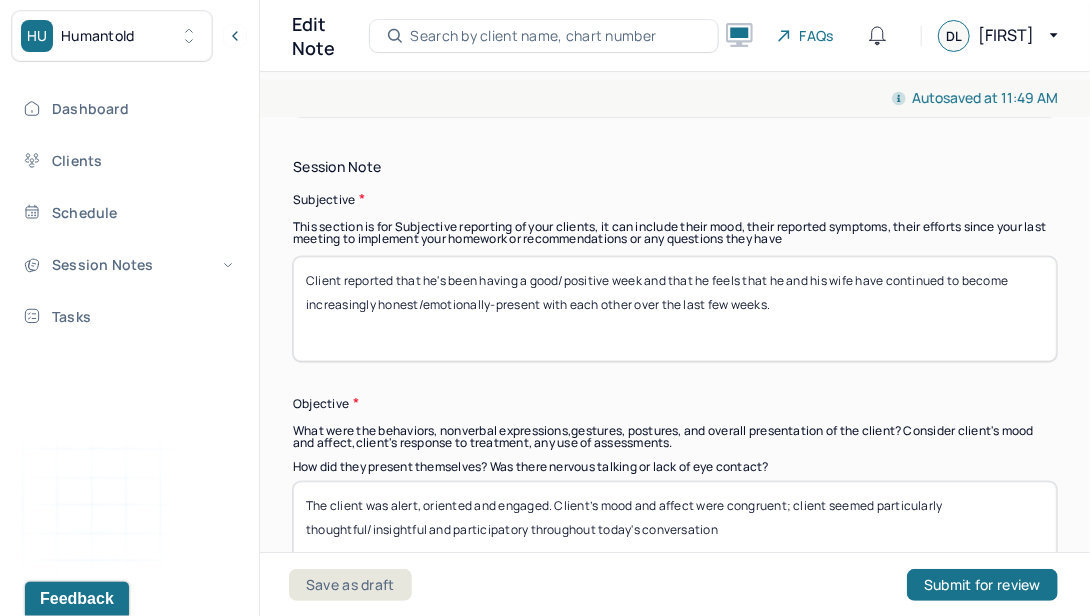 drag, startPoint x: 396, startPoint y: 261, endPoint x: 475, endPoint y: 346, distance: 116.0431 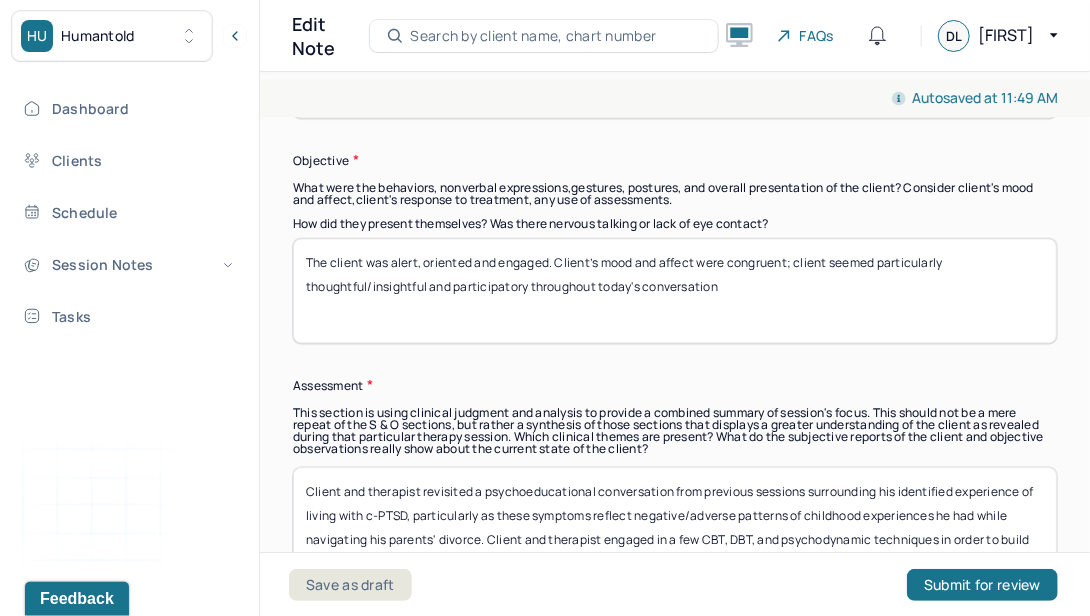 scroll, scrollTop: 1657, scrollLeft: 0, axis: vertical 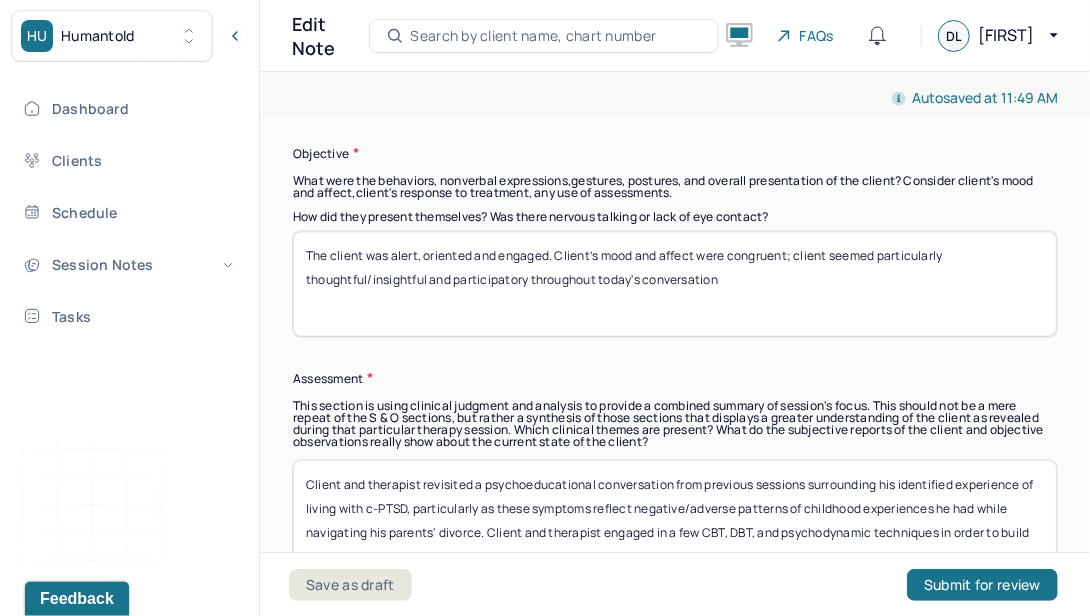 type on "Client reported" 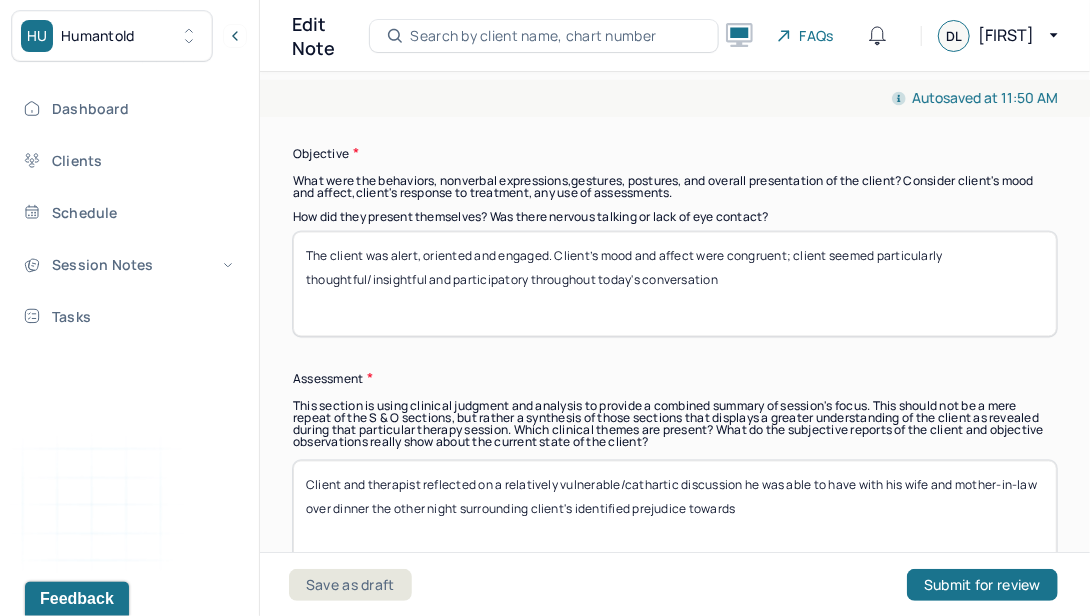 click on "Client and therapist reflected on a relatively vulnerable/cathartic discussion he was able to have with his wife and mother-in-law over dinner the other night surrounding client's identified prejudice towards" at bounding box center (675, 512) 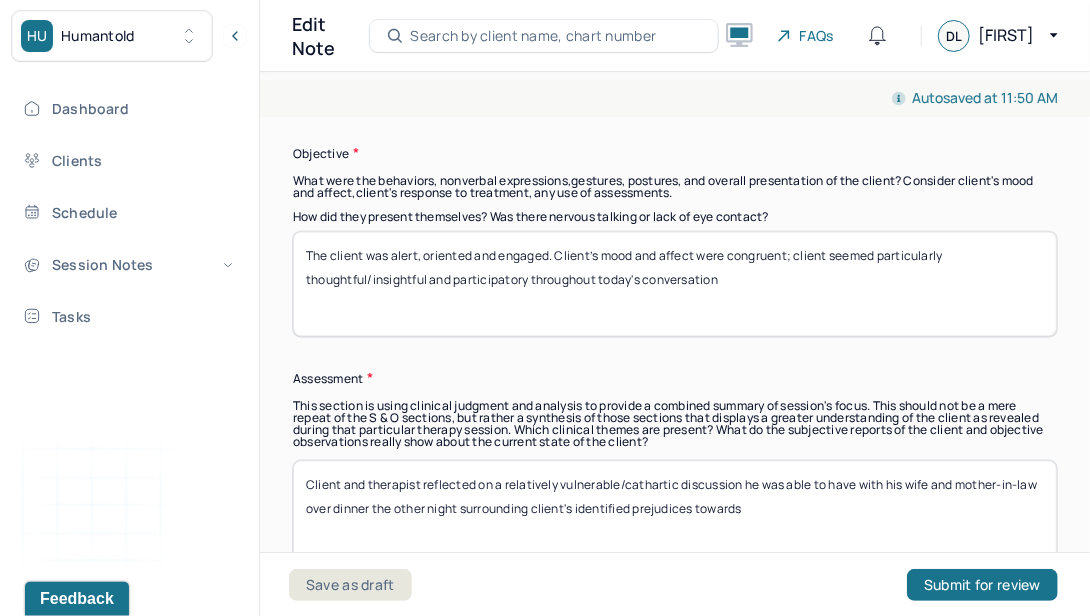 drag, startPoint x: 789, startPoint y: 495, endPoint x: 637, endPoint y: 493, distance: 152.01315 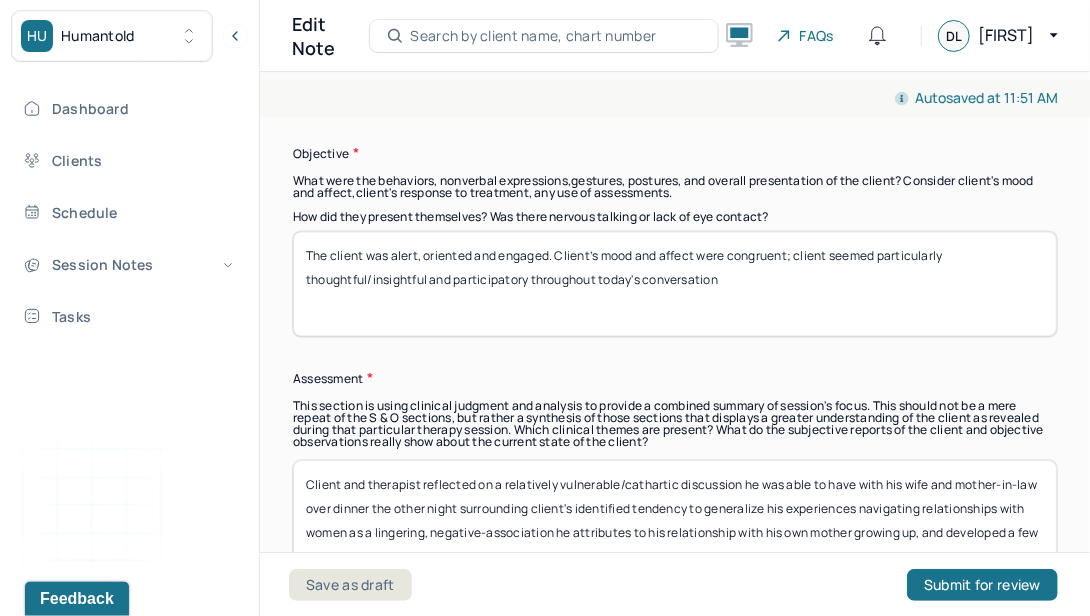 scroll, scrollTop: 0, scrollLeft: 0, axis: both 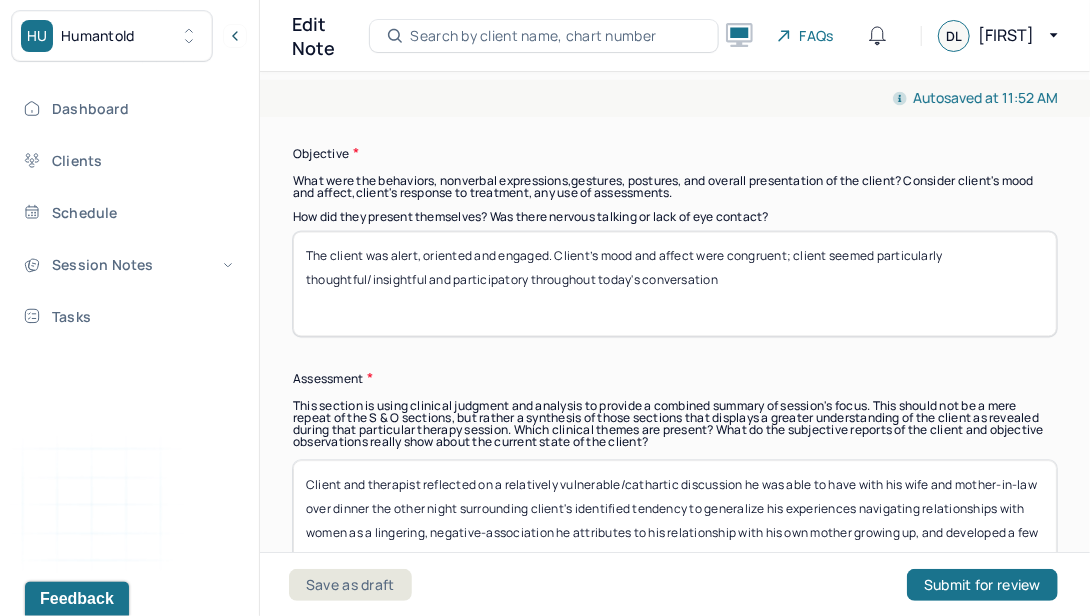 paste on "Client and therapist engaged in a few CBT, DBT, and psychodynamic techniques in order to build better emotional self-awareness and coping skills moving forward." 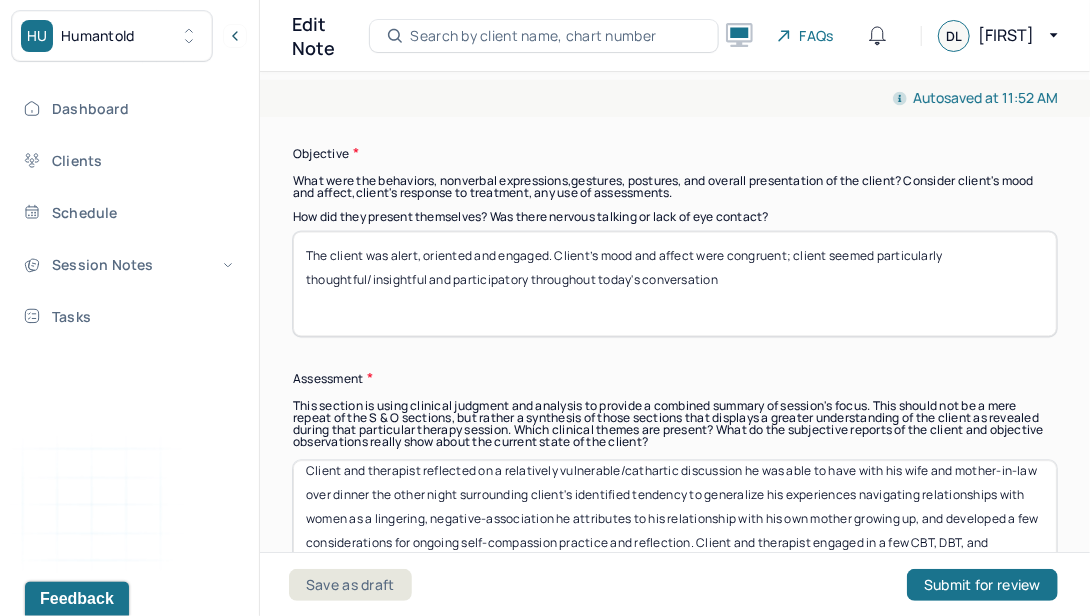 scroll, scrollTop: 16, scrollLeft: 0, axis: vertical 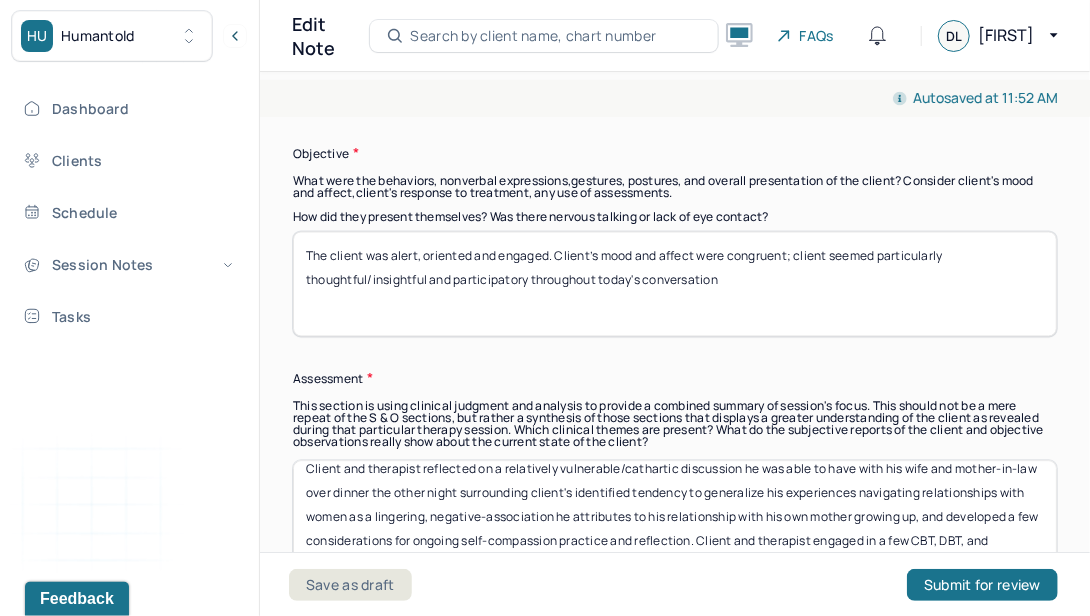 drag, startPoint x: 710, startPoint y: 471, endPoint x: 1045, endPoint y: 468, distance: 335.01343 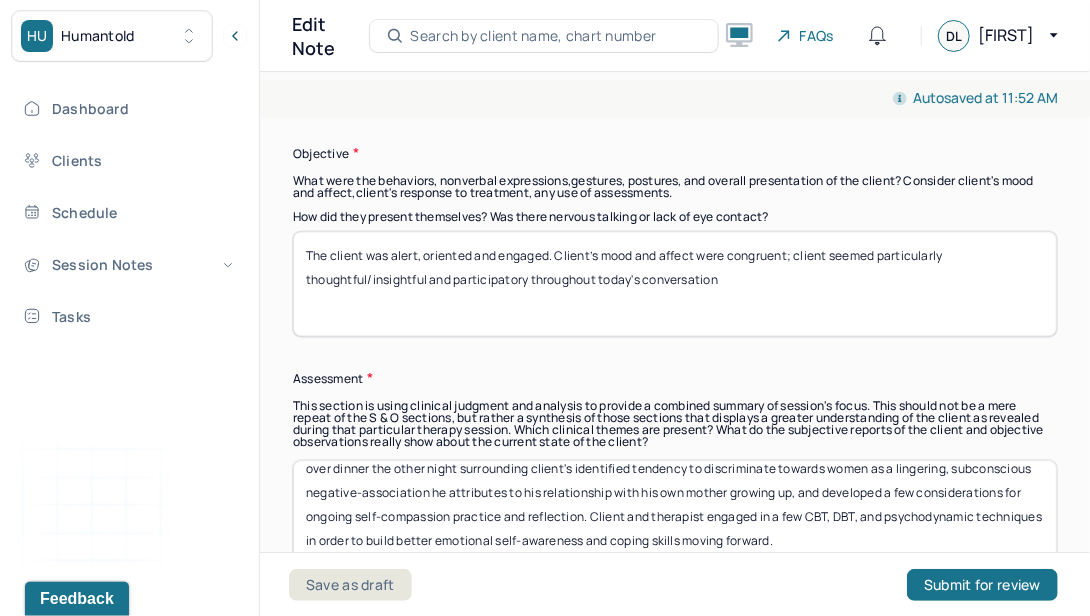 scroll, scrollTop: 0, scrollLeft: 0, axis: both 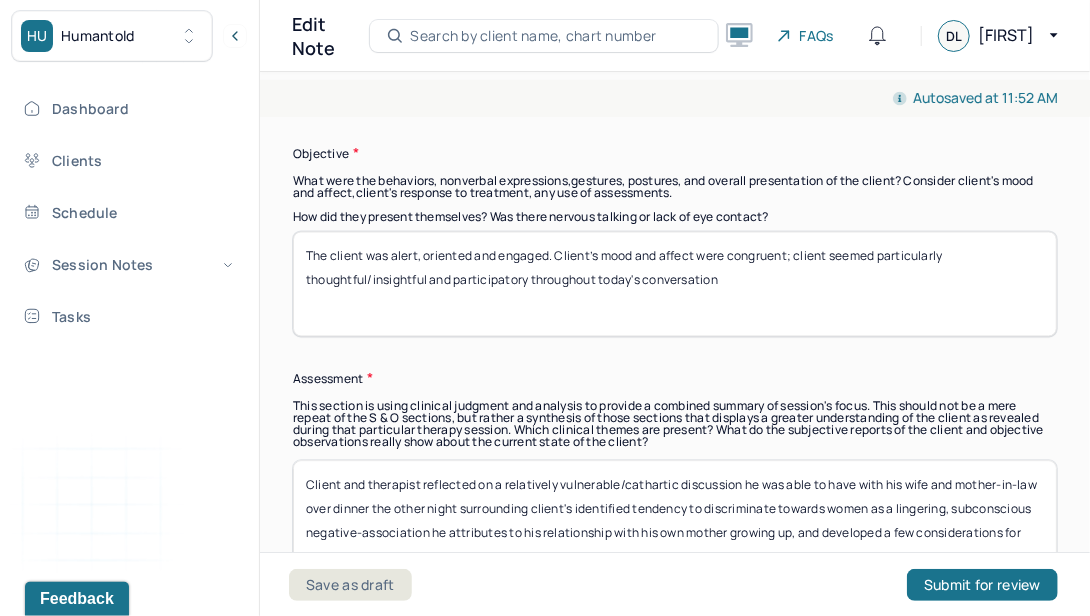 drag, startPoint x: 424, startPoint y: 466, endPoint x: 553, endPoint y: 469, distance: 129.03488 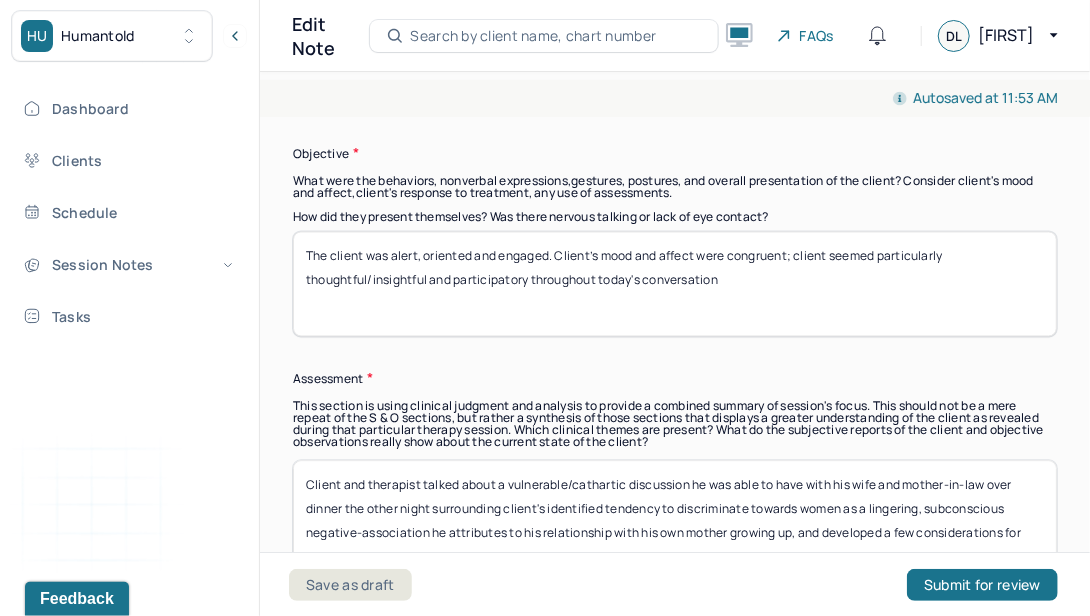 drag, startPoint x: 572, startPoint y: 467, endPoint x: 511, endPoint y: 465, distance: 61.03278 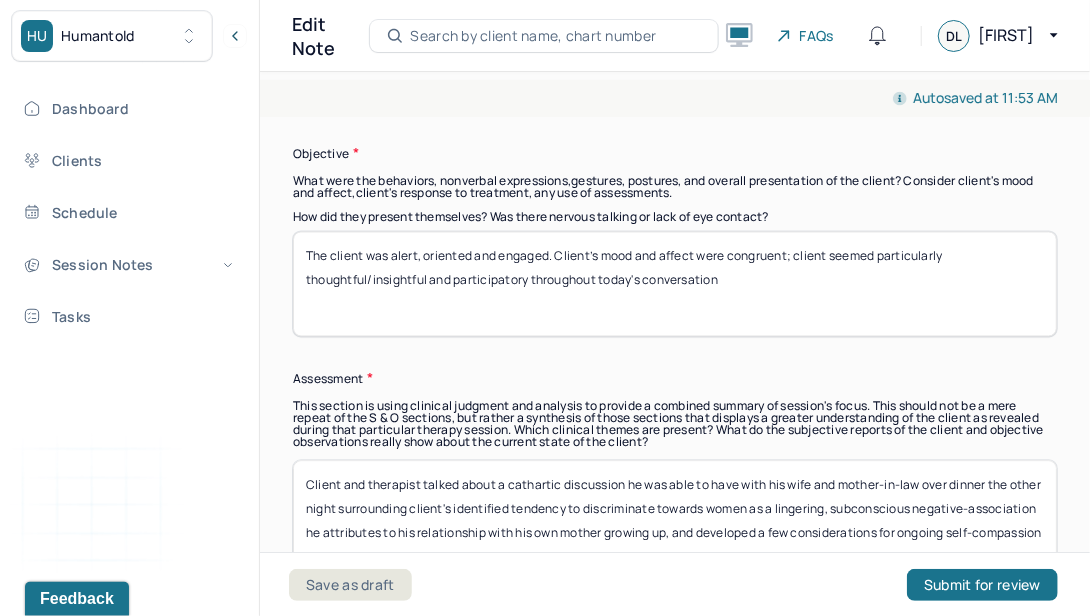 drag, startPoint x: 777, startPoint y: 489, endPoint x: 378, endPoint y: 504, distance: 399.28186 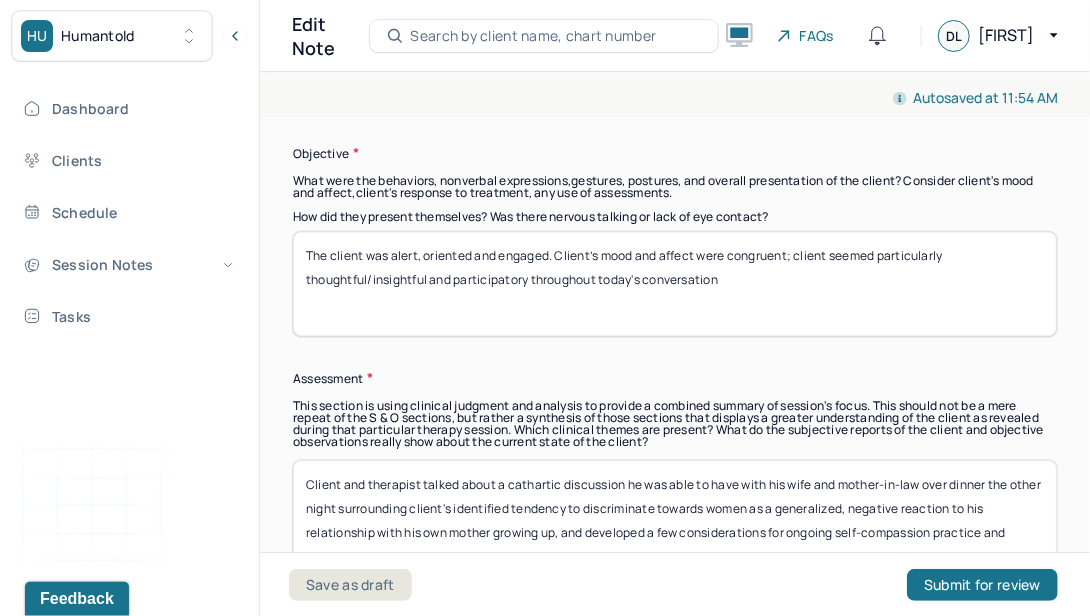 click on "Client and therapist talked about a cathartic discussion he was able to have with his wife and mother-in-law over dinner the other night surrounding client's identified tendency to discriminate towards women as a generalized, negative reaction to his relationship with his own mother growing up, and developed a few considerations for ongoing self-compassion practice and reflection. Client and therapist engaged in a few CBT, DBT, and psychodynamic techniques in order to build better emotional self-awareness and coping skills moving forward." at bounding box center (675, 512) 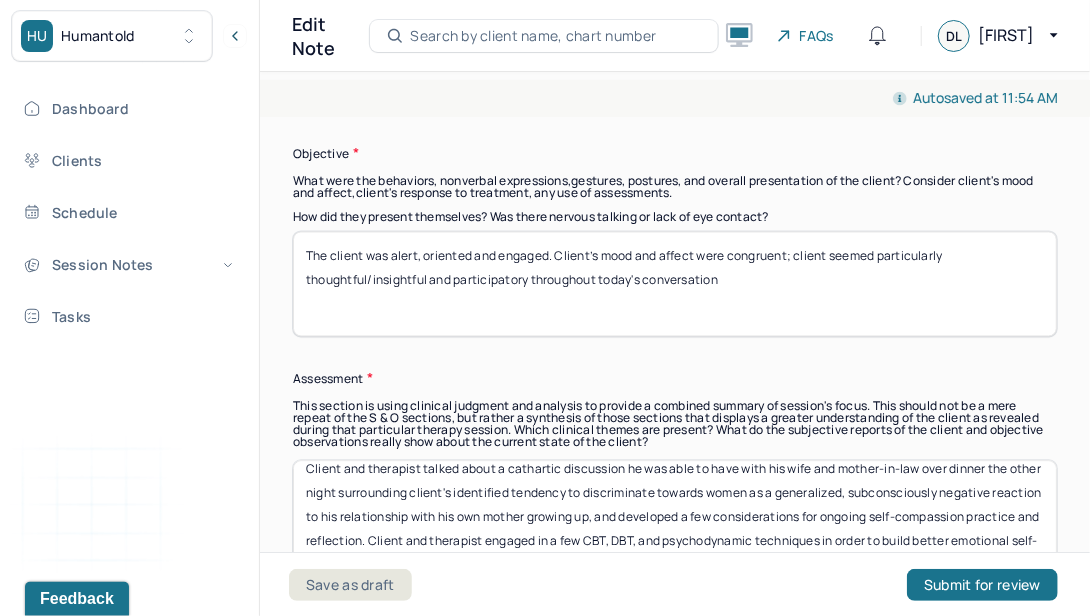 scroll, scrollTop: 17, scrollLeft: 0, axis: vertical 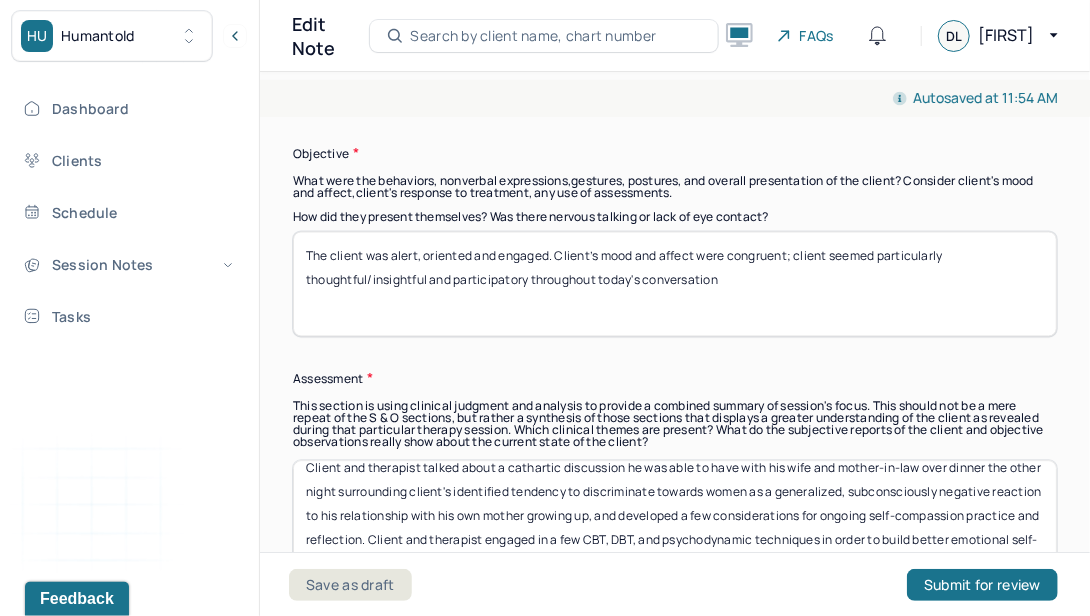 drag, startPoint x: 624, startPoint y: 493, endPoint x: 870, endPoint y: 491, distance: 246.00813 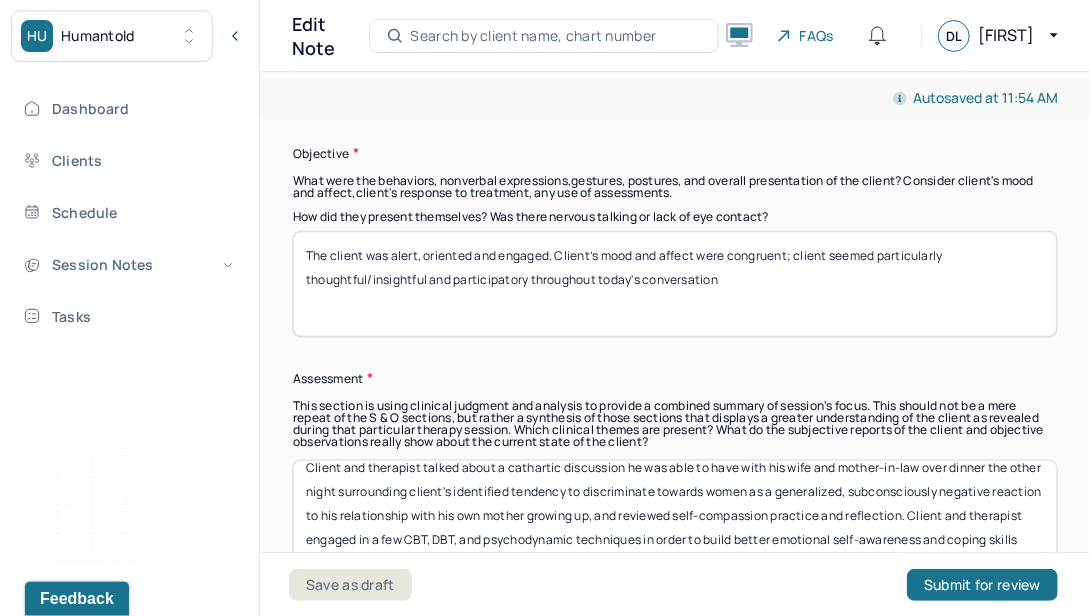 click on "Client and therapist talked about a cathartic discussion he was able to have with his wife and mother-in-law over dinner the other night surrounding client's identified tendency to discriminate towards women as a generalized, subconsciously negative reaction to his relationship with his own mother growing up, and reviewed self-compassion practice and reflection. Client and therapist engaged in a few CBT, DBT, and psychodynamic techniques in order to build better emotional self-awareness and coping skills moving forward." at bounding box center [675, 512] 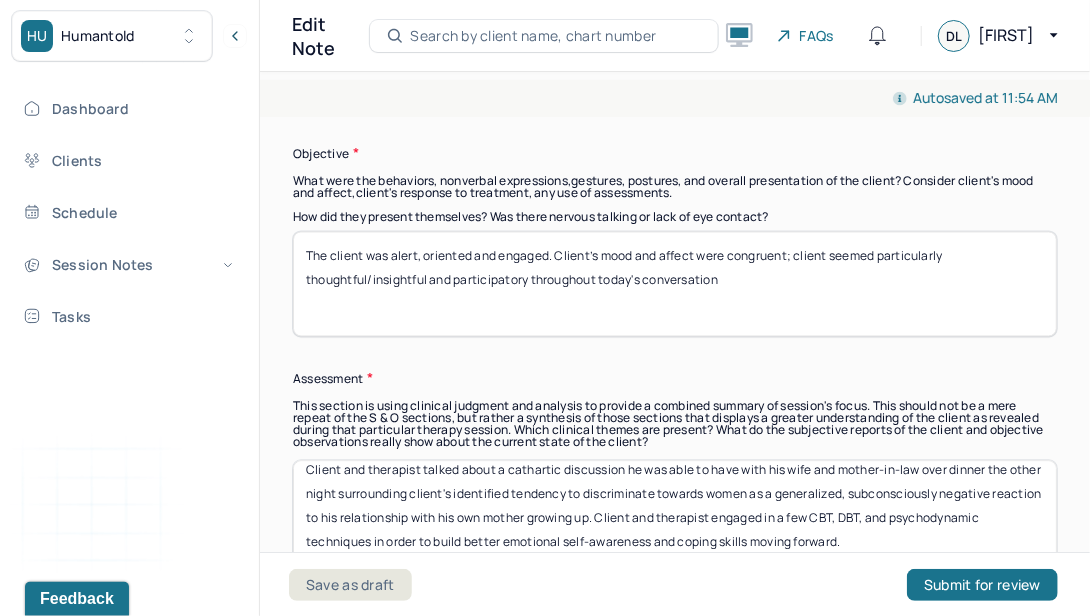 scroll, scrollTop: 16, scrollLeft: 0, axis: vertical 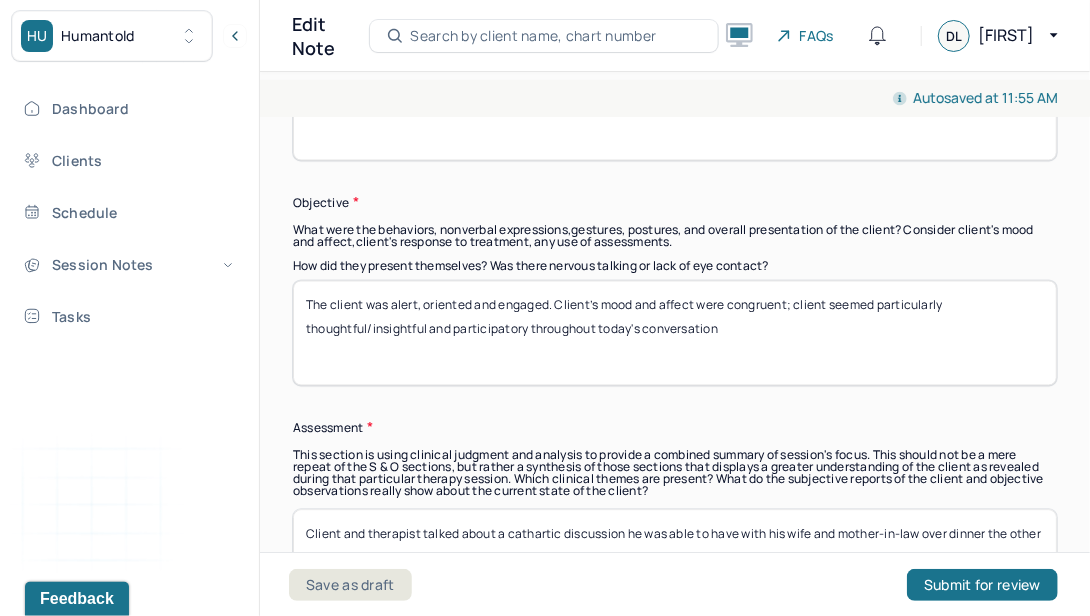 type on "Client and therapist talked about a cathartic discussion he was able to have with his wife and mother-in-law over dinner the other night surrounding client's identified tendency to discriminate towards women as a generalized, subconsciously negative reaction to his relationship with his own mother growing up as part of a broader review of self-compassion/humility. Client and therapist engaged in a few CBT, DBT, and psychodynamic techniques in order to build better emotional self-awareness and coping skills moving forward." 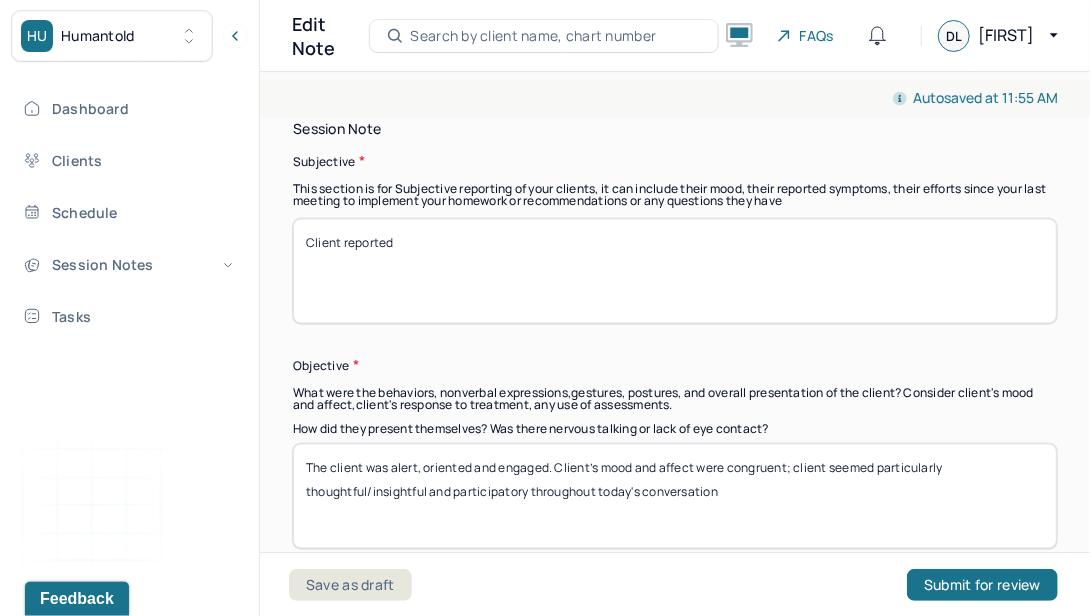 scroll, scrollTop: 1428, scrollLeft: 0, axis: vertical 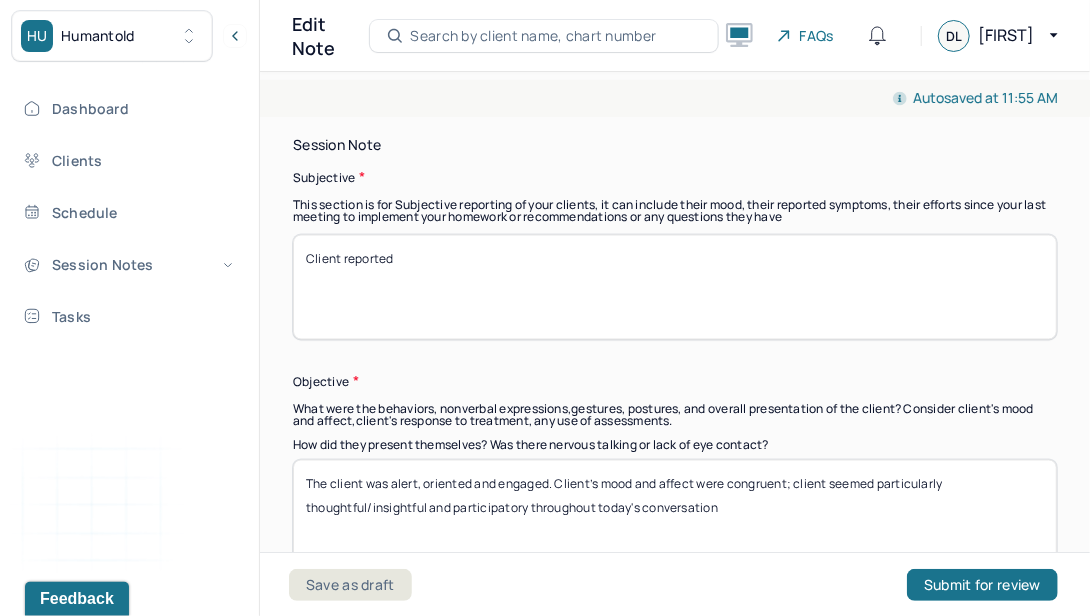 click on "Client reported" at bounding box center [675, 287] 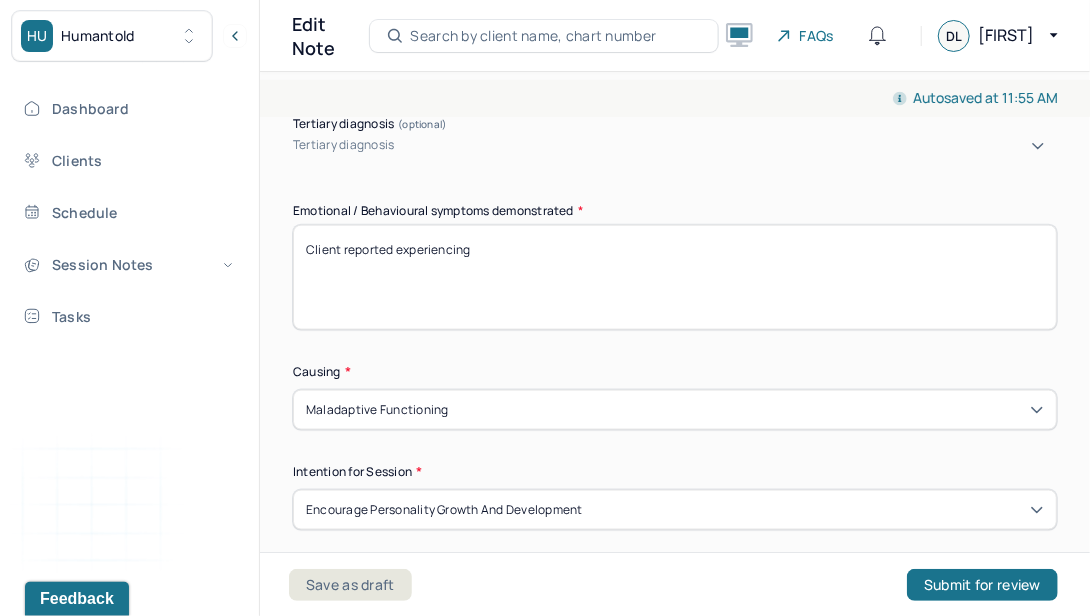 scroll, scrollTop: 994, scrollLeft: 0, axis: vertical 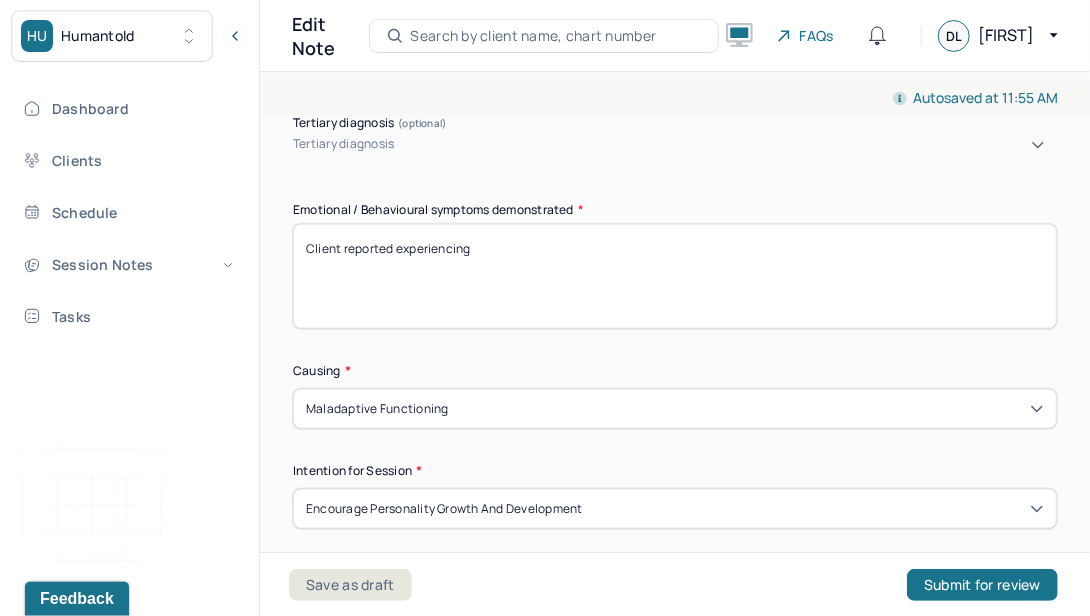 type on "Client reported that he's been having a very good/positive week so far and that he's been looking forward to going on a hike with his son this coming weekend." 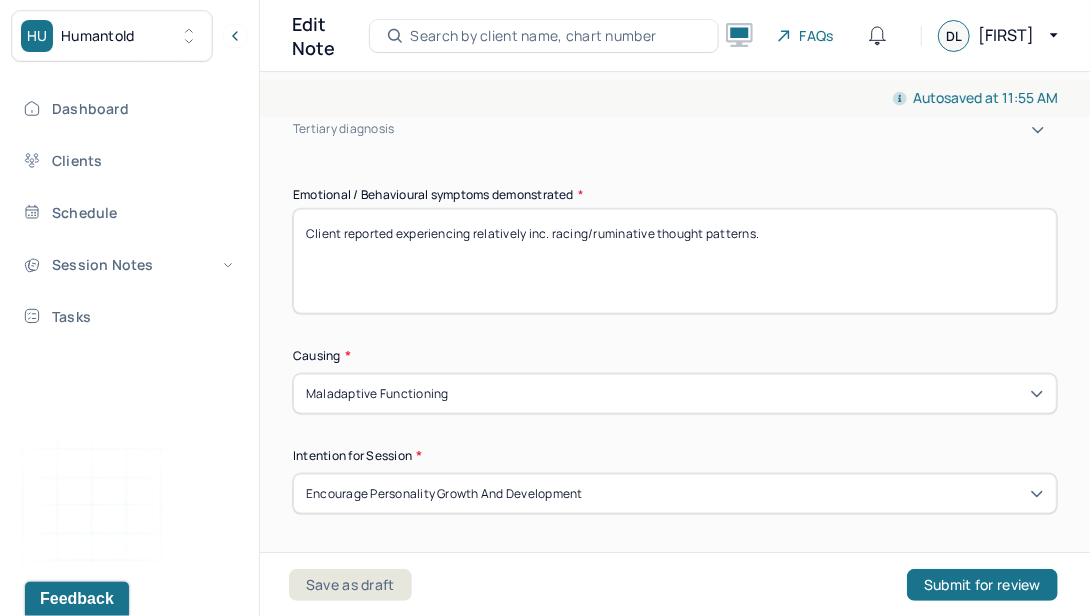 scroll, scrollTop: 1147, scrollLeft: 0, axis: vertical 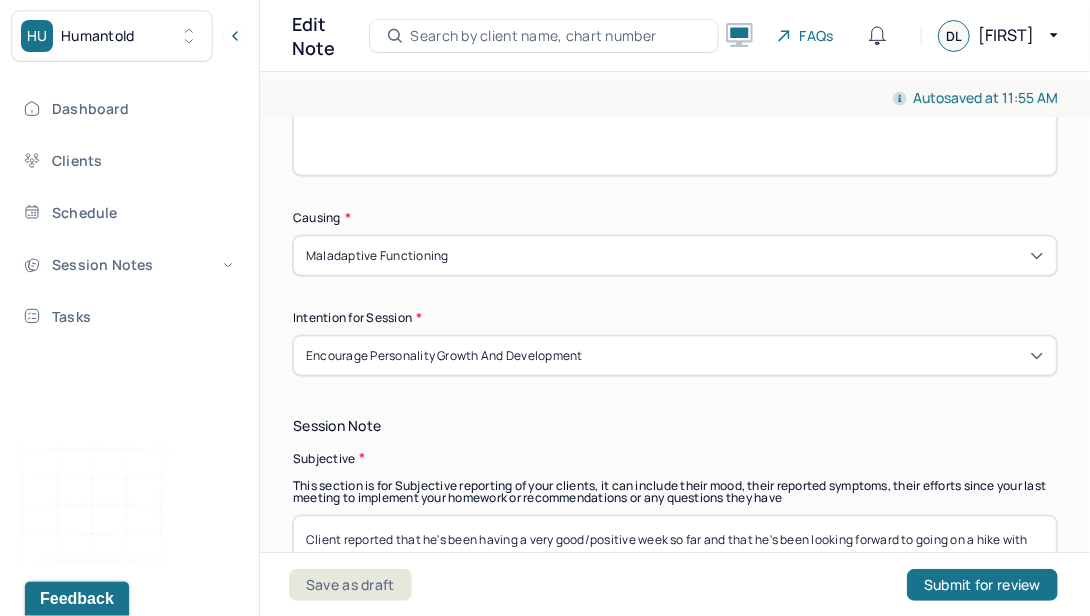 type on "Client reported experiencing relatively inc. racing/ruminative thought patterns." 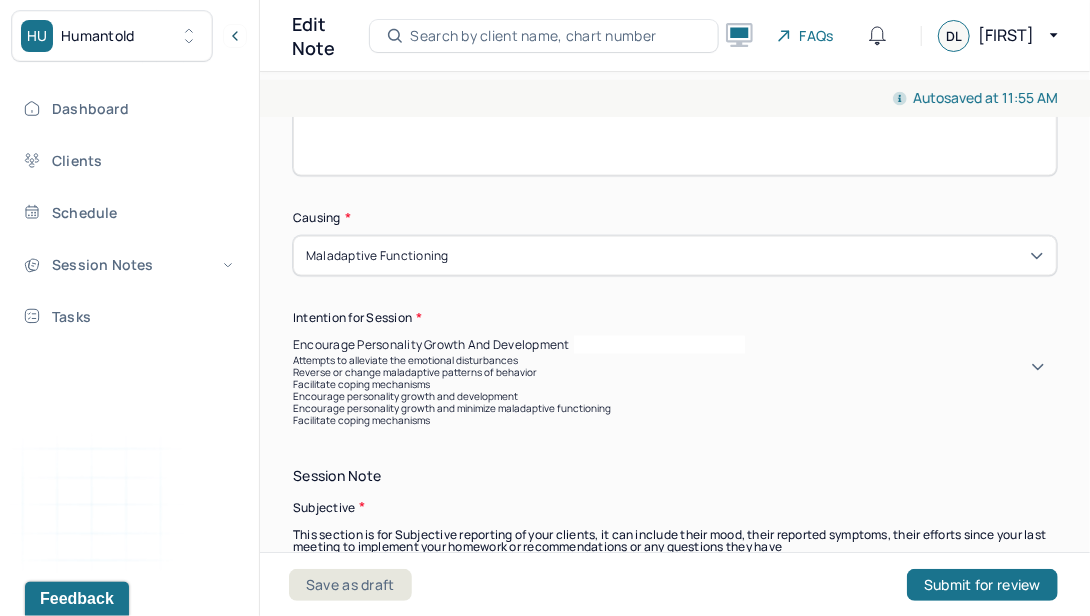 click on "Encourage personality growth and minimize maladaptive functioning" at bounding box center (675, 408) 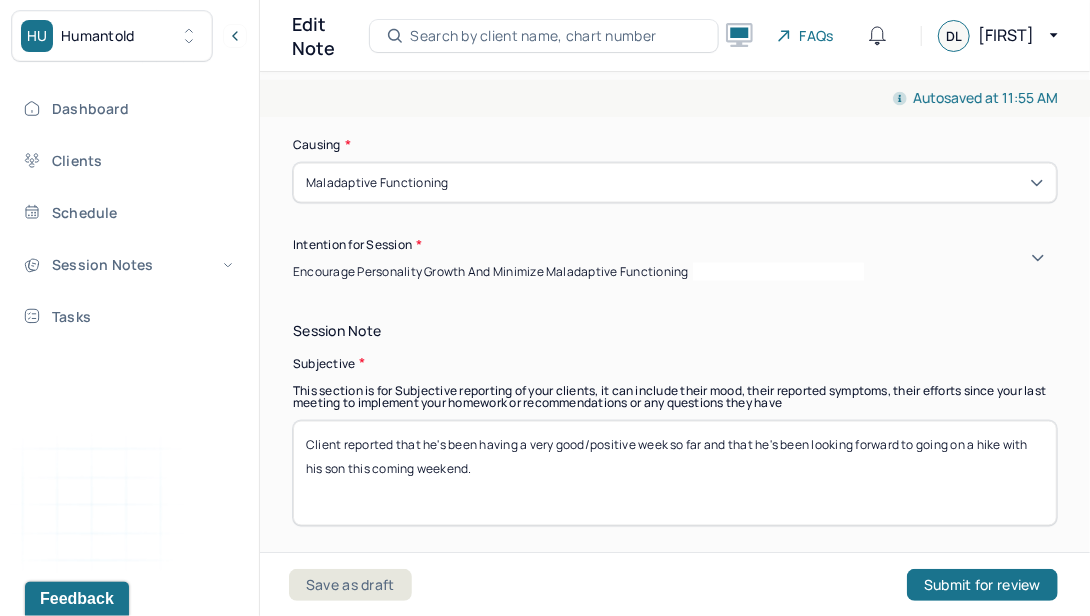 scroll, scrollTop: 1355, scrollLeft: 0, axis: vertical 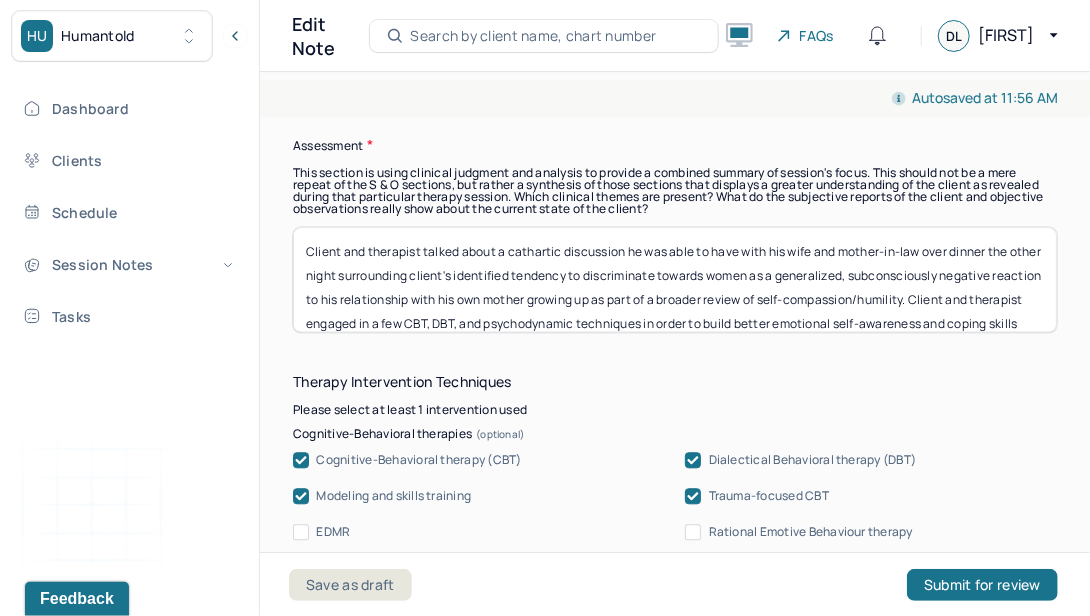 click on "Client and therapist talked about a cathartic discussion he was able to have with his wife and mother-in-law over dinner the other night surrounding client's identified tendency to discriminate towards women as a generalized, subconsciously negative reaction to his relationship with his own mother growing up as part of a broader review of self-compassion/humility. Client and therapist engaged in a few CBT, DBT, and psychodynamic techniques in order to build better emotional self-awareness and coping skills moving forward." at bounding box center [675, 279] 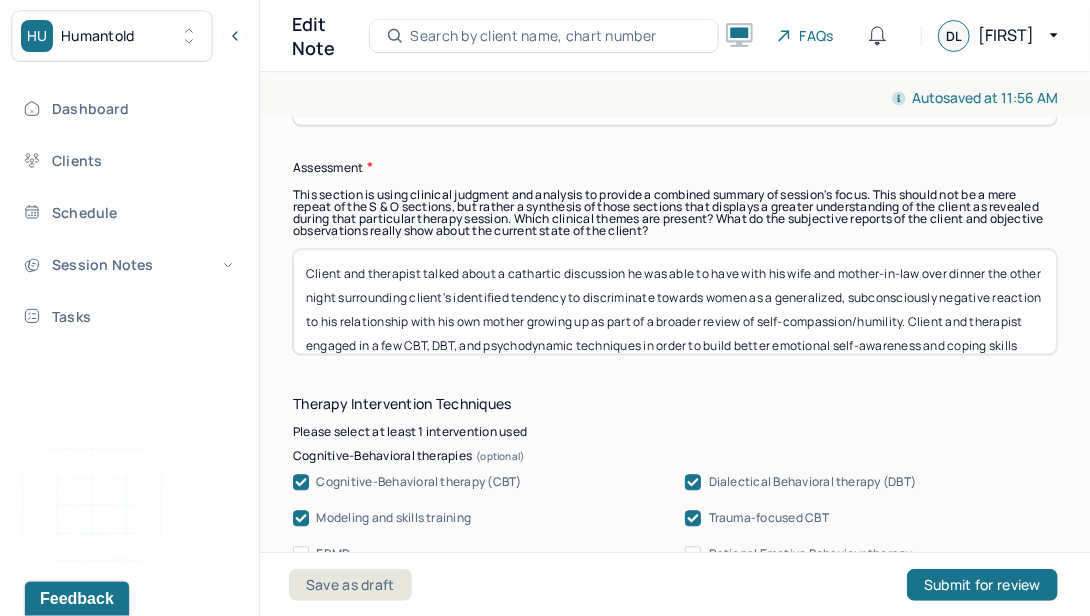 click on "Client and therapist talked about a cathartic discussion he was able to have with his wife and mother-in-law over dinner the other night surrounding client's identified tendency to discriminate towards women as a generalized, subconsciously negative reaction to his relationship with his own mother growing up as part of a broader review of self-compassion/humility. Client and therapist engaged in a few CBT, DBT, and psychodynamic techniques in order to build better emotional self-awareness and coping skills moving forward." at bounding box center (675, 301) 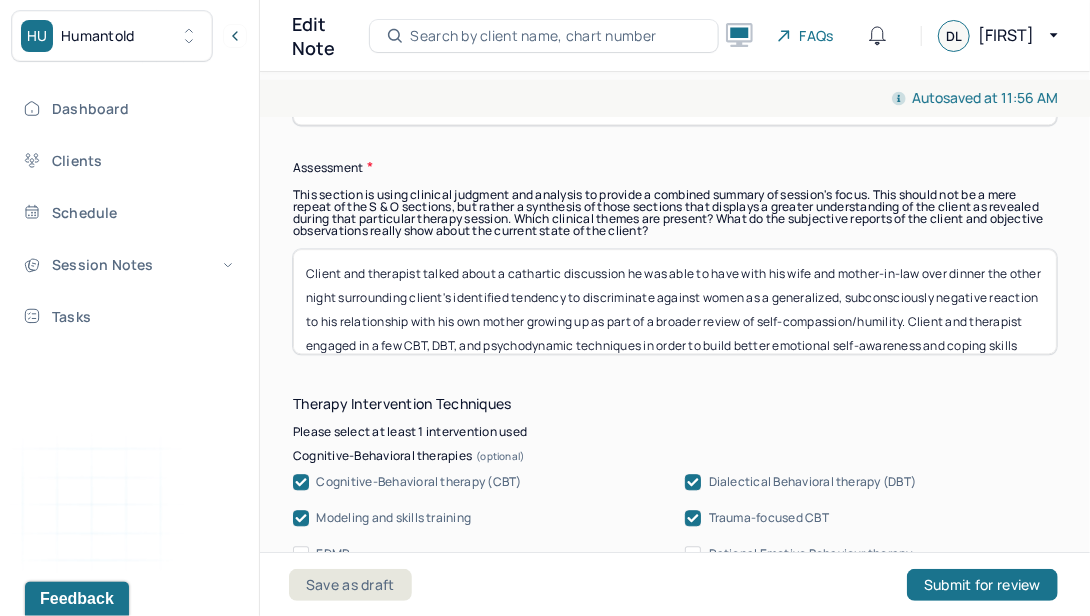 click on "Client and therapist talked about a cathartic discussion he was able to have with his wife and mother-in-law over dinner the other night surrounding client's identified tendency to discriminate against women as a generalized, subconsciously negative reaction to his relationship with his own mother growing up as part of a broader review of self-compassion/humility. Client and therapist engaged in a few CBT, DBT, and psychodynamic techniques in order to build better emotional self-awareness and coping skills moving forward." at bounding box center (675, 301) 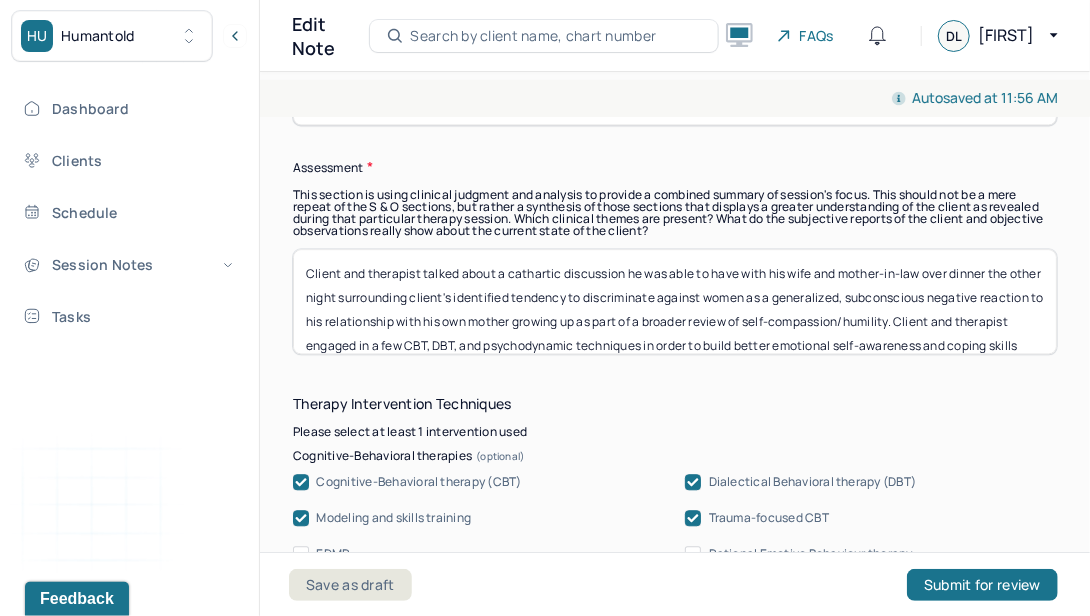 drag, startPoint x: 846, startPoint y: 277, endPoint x: 762, endPoint y: 276, distance: 84.00595 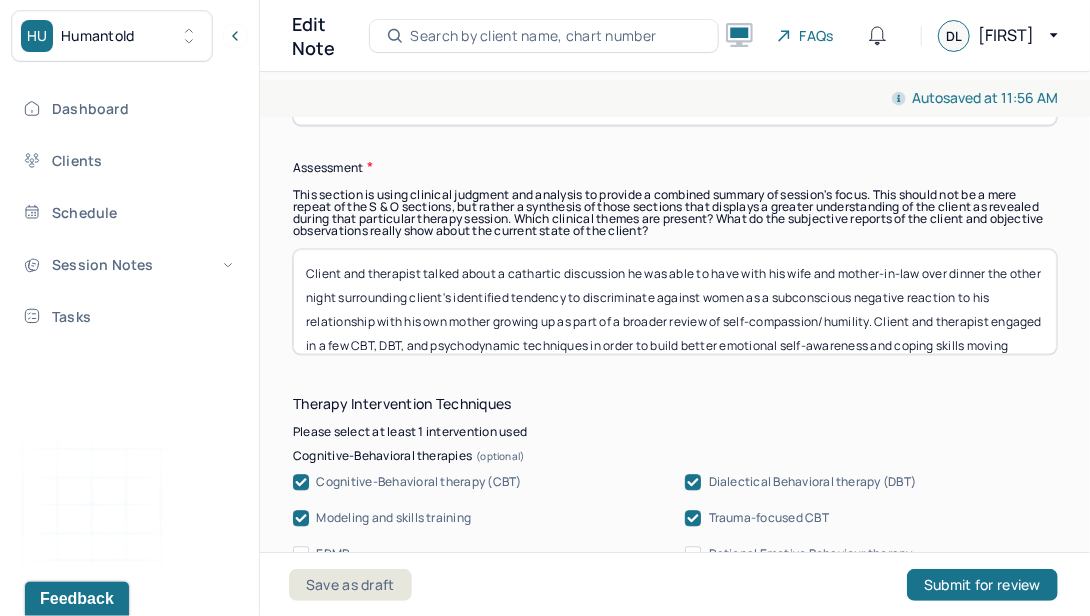 click on "Client and therapist talked about a cathartic discussion he was able to have with his wife and mother-in-law over dinner the other night surrounding client's identified tendency to discriminate against women as subconscious negative reaction to his relationship with his own mother growing up as part of a broader review of self-compassion/humility. Client and therapist engaged in a few CBT, DBT, and psychodynamic techniques in order to build better emotional self-awareness and coping skills moving forward." at bounding box center (675, 301) 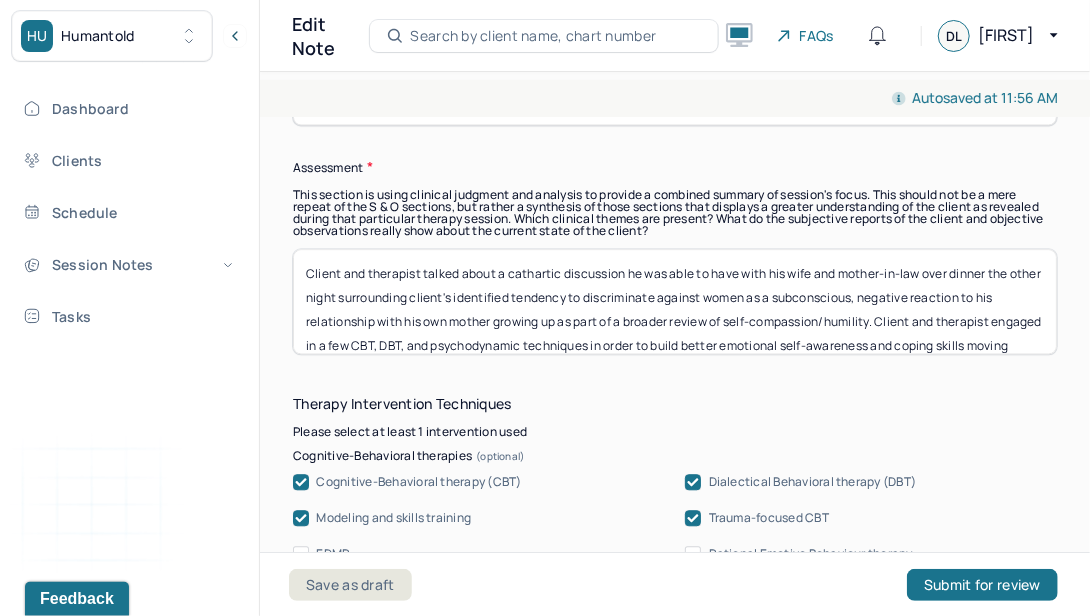 click on "Client and therapist talked about a cathartic discussion he was able to have with his wife and mother-in-law over dinner the other night surrounding client's identified tendency to discriminate against women as a subconscious, negative reaction to his relationship with his own mother growing up as part of a broader review of self-compassion/humility. Client and therapist engaged in a few CBT, DBT, and psychodynamic techniques in order to build better emotional self-awareness and coping skills moving forward." at bounding box center [675, 301] 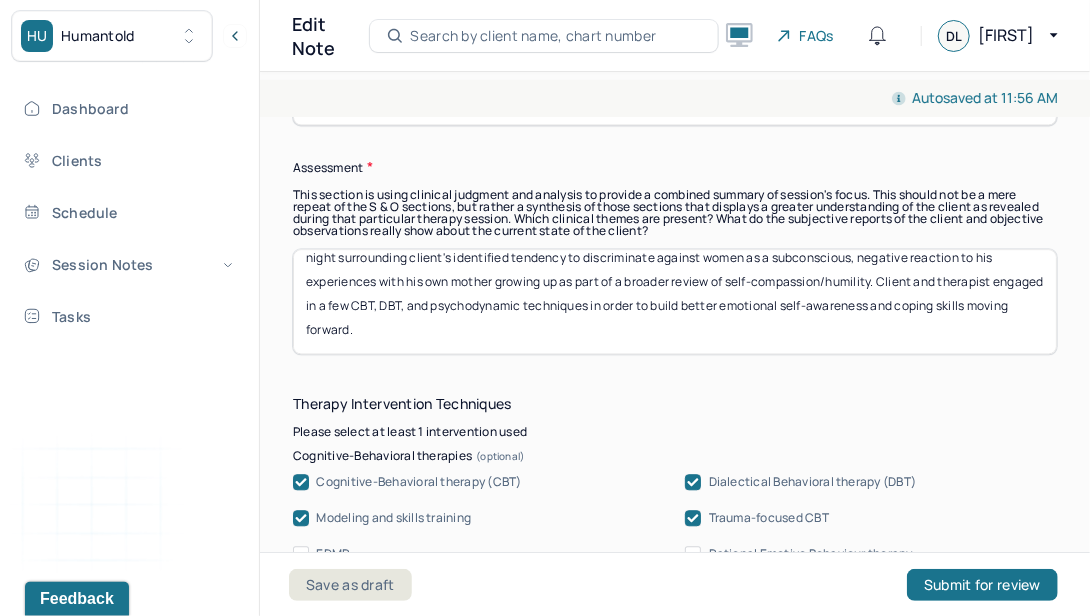 scroll, scrollTop: 0, scrollLeft: 0, axis: both 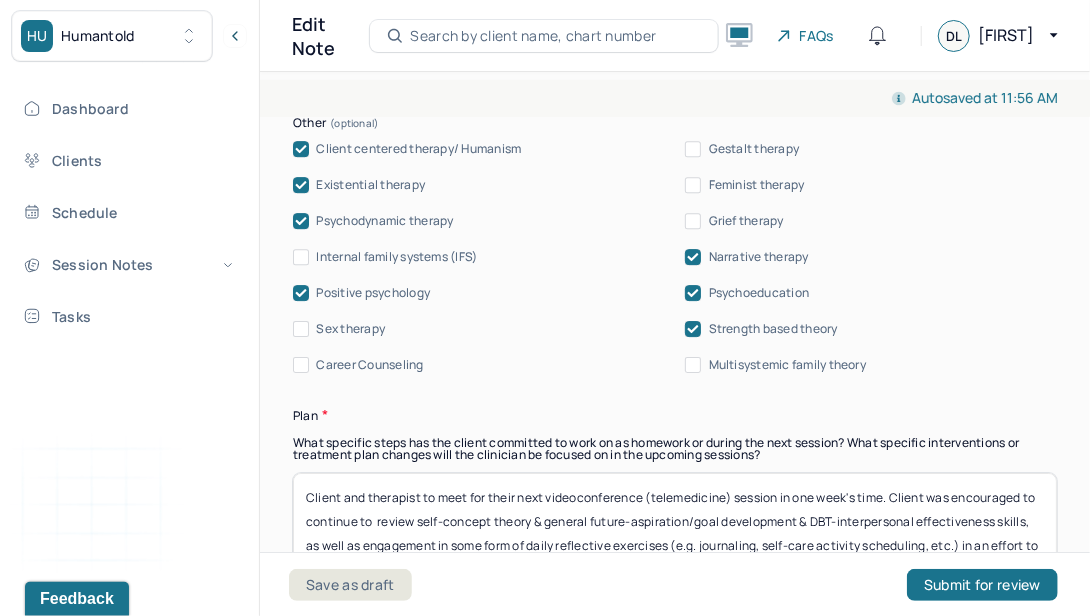 type on "Client and therapist talked about a cathartic discussion he was able to have with his wife and mother-in-law over dinner the other night surrounding client's identified tendency to discriminate against women as a subconscious, negative reaction to his experiences with his own mother growing up as part of a broader review of self-compassion/humility. Client and therapist engaged in a few CBT, DBT, and psychodynamic techniques in order to build better emotional self-awareness and coping skills moving forward." 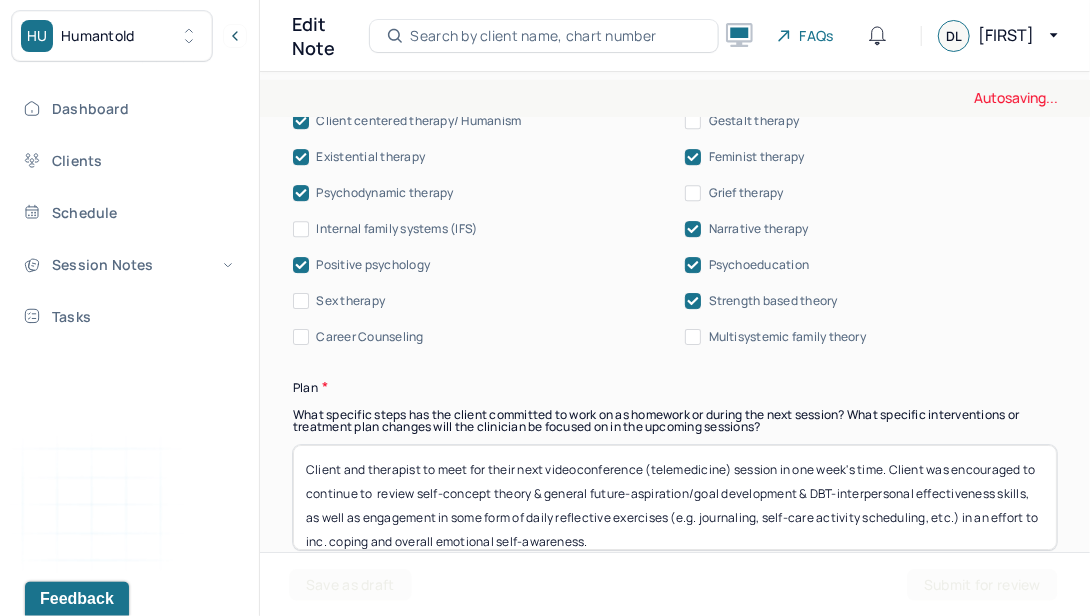 scroll, scrollTop: 2562, scrollLeft: 0, axis: vertical 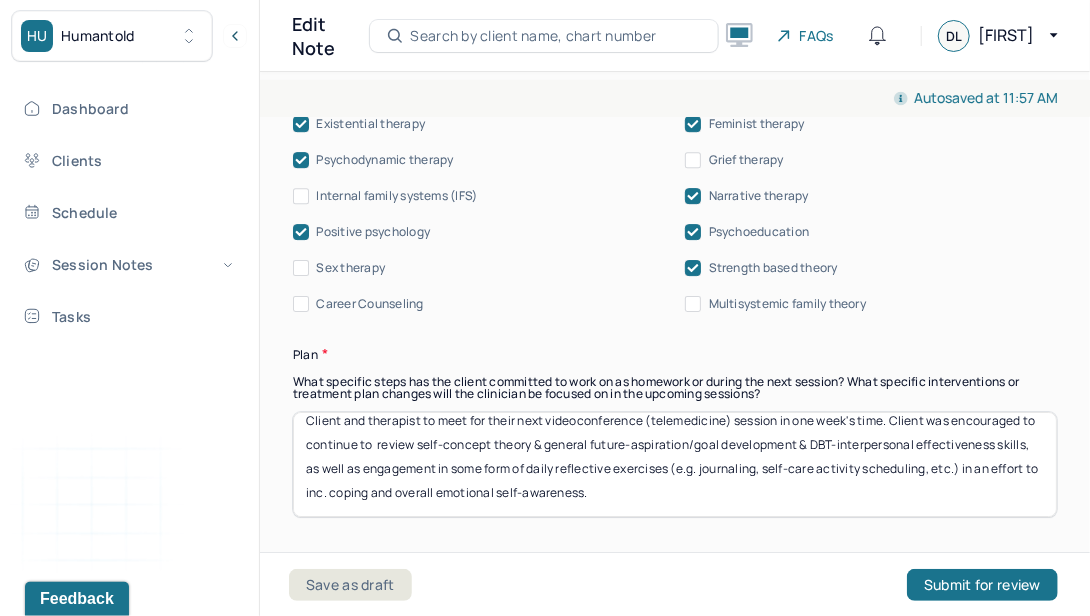 click on "Client and therapist to meet for their next videoconference (telemedicine) session in one week's time. Client was encouraged to continue to  review self-concept theory & general future-aspiration/goal development & DBT-interpersonal effectiveness skills, as well as engagement in some form of daily reflective exercises (e.g. journaling, self-care activity scheduling, etc.) in an effort to inc. coping and overall emotional self-awareness." at bounding box center [675, 464] 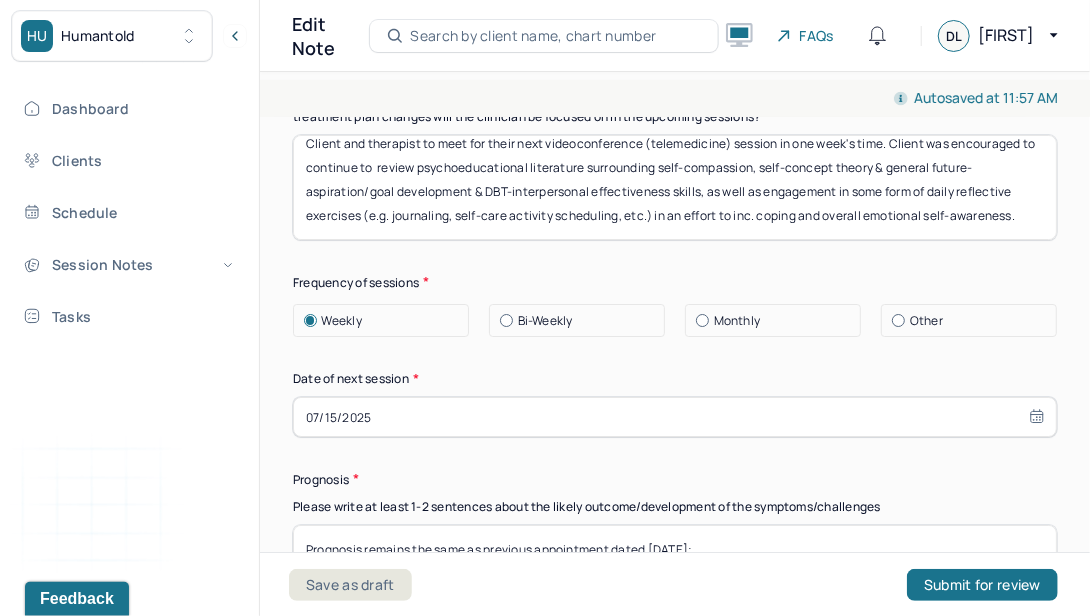 scroll, scrollTop: 2864, scrollLeft: 0, axis: vertical 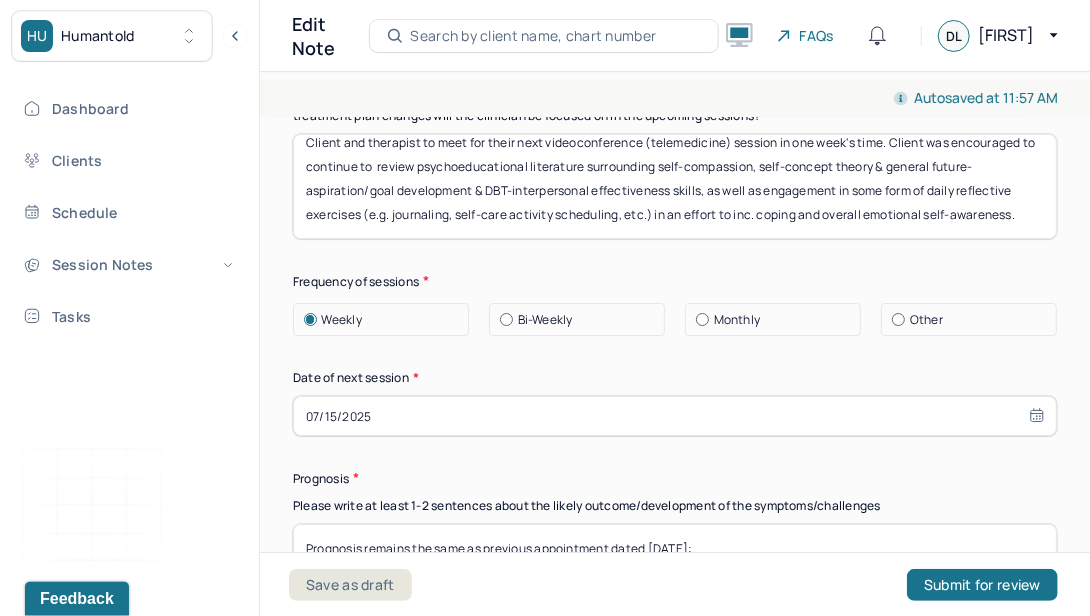 type on "Client and therapist to meet for their next videoconference (telemedicine) session in one week's time. Client was encouraged to continue to  review psychoeducational literature surrounding self-compassion, self-concept theory & general future-aspiration/goal development & DBT-interpersonal effectiveness skills, as well as engagement in some form of daily reflective exercises (e.g. journaling, self-care activity scheduling, etc.) in an effort to inc. coping and overall emotional self-awareness." 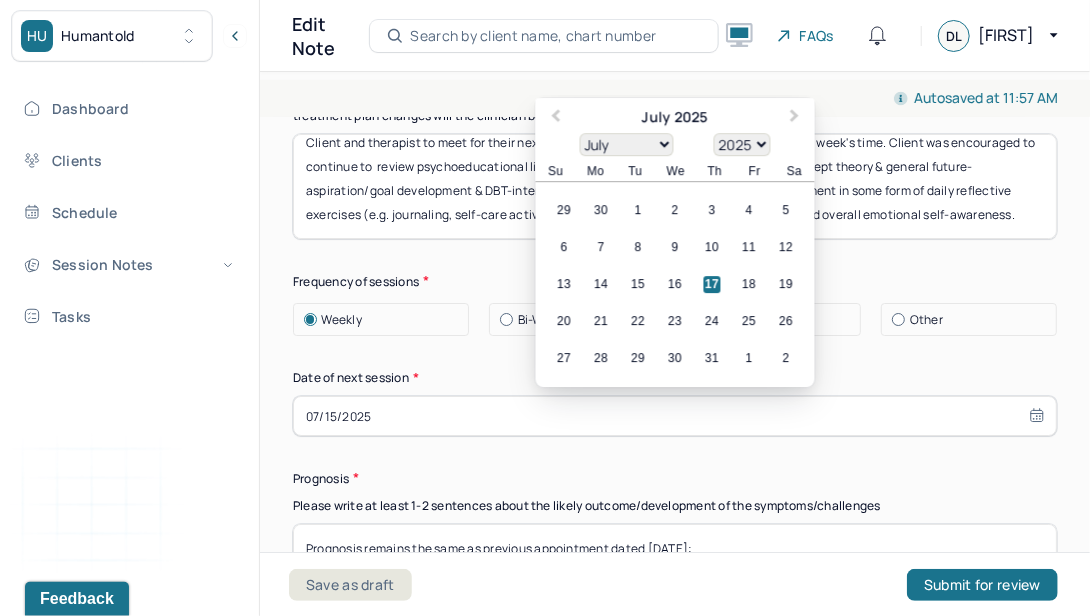 click on "07/15/2025" at bounding box center (675, 416) 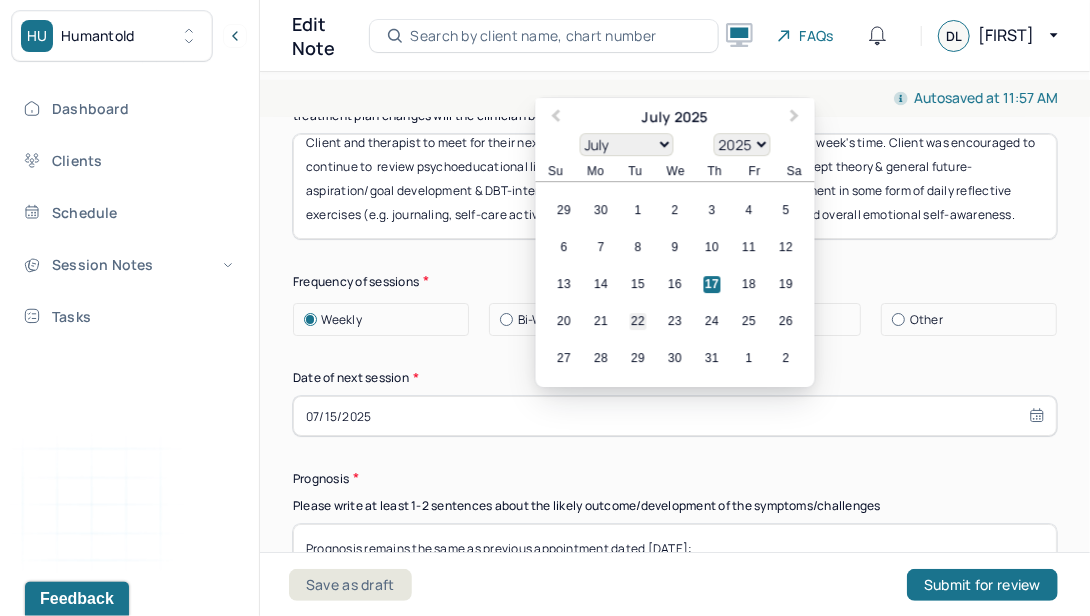 click on "22" at bounding box center (638, 322) 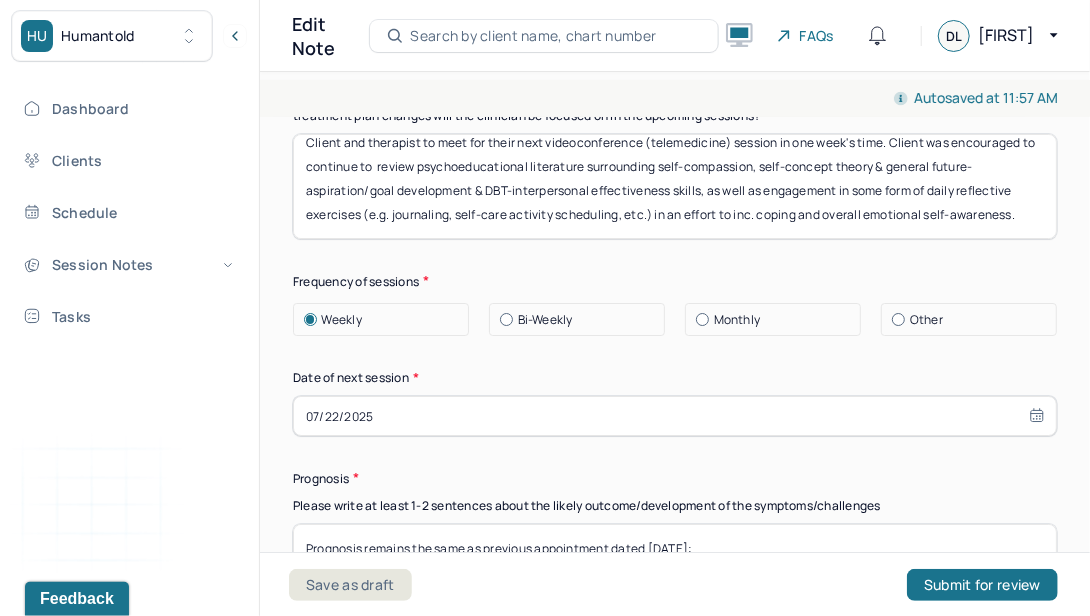 select on "6" 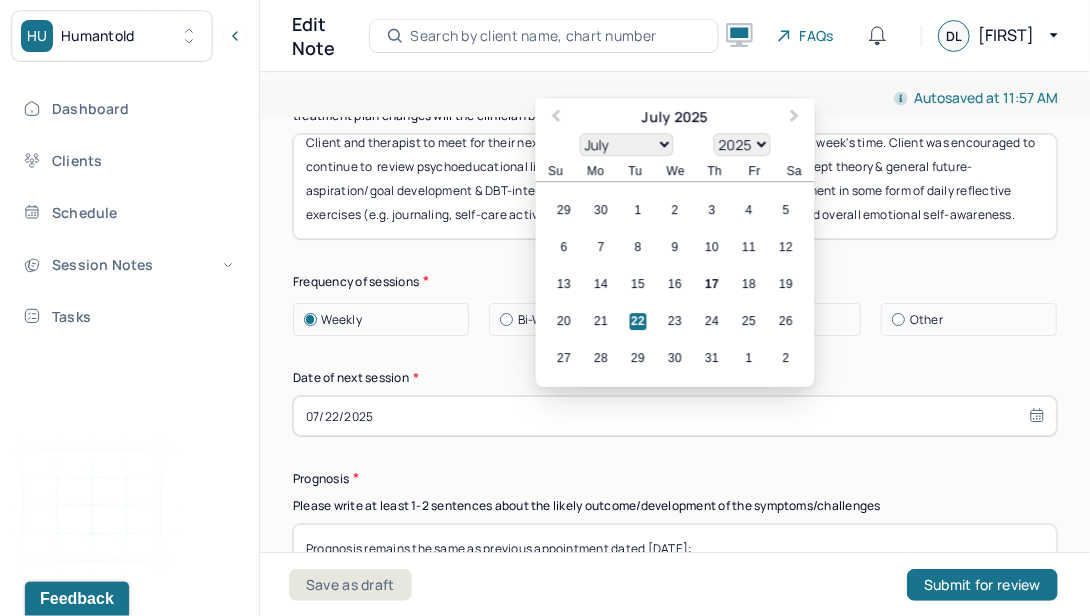 click on "Prognosis remains the same as previous appointment dated [DATE]:
Client has a good prognosis as evidenced by his apparent motivation towards mental & physical wellness as well as his targeted treatment aspirations & supportive relationship with his partner, and is likely to benefit from targeted CBT/DBT, psychodynamic, and psychoeducational skills development work moving forward." at bounding box center (675, 576) 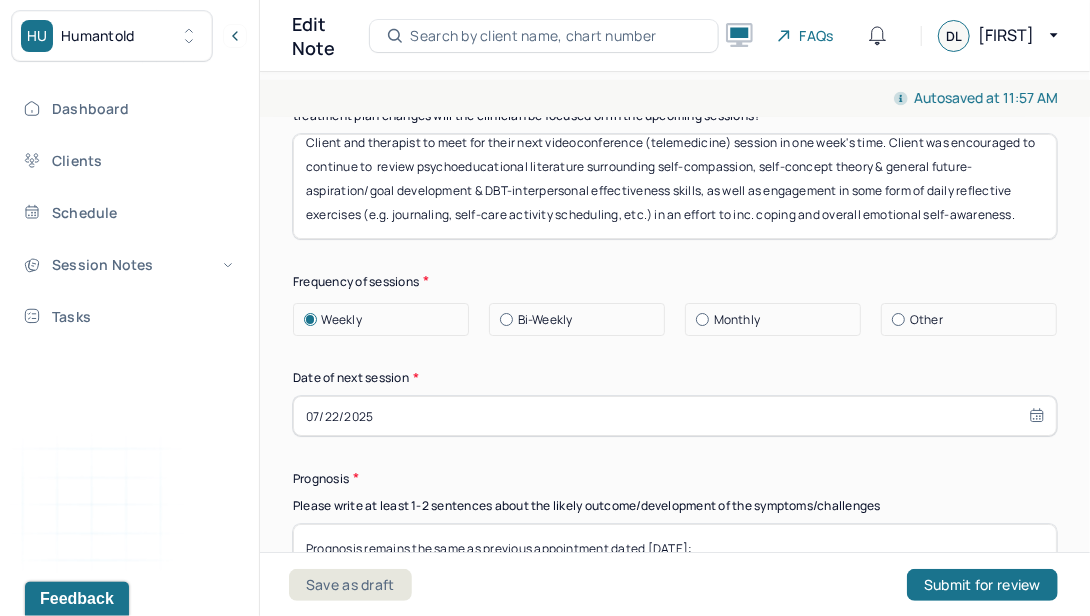 type on "Prognosis remains the same as previous appointment dated [DATE]:
Client has a good prognosis as evidenced by his apparent motivation towards mental & physical wellness as well as his targeted treatment aspirations & supportive relationship with his partner, and is likely to benefit from targeted CBT/DBT, psychodynamic, and psychoeducational skills development work moving forward." 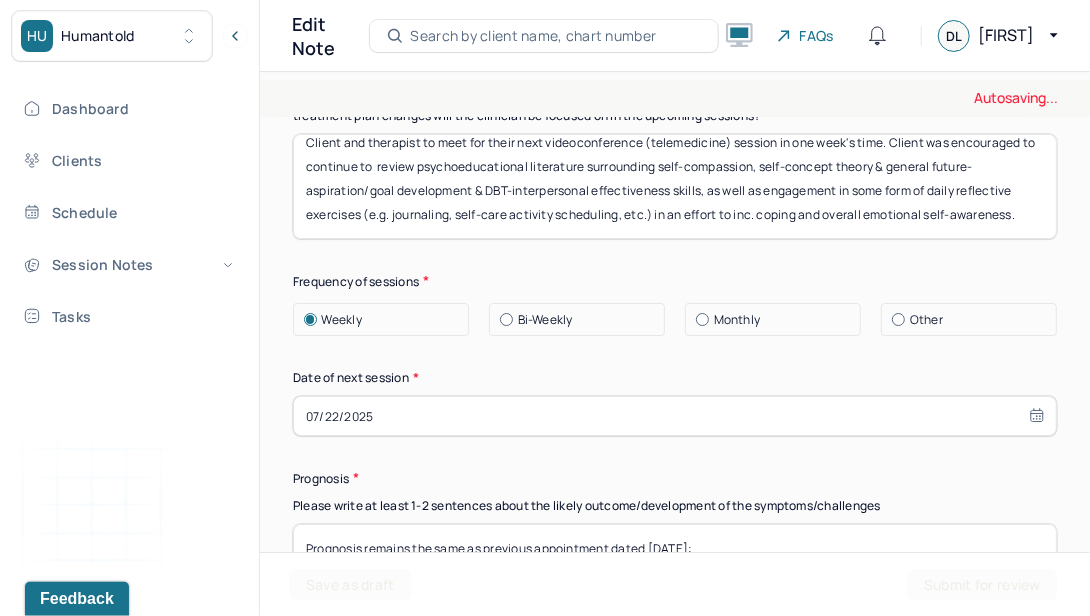 click on "Therapy Intervention Techniques Please select at least 1 intervention used Cognitive-Behavioral therapies Cognitive-Behavioral therapy (CBT) Dialectical Behavioral therapy (DBT) Modeling and skills training Trauma-focused CBT EDMR Rational Emotive Behaviour therapy Acceptance Commitment Therapy Solution Based Brief Therapy Mindfulness Based Cognitive Therapy Relationship based Interventions Attachment-oriented interventions Parent-child interaction therapy Parent interventions Other Client centered therapy/ Humanism Gestalt therapy Existential therapy Feminist therapy Psychodynamic therapy Grief therapy Internal family systems (IFS) Narrative therapy Positive psychology Psychoeducation Sex therapy Strength based theory Career Counseling Multisystemic family theory Plan What specific steps has the client committed to work on as homework or during the next session? What specific interventions or treatment plan changes will the clinician be focused on in the upcoming sessions? Frequency of sessions Weekly Other" at bounding box center [675, 98] 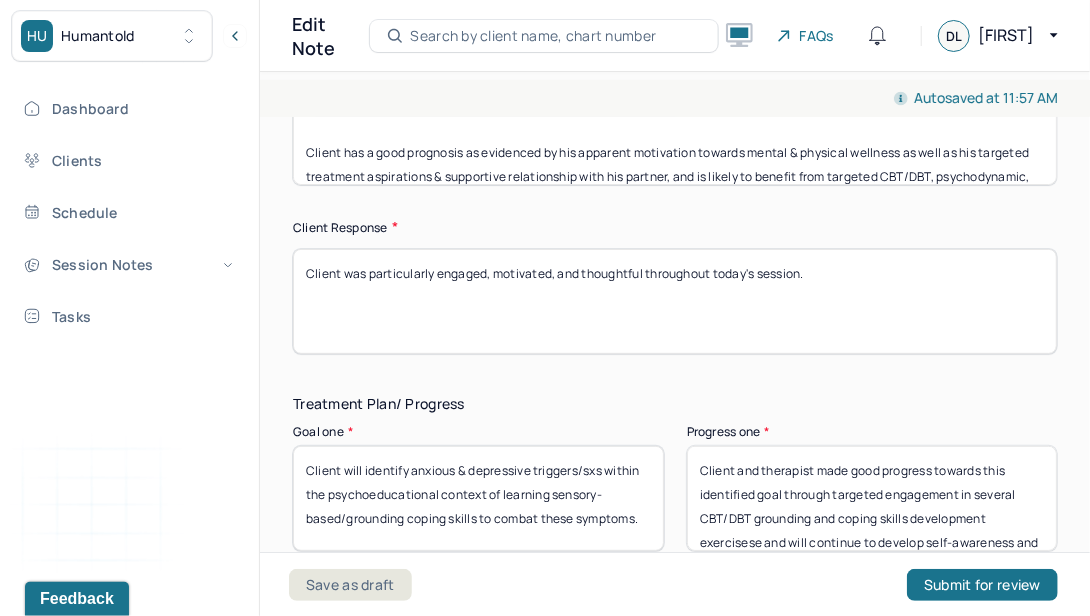 scroll, scrollTop: 3367, scrollLeft: 0, axis: vertical 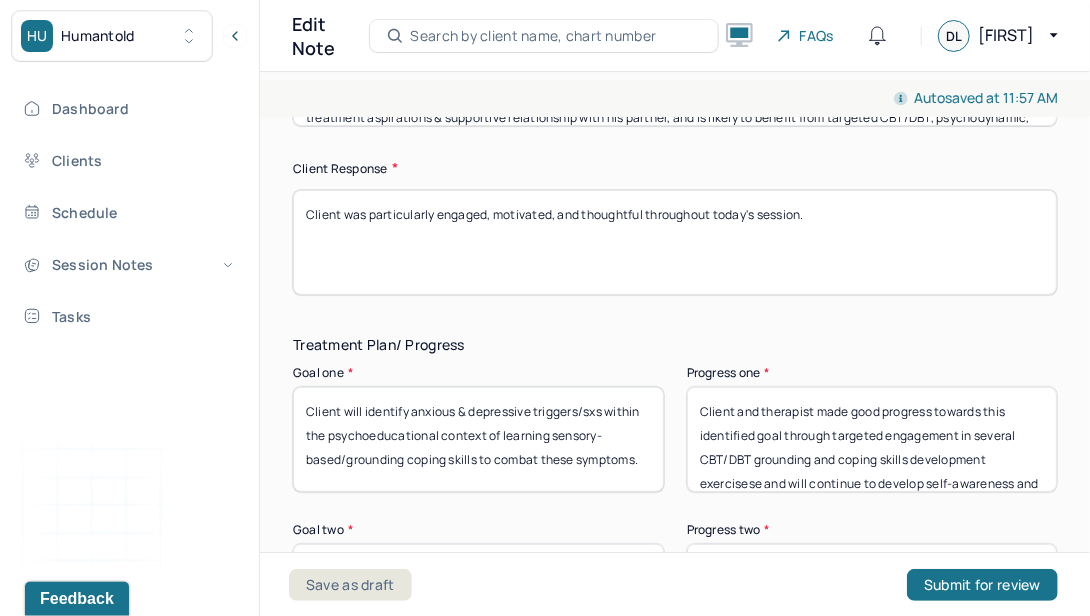 click on "Client and therapist made good progress towards this identified goal through targeted engagement in several CBT/DBT grounding and coping skills development exercisese and will continue to develop self-awareness and specific coping techniques in upcoming sessions." at bounding box center [872, 439] 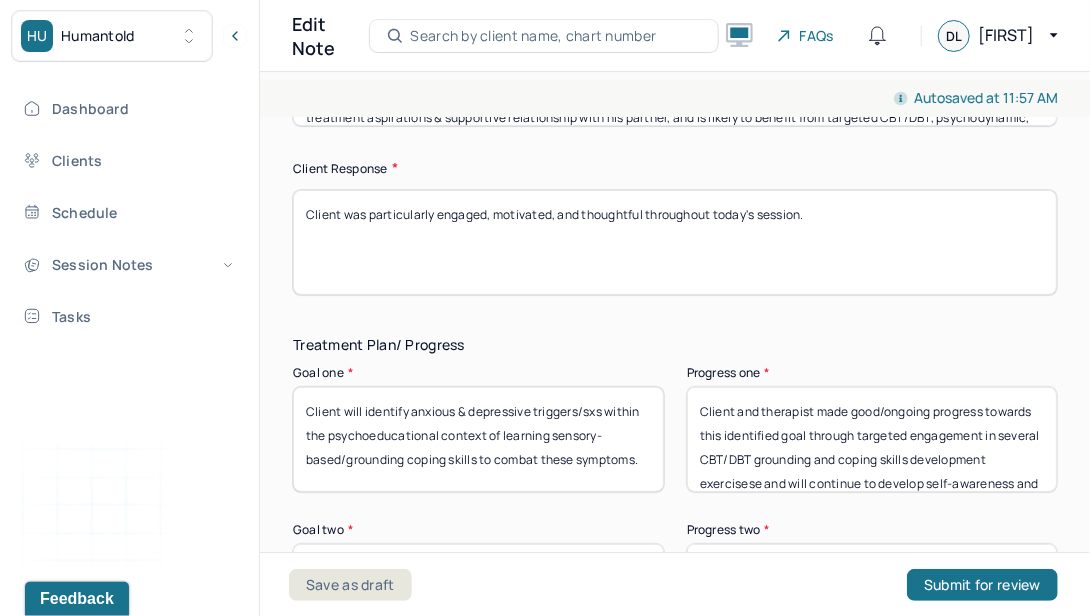 scroll, scrollTop: 20, scrollLeft: 0, axis: vertical 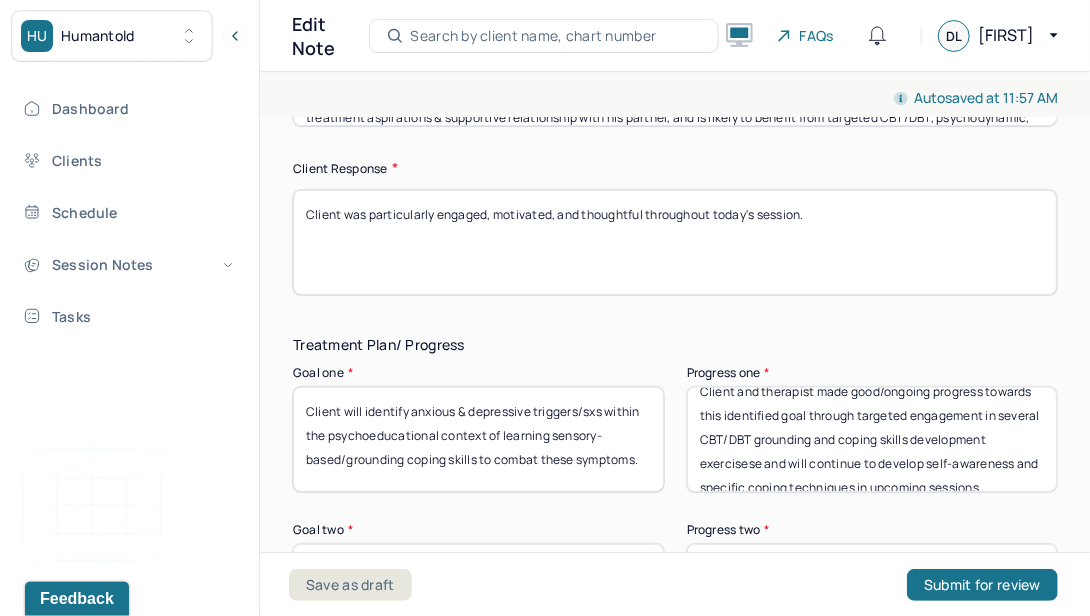 drag, startPoint x: 765, startPoint y: 446, endPoint x: 858, endPoint y: 383, distance: 112.32987 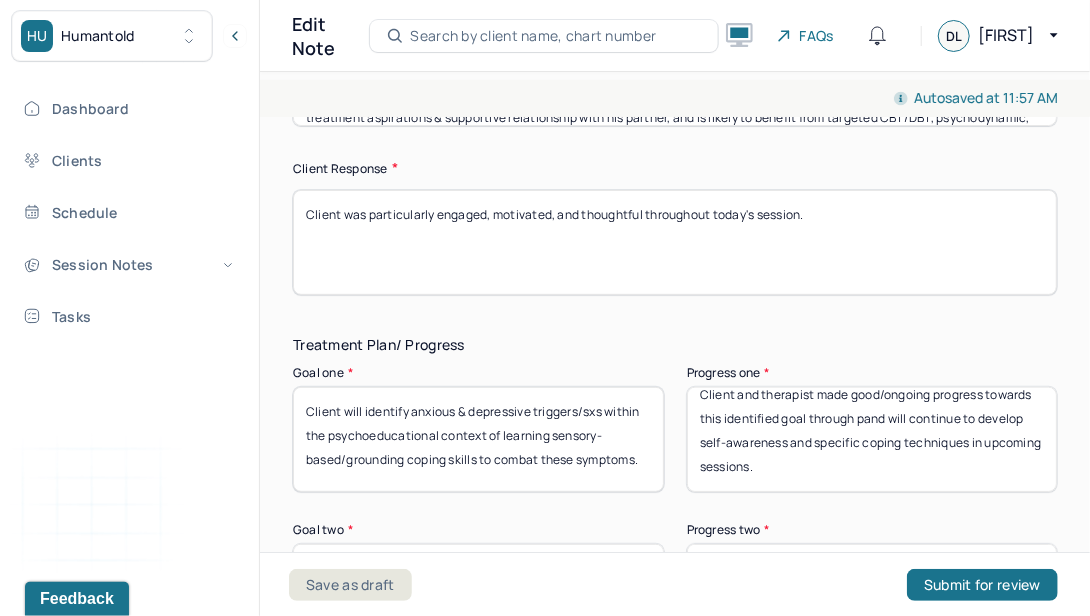 scroll, scrollTop: 16, scrollLeft: 0, axis: vertical 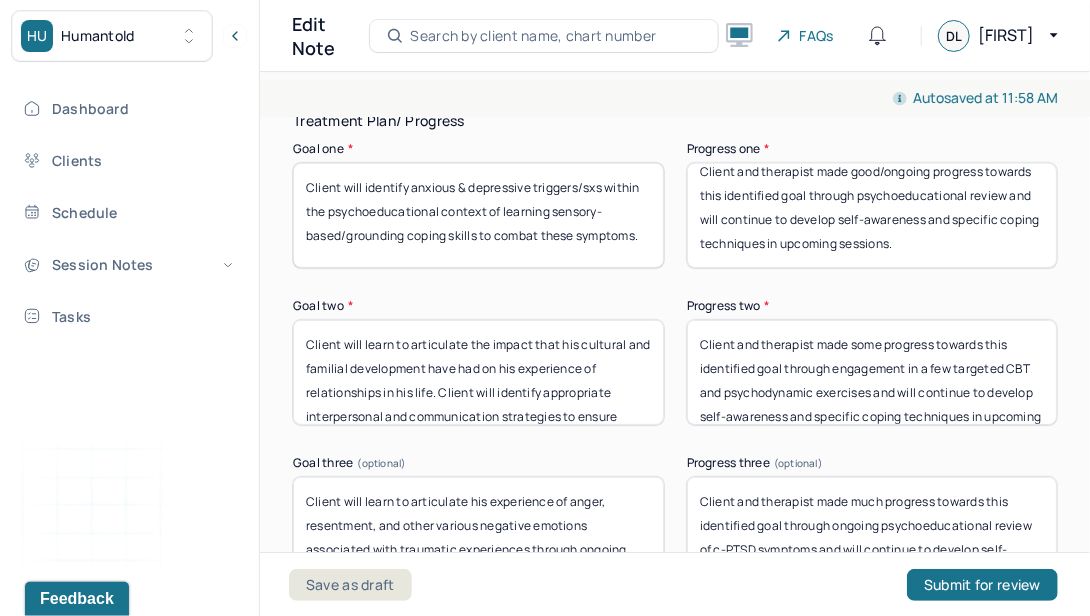 type on "Client and therapist made good/ongoing progress towards this identified goal through psychoeducational review and will continue to develop self-awareness and specific coping techniques in upcoming sessions." 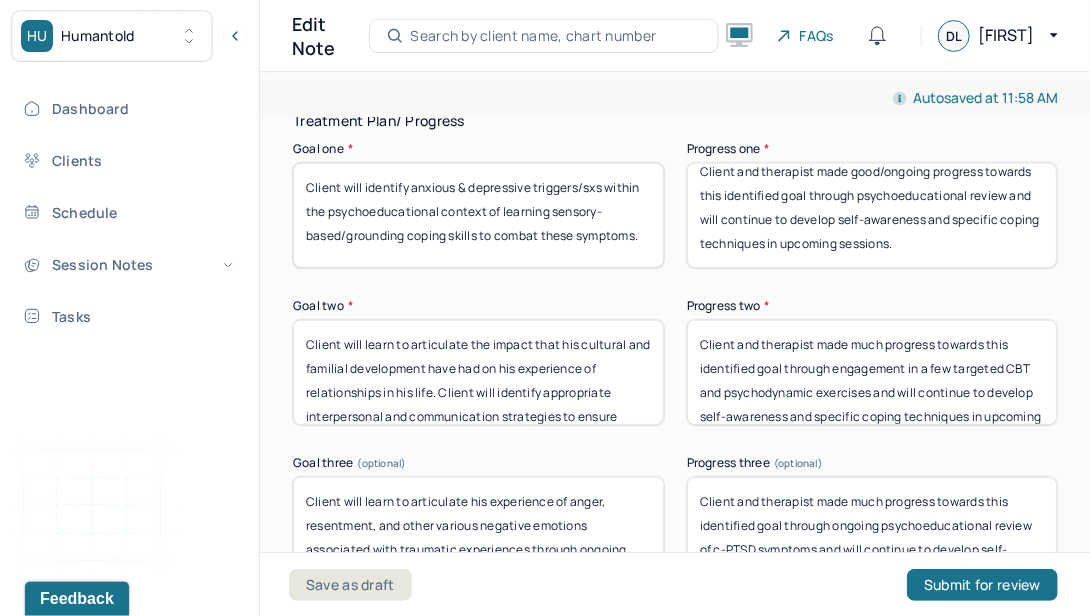 click on "Client and therapist made much progress towards this identified goal through engagement in a few targeted CBT and psychodynamic exercises and will continue to develop self-awareness and specific coping techniques in upcoming sessions." at bounding box center [872, 372] 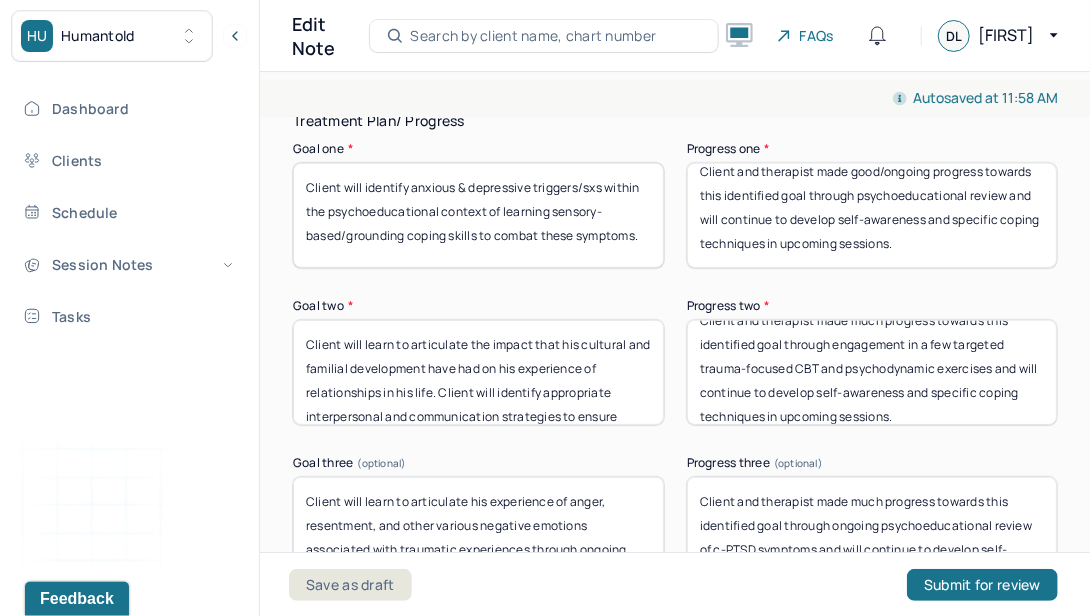 scroll, scrollTop: 40, scrollLeft: 0, axis: vertical 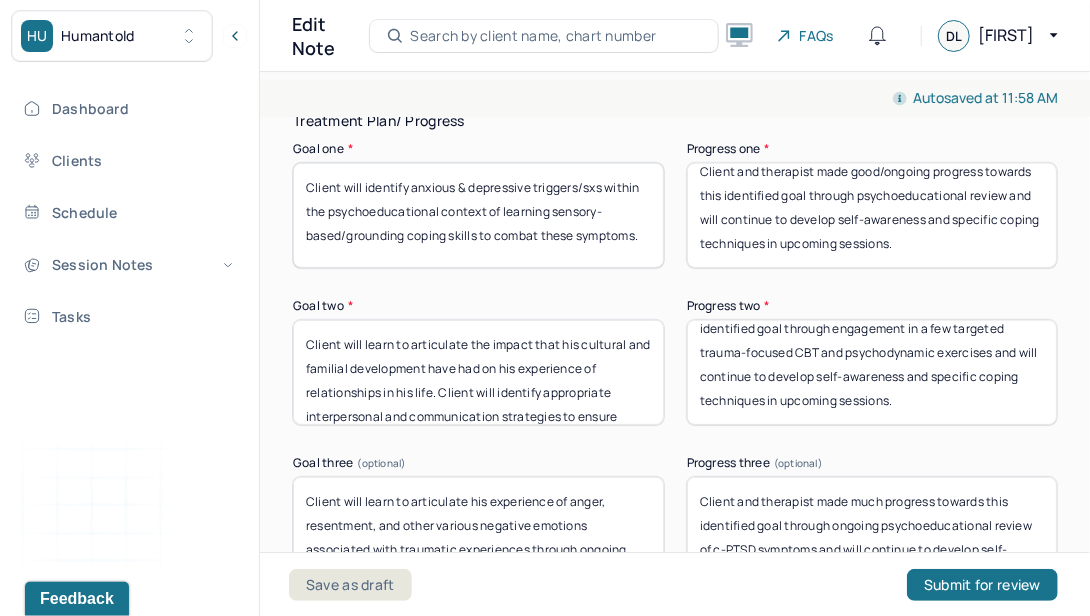 type on "Client and therapist made much progress towards this identified goal through engagement in a few targeted trauma-focused CBT and psychodynamic exercises and will continue to develop self-awareness and specific coping techniques in upcoming sessions." 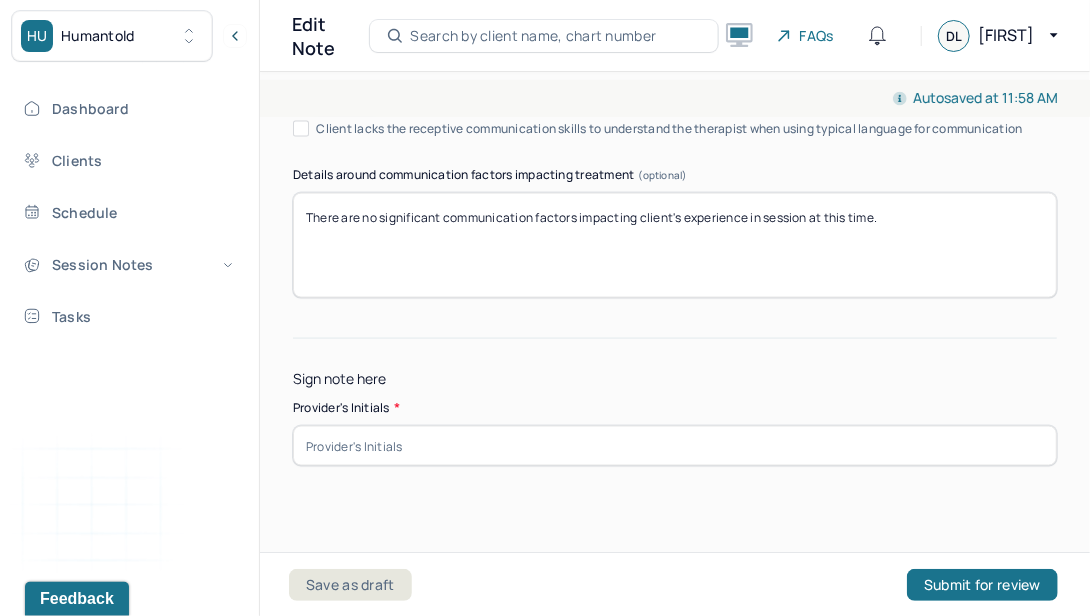 scroll, scrollTop: 4273, scrollLeft: 0, axis: vertical 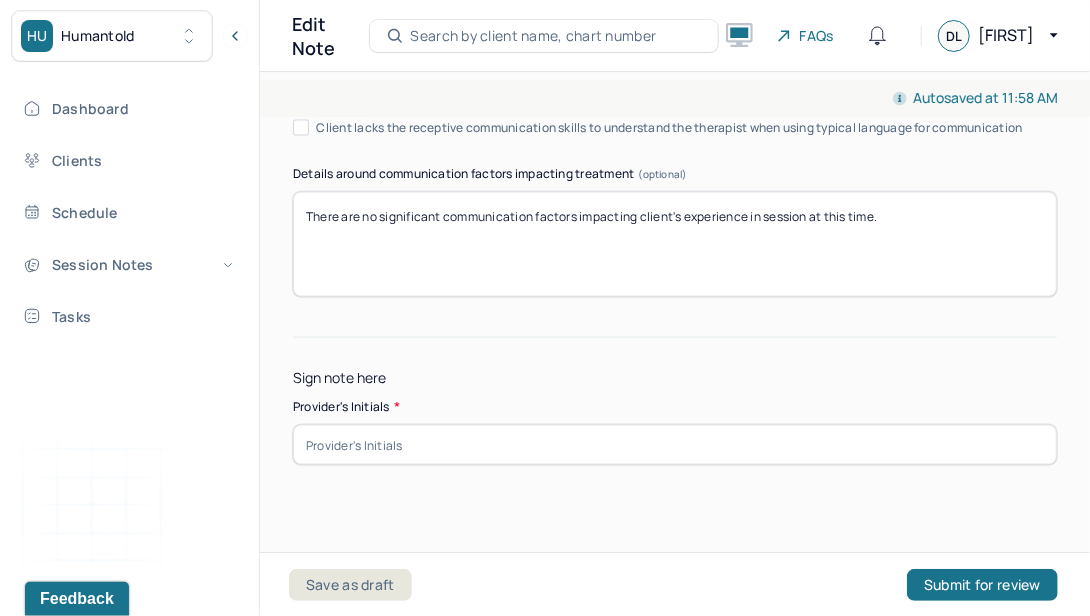 click at bounding box center [675, 445] 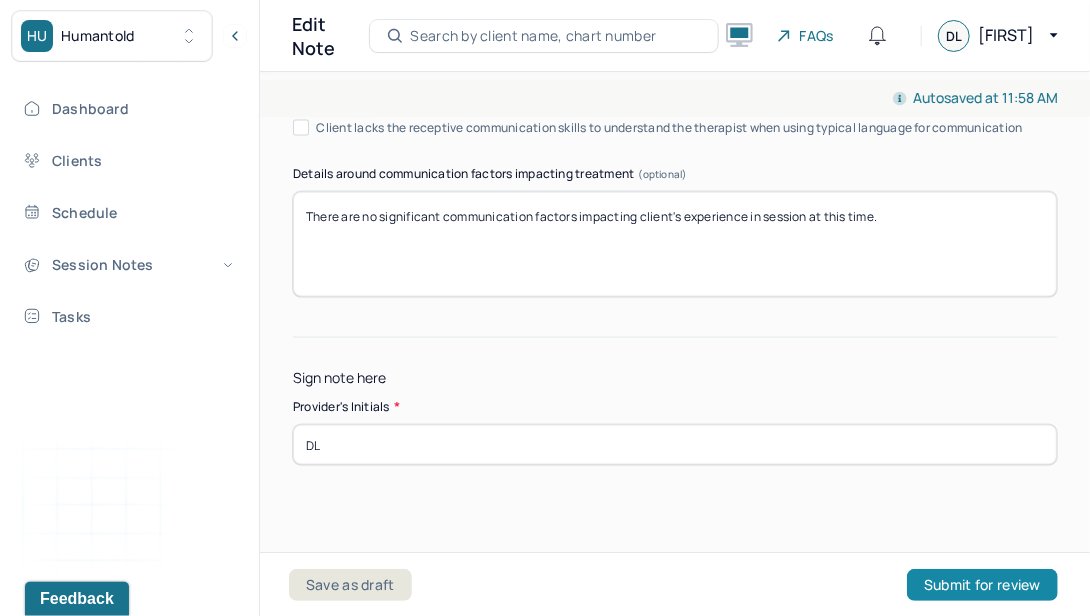 type on "DL" 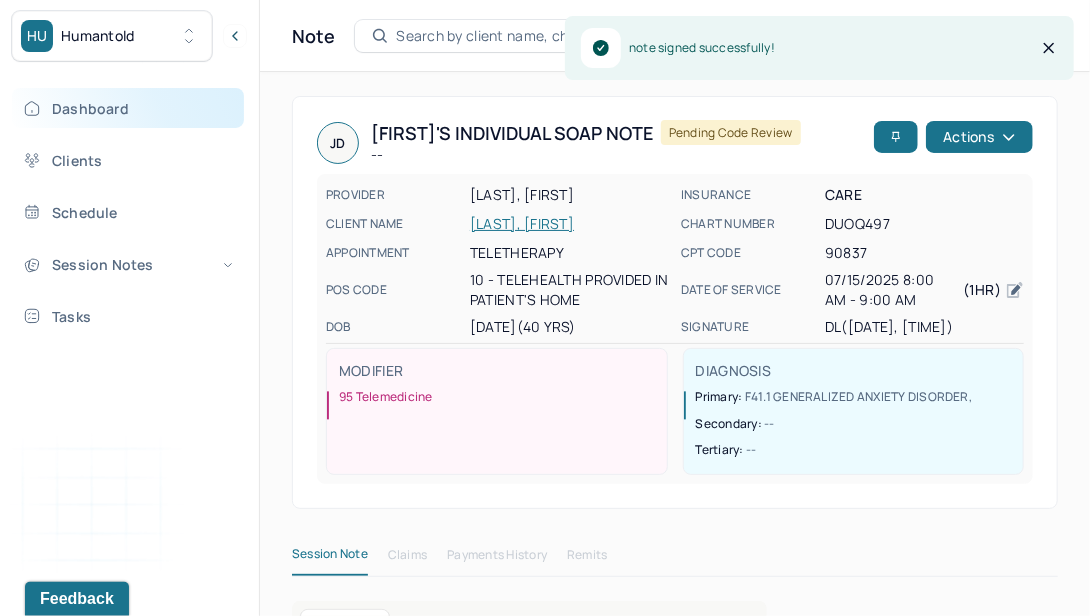 click on "Dashboard" at bounding box center (128, 108) 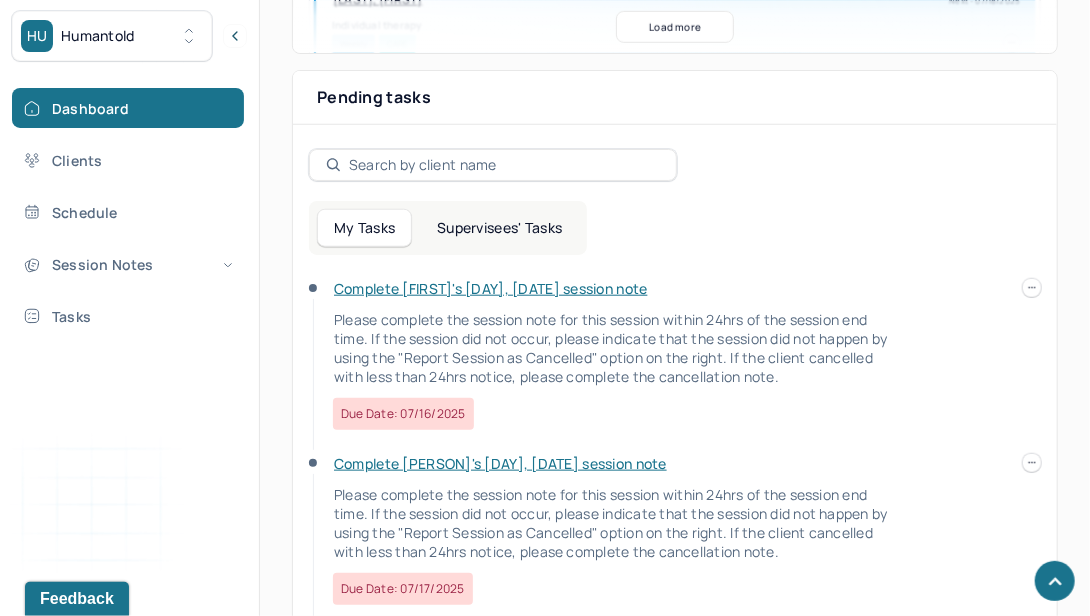 scroll, scrollTop: 673, scrollLeft: 0, axis: vertical 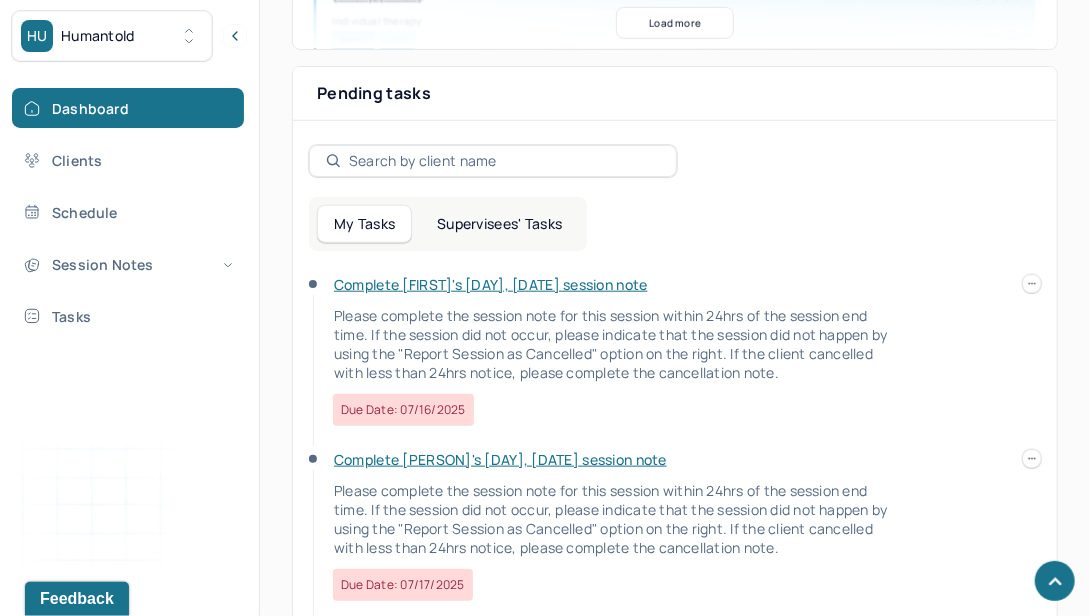 click on "Complete [FIRST]'s [DAY], [DATE] session note" at bounding box center (491, 284) 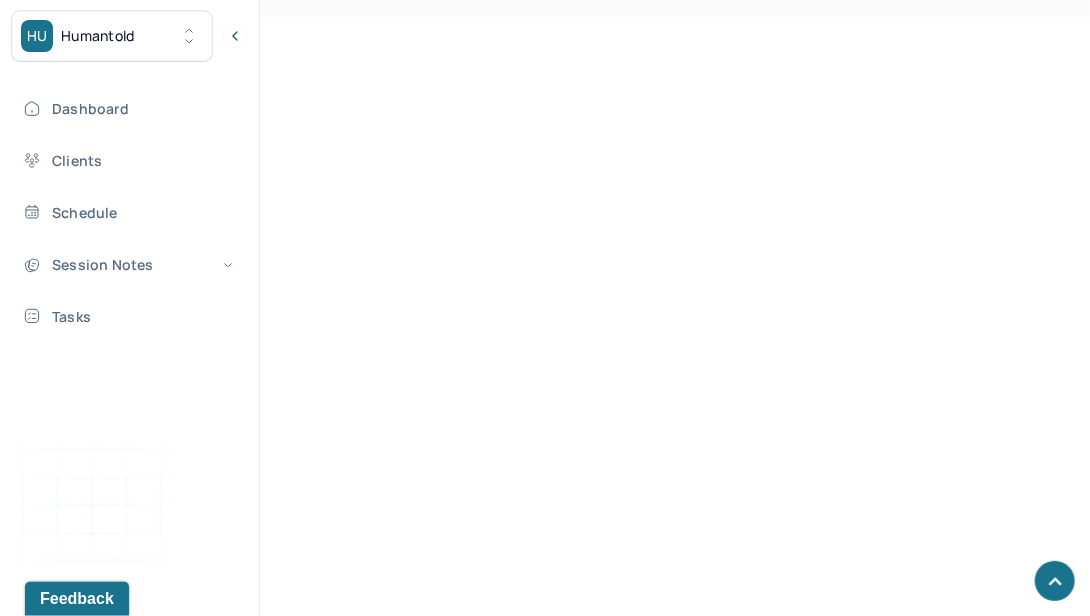 scroll, scrollTop: 74, scrollLeft: 0, axis: vertical 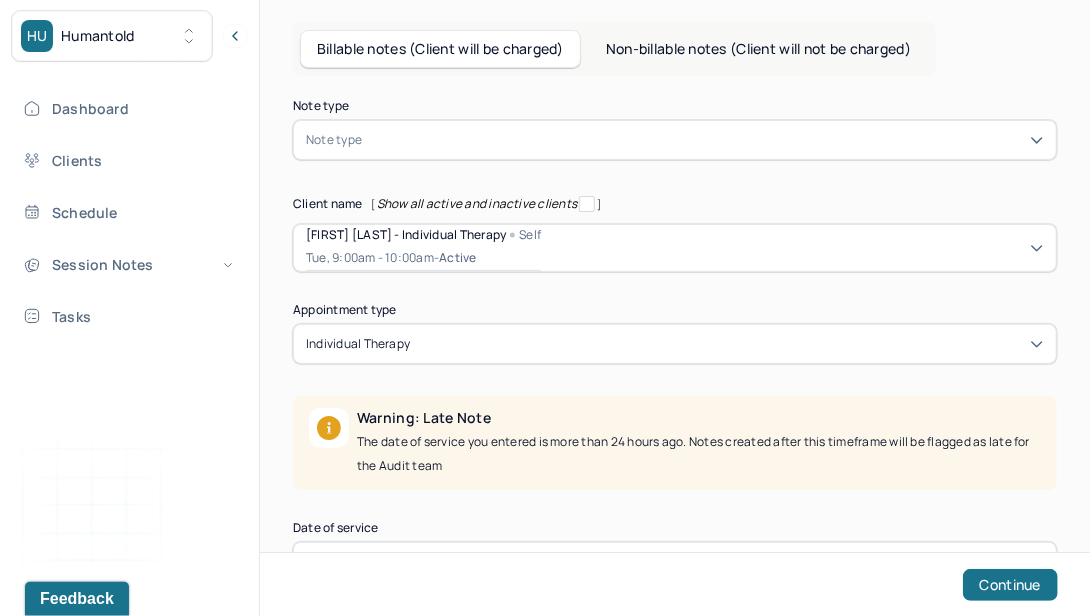 click at bounding box center (705, 140) 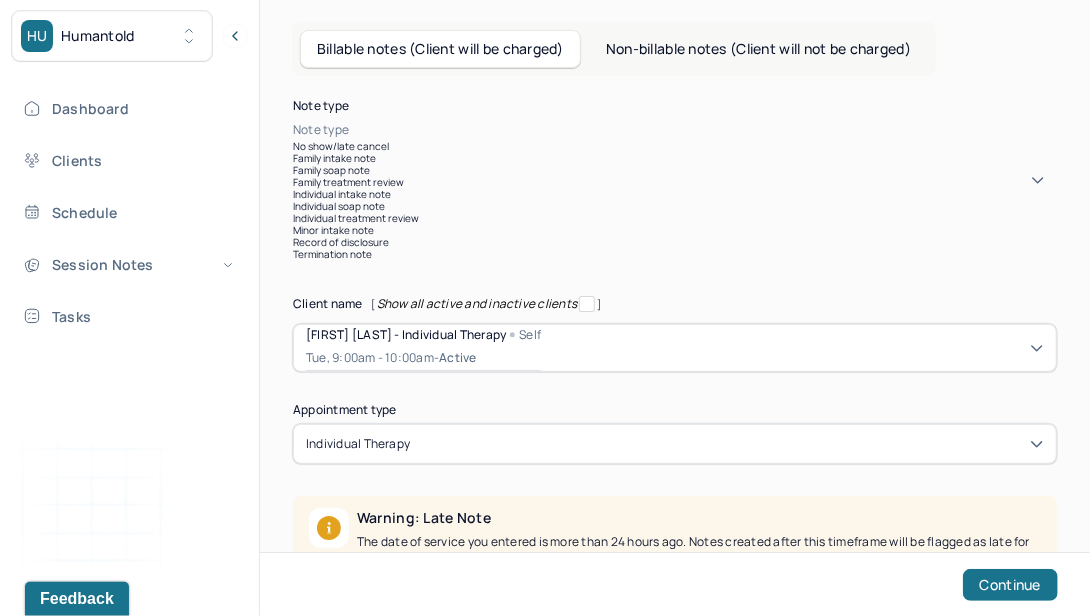 click on "Individual soap note" at bounding box center (675, 206) 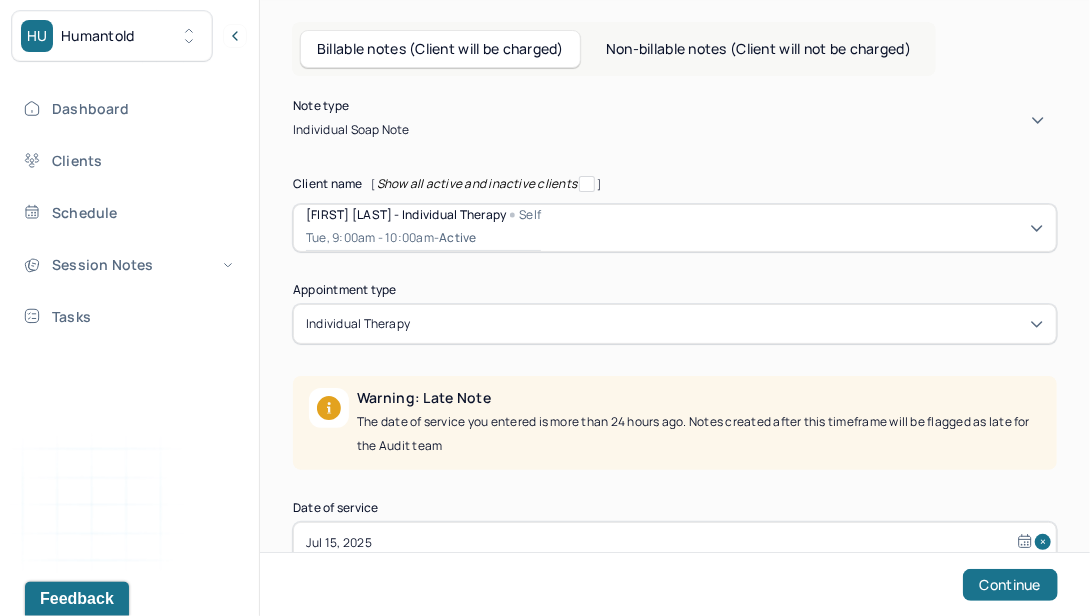 click on "individual therapy" at bounding box center (675, 324) 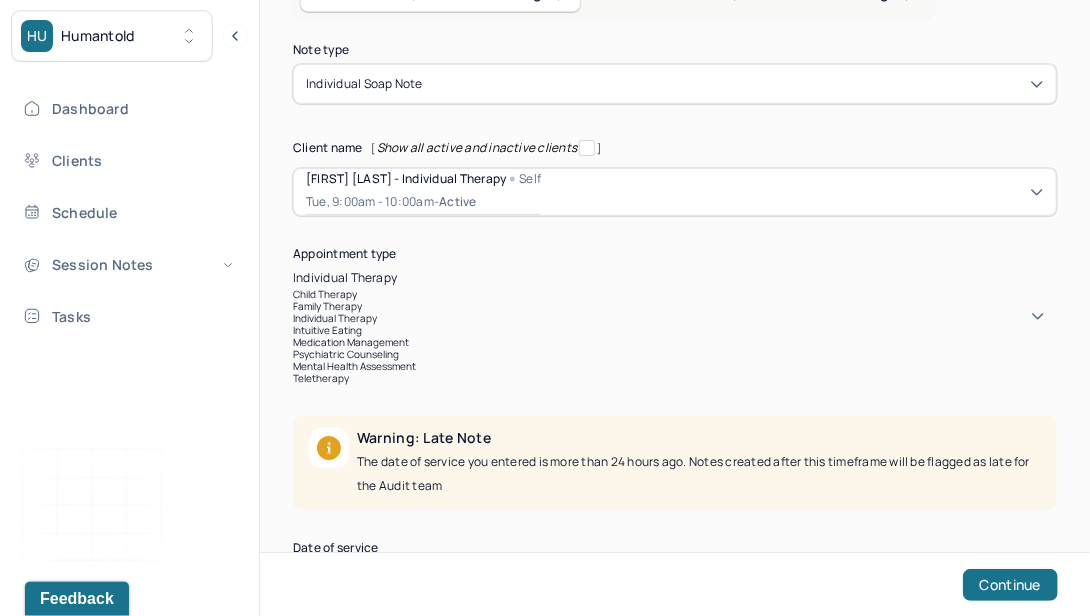scroll, scrollTop: 136, scrollLeft: 0, axis: vertical 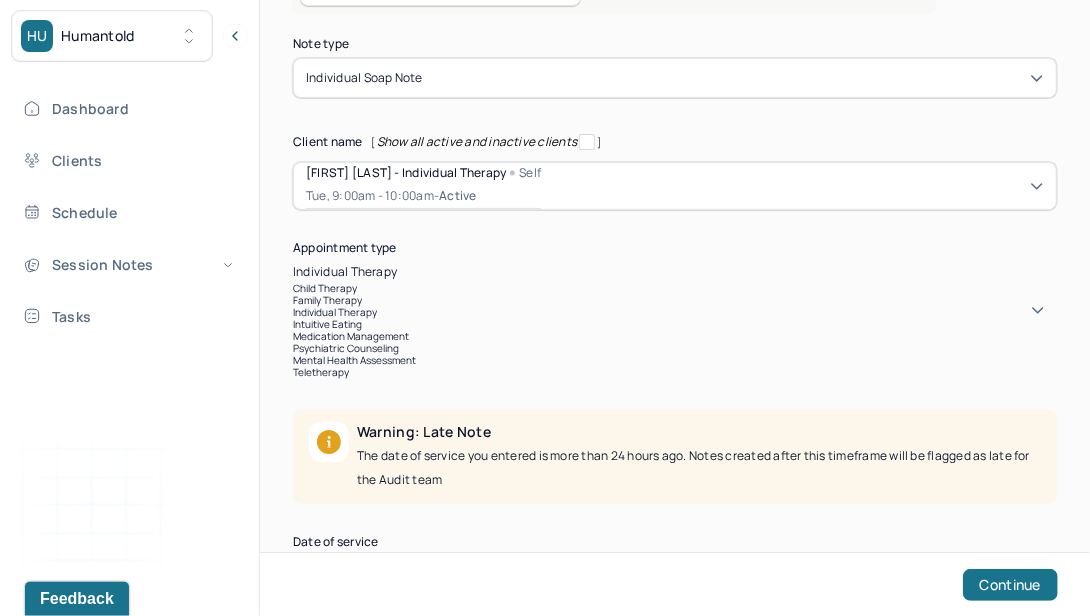 click on "teletherapy" at bounding box center [675, 372] 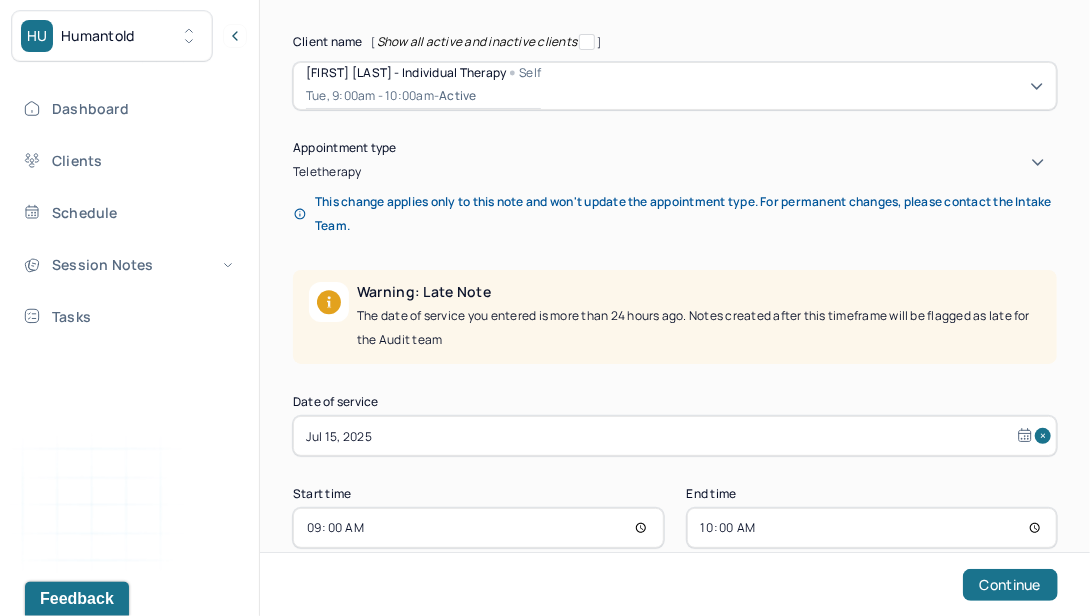 scroll, scrollTop: 262, scrollLeft: 0, axis: vertical 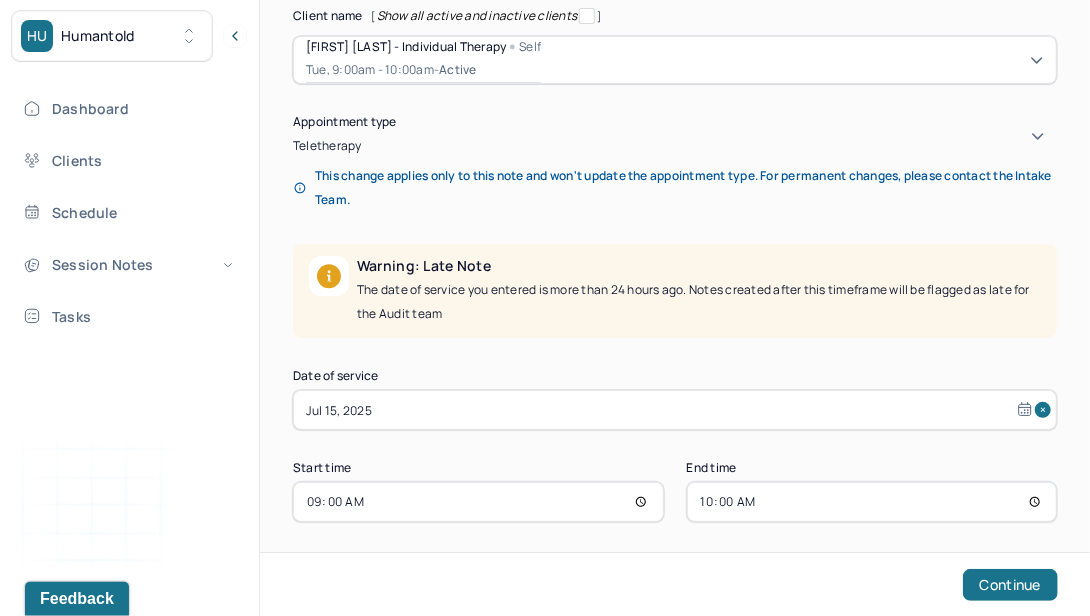 click on "Note type Individual soap note Client name [ Show all active and inactive clients ] [FIRST] [LAST] - Individual therapy Self
Tue, [TIME] - active Supervisee name [FIRST] [LAST] Appointment type option [object Object], selected. teletherapy This change applies only to this note and won't update the appointment type. For permanent changes, please contact the Intake Team. Warning: Late Note The date of service you entered is more than 24 hours ago. Notes created after this timeframe will be flagged as late for the Audit team Date of service [DATE] Start time [TIME] End time [TIME]   Continue" at bounding box center [675, 217] 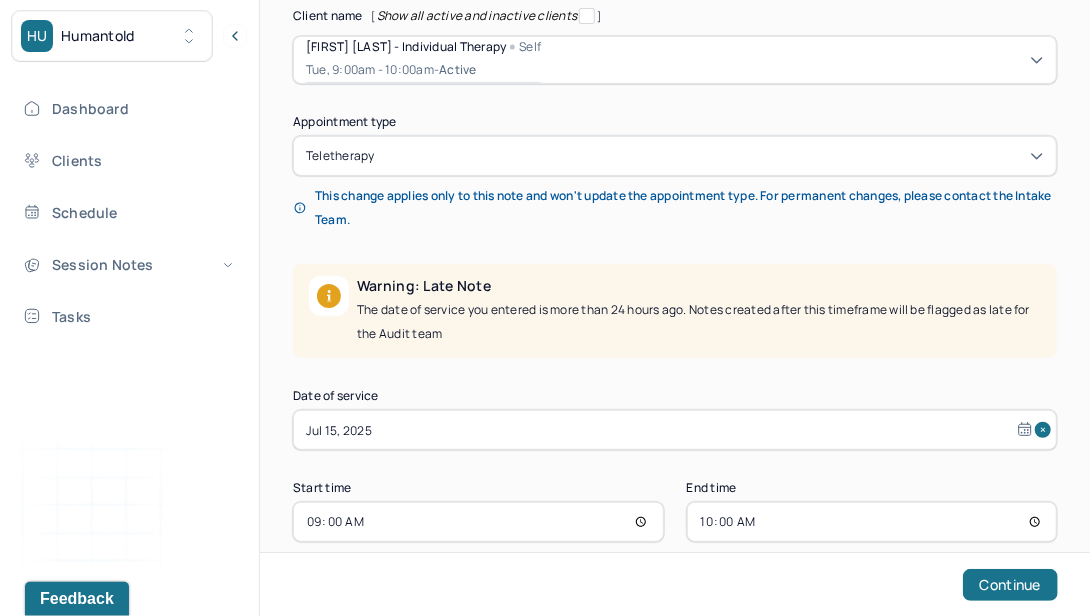 click on "Jul 15, 2025" at bounding box center (675, 430) 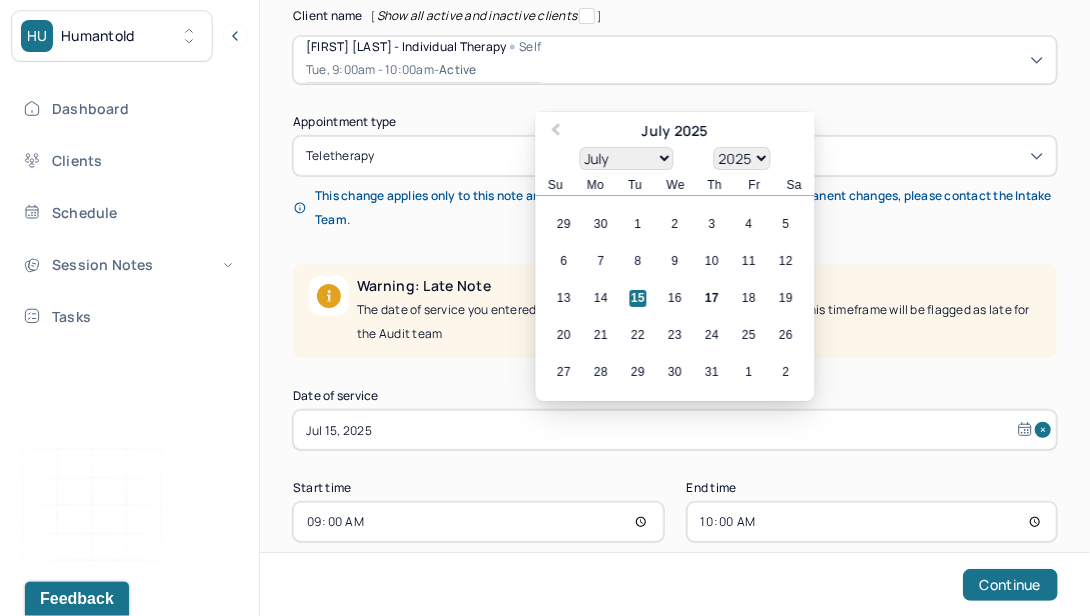 click on "15" at bounding box center [638, 298] 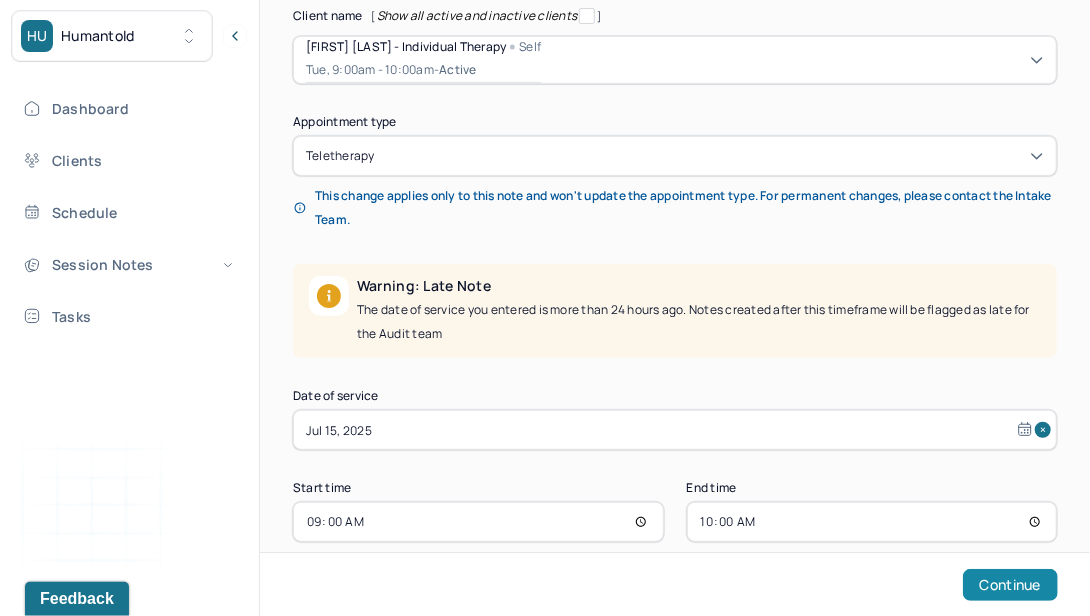click on "Continue" at bounding box center [1010, 585] 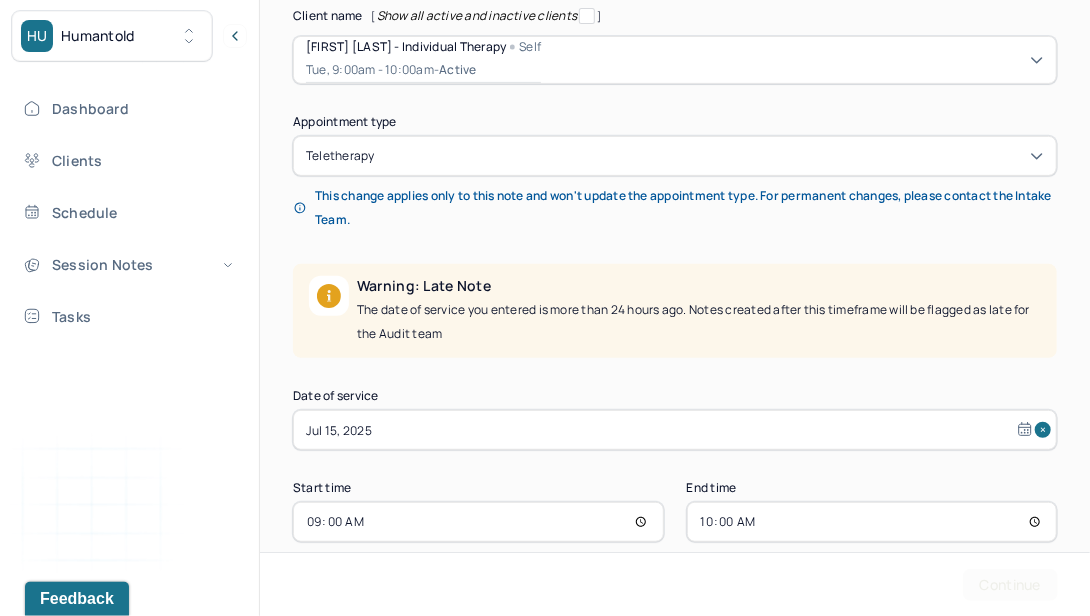 scroll, scrollTop: 0, scrollLeft: 0, axis: both 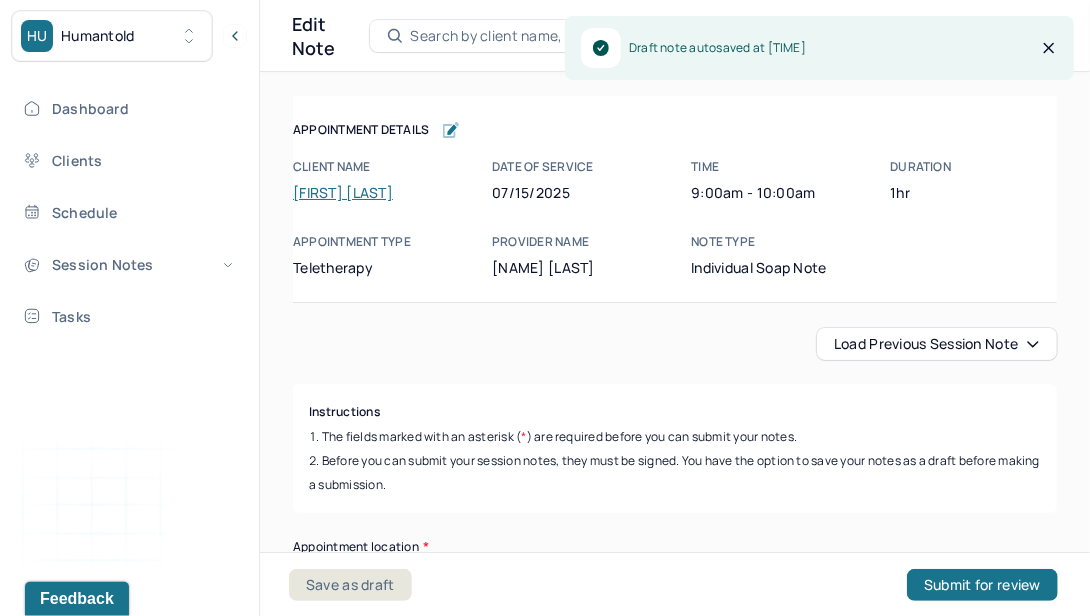 click on "Load previous session note" at bounding box center [937, 344] 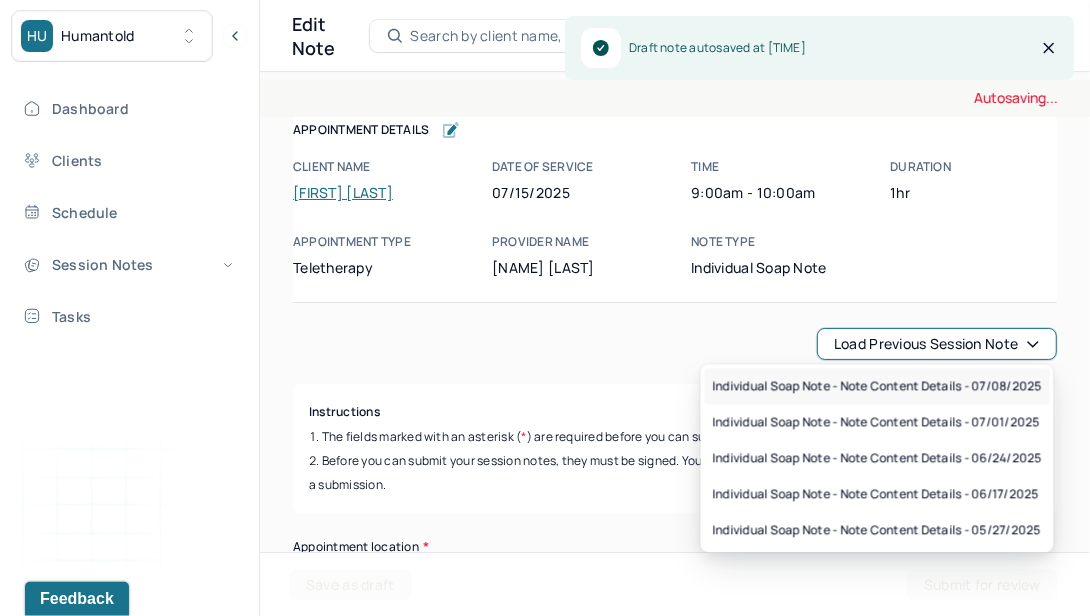 click on "Individual soap note   - Note content Details -   07/08/2025" at bounding box center [877, 386] 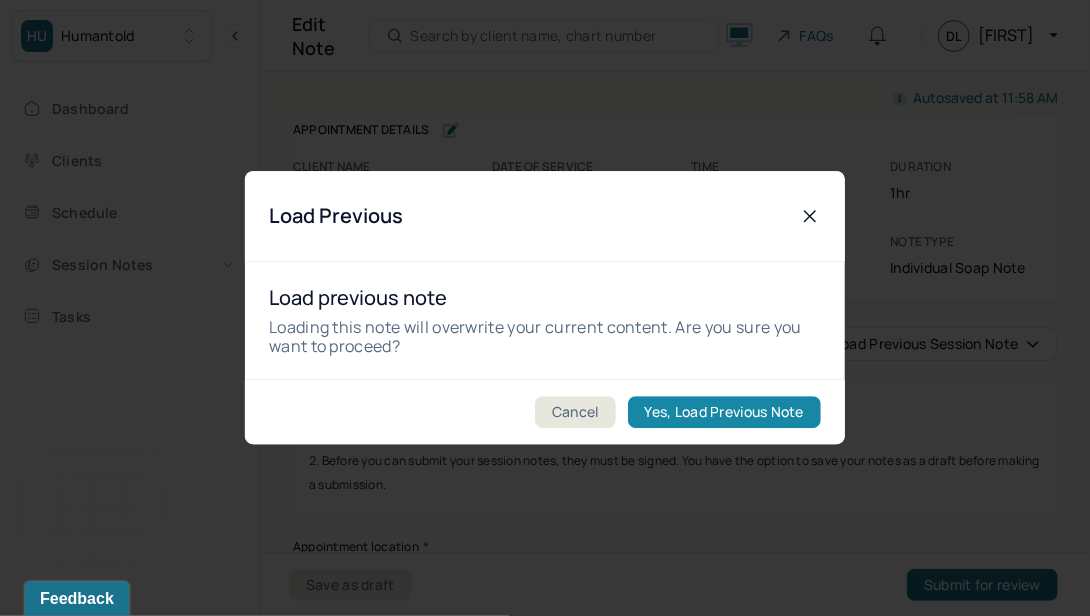click on "Yes, Load Previous Note" at bounding box center (724, 413) 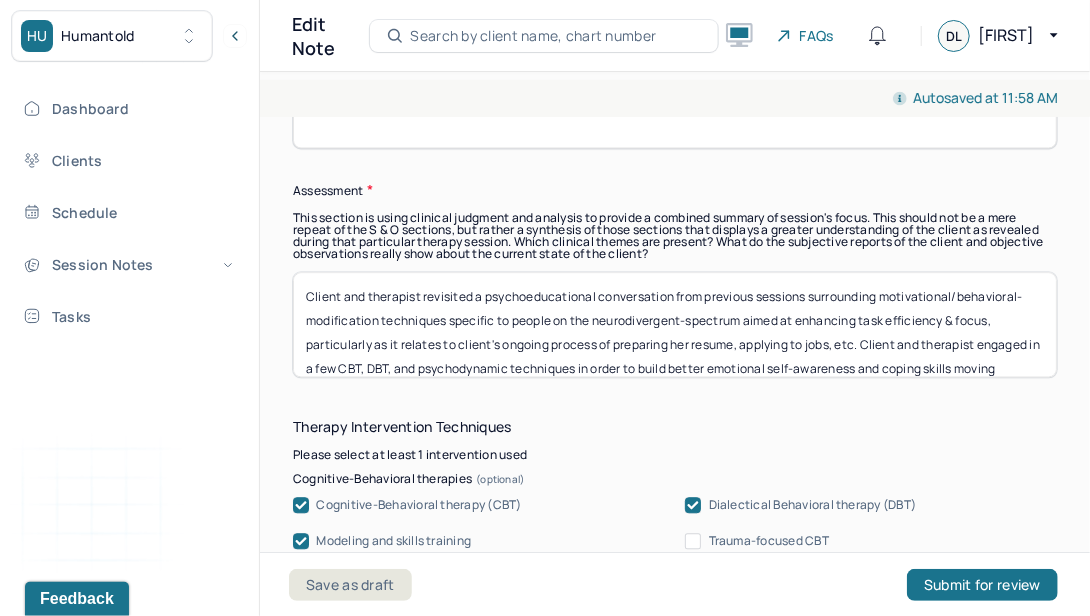 scroll, scrollTop: 1883, scrollLeft: 0, axis: vertical 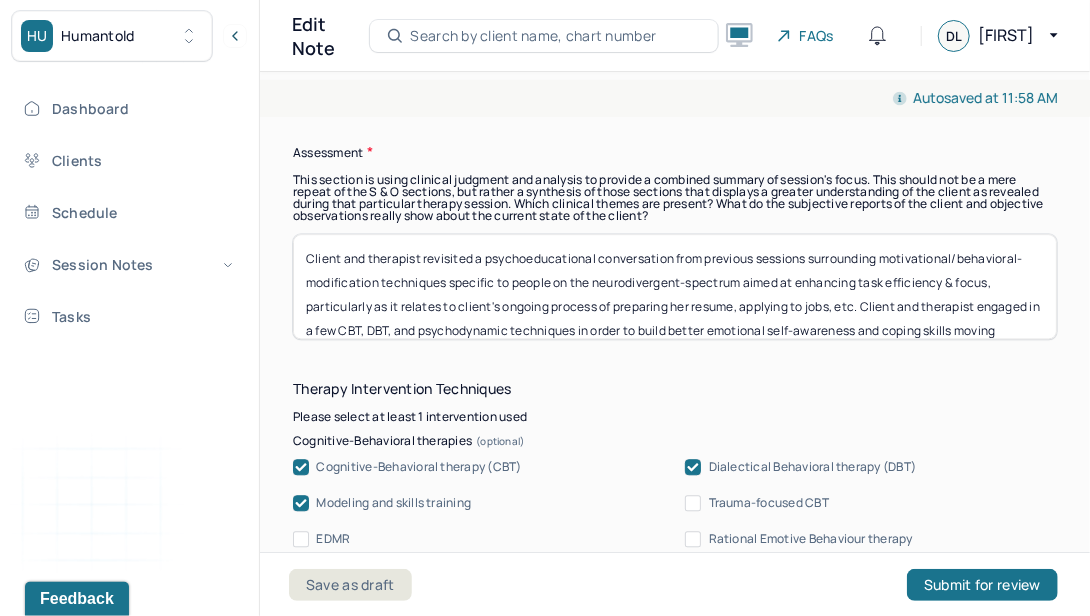 click on "Client and therapist revisited a psychoeducational conversation from previous sessions surrounding motivational/behavioral-modification techniques specific to people on the neurodivergent-spectrum aimed at enhancing task efficiency & focus, particularly as it relates to client's ongoing process of preparing her resume, applying to jobs, etc. Client and therapist engaged in a few CBT, DBT, and psychodynamic techniques in order to build better emotional self-awareness and coping skills moving forward." at bounding box center (675, 286) 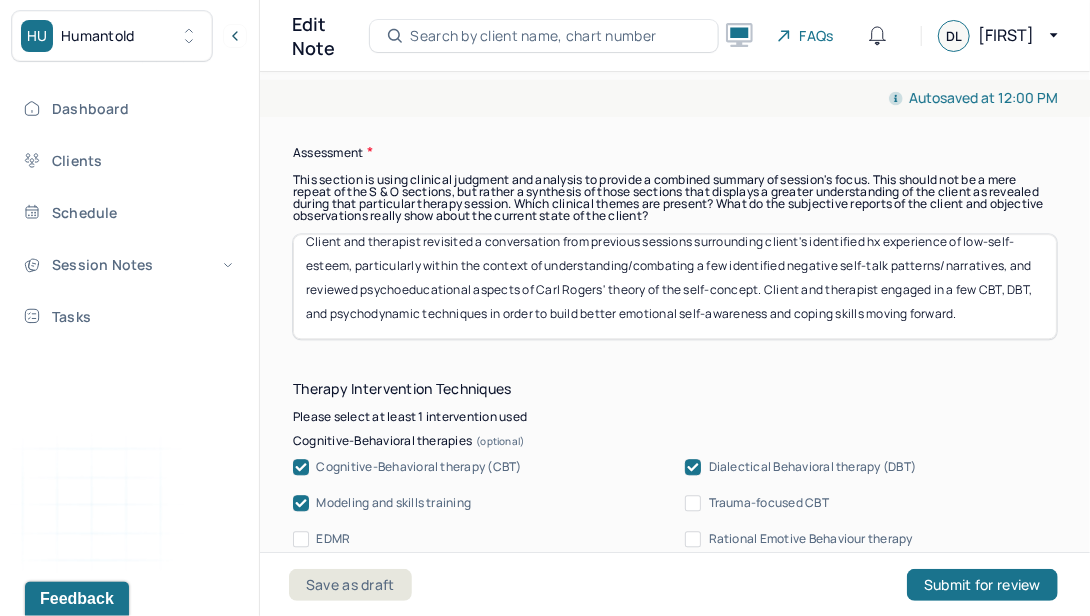 scroll, scrollTop: 16, scrollLeft: 0, axis: vertical 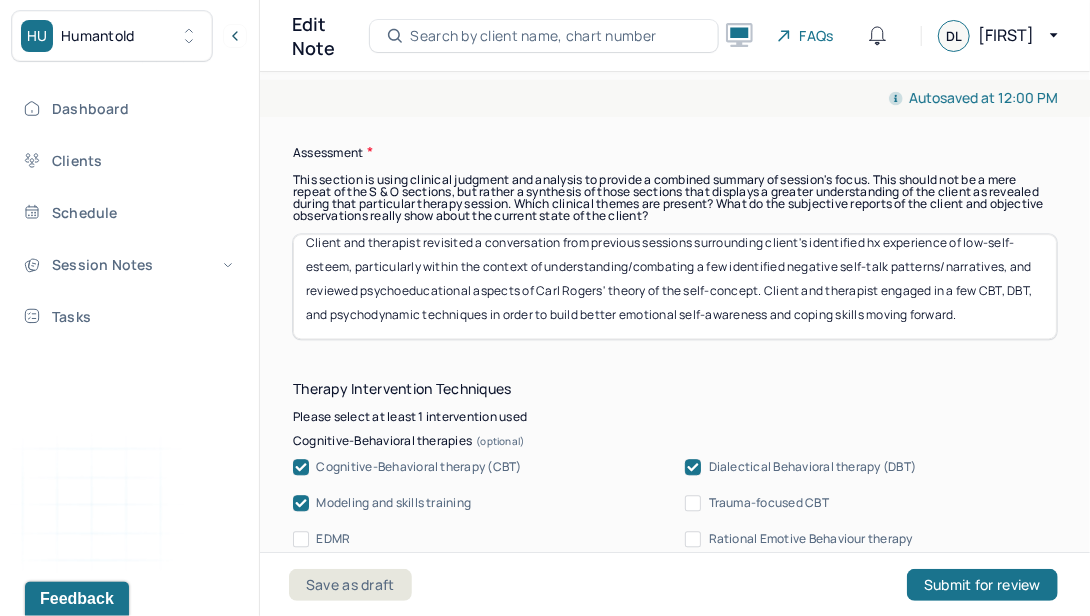 click on "Client and therapist revisited a conversation from previous sessions surrounding client's identified hx experience of low-self-esteem, particularly within the context of understanding/combating a few identified negative self-talk patterns/narratives, and reviewed psychoeducational aspects of Carl Rogers' theory of the self-concept. Client and therapist engaged in a few CBT, DBT, and psychodynamic techniques in order to build better emotional self-awareness and coping skills moving forward." at bounding box center (675, 286) 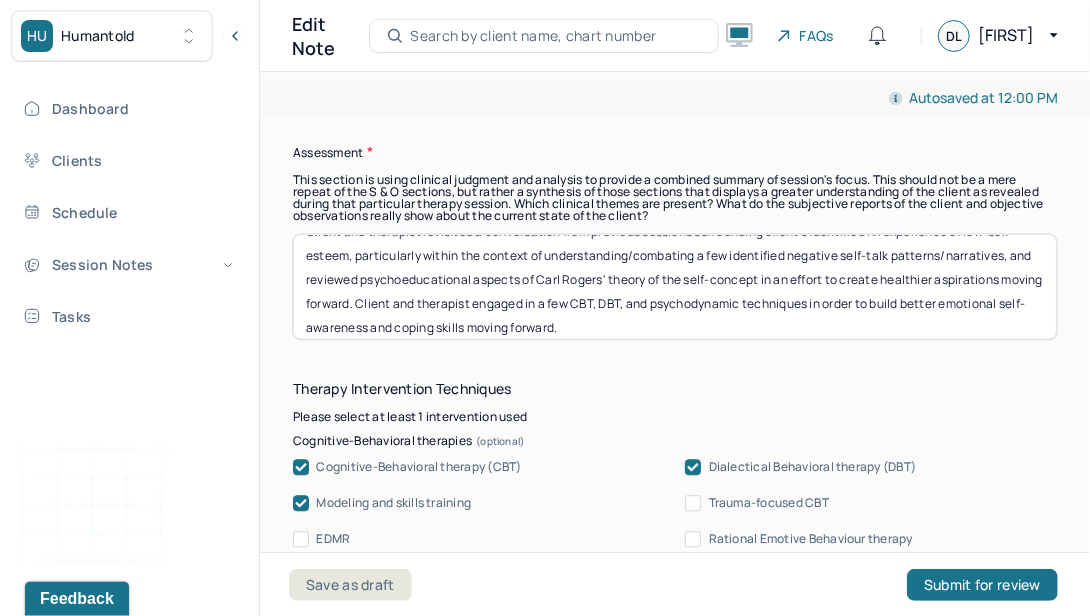 scroll, scrollTop: 0, scrollLeft: 0, axis: both 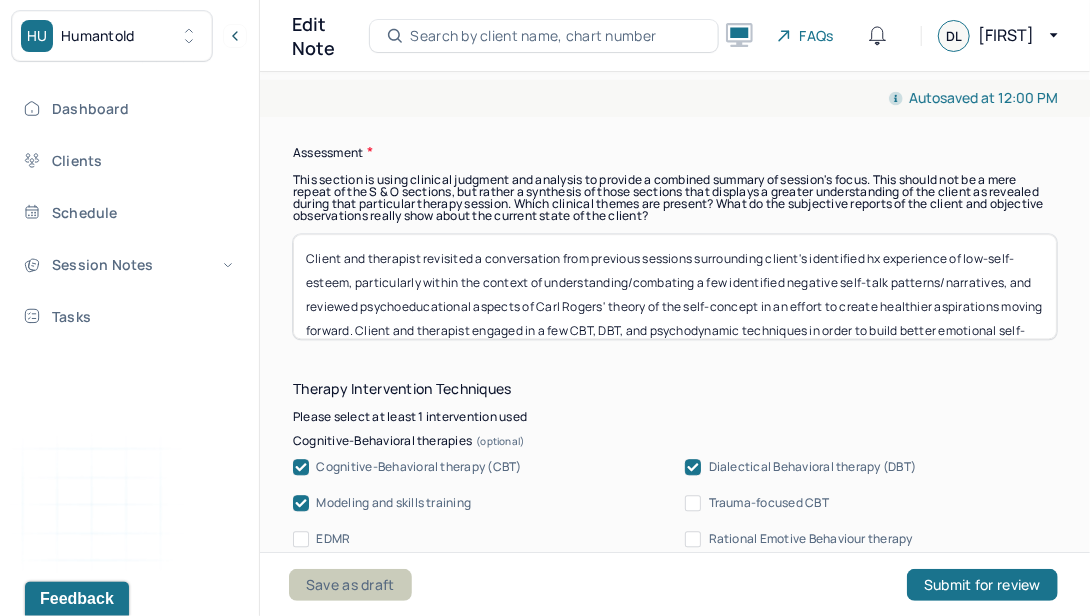 type on "Client and therapist revisited a conversation from previous sessions surrounding client's identified hx experience of low-self-esteem, particularly within the context of understanding/combating a few identified negative self-talk patterns/narratives, and reviewed psychoeducational aspects of Carl Rogers' theory of the self-concept in an effort to create healthier aspirations moving forward. Client and therapist engaged in a few CBT, DBT, and psychodynamic techniques in order to build better emotional self-awareness and coping skills moving forward." 